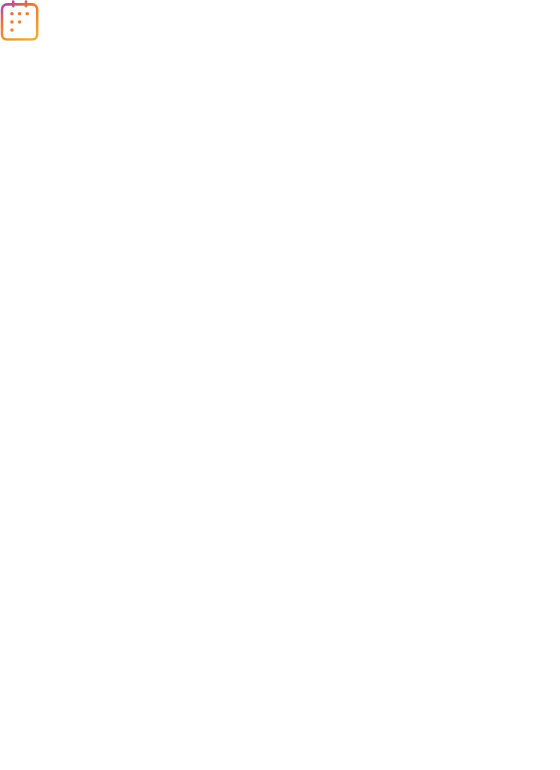 scroll, scrollTop: 0, scrollLeft: 0, axis: both 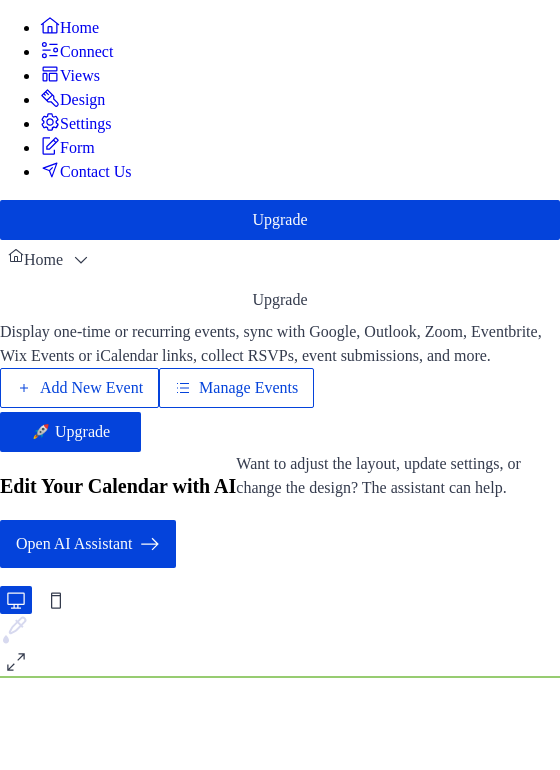 click on "Add New Event" at bounding box center (91, 388) 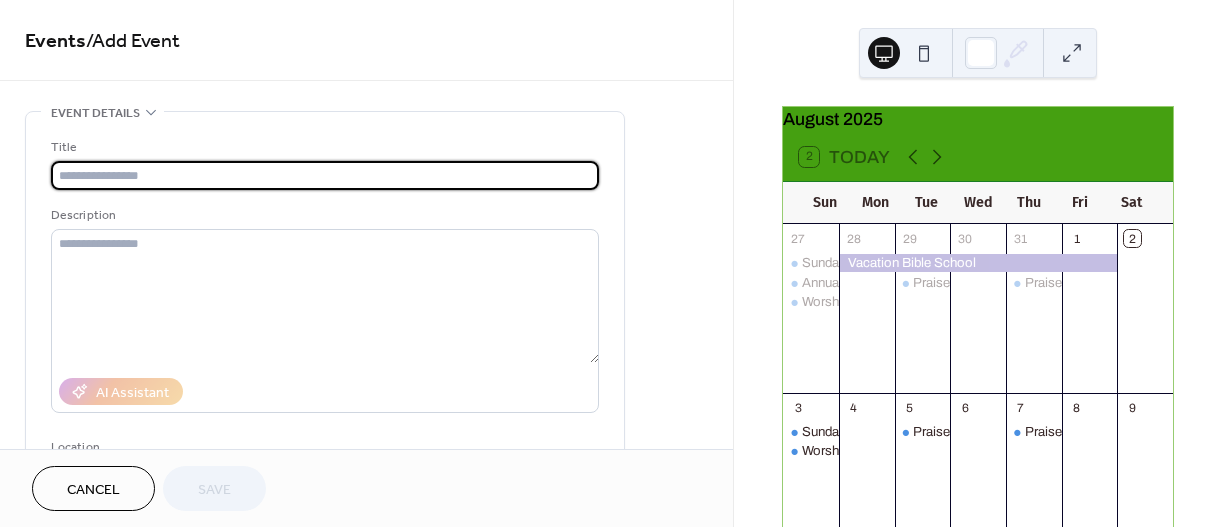 scroll, scrollTop: 0, scrollLeft: 0, axis: both 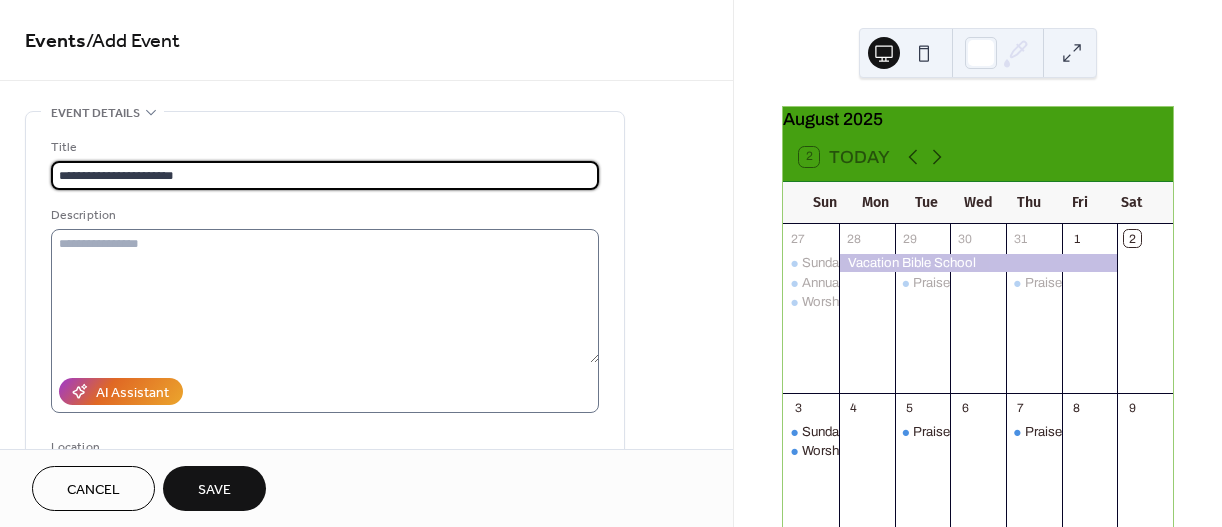 type on "**********" 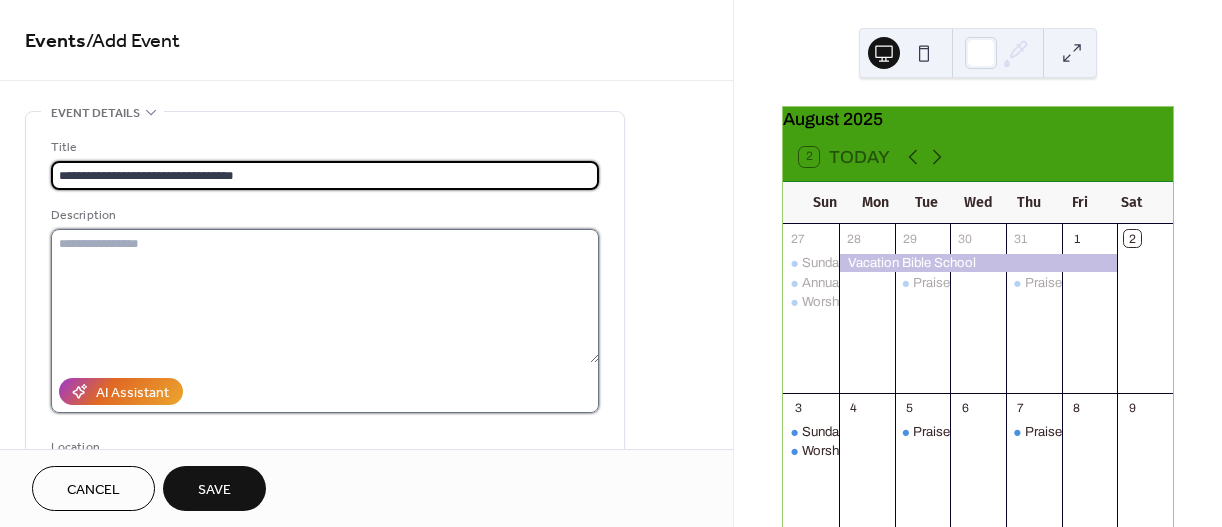 click at bounding box center (325, 296) 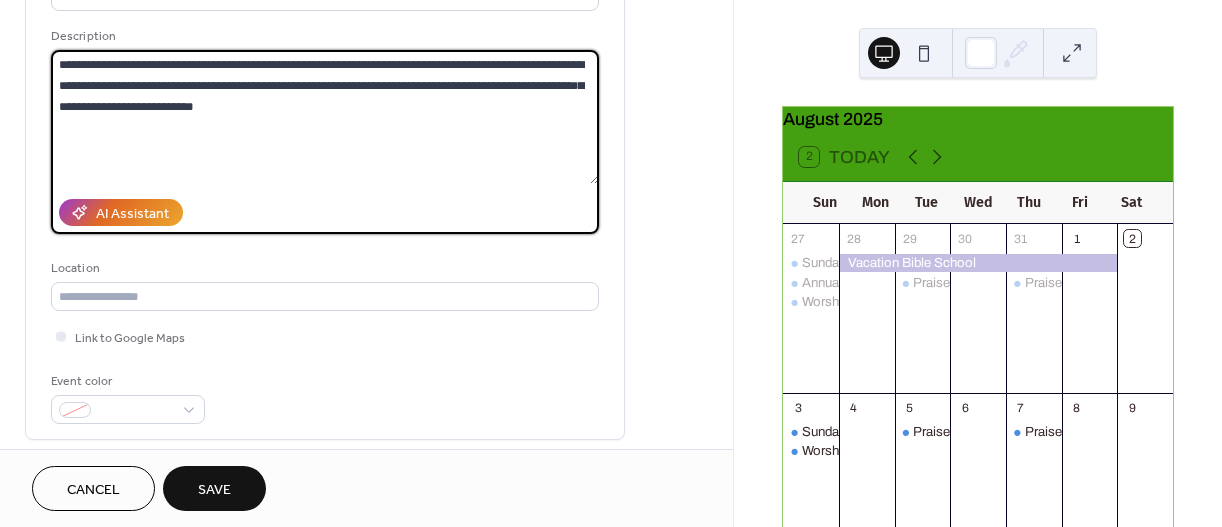 scroll, scrollTop: 341, scrollLeft: 0, axis: vertical 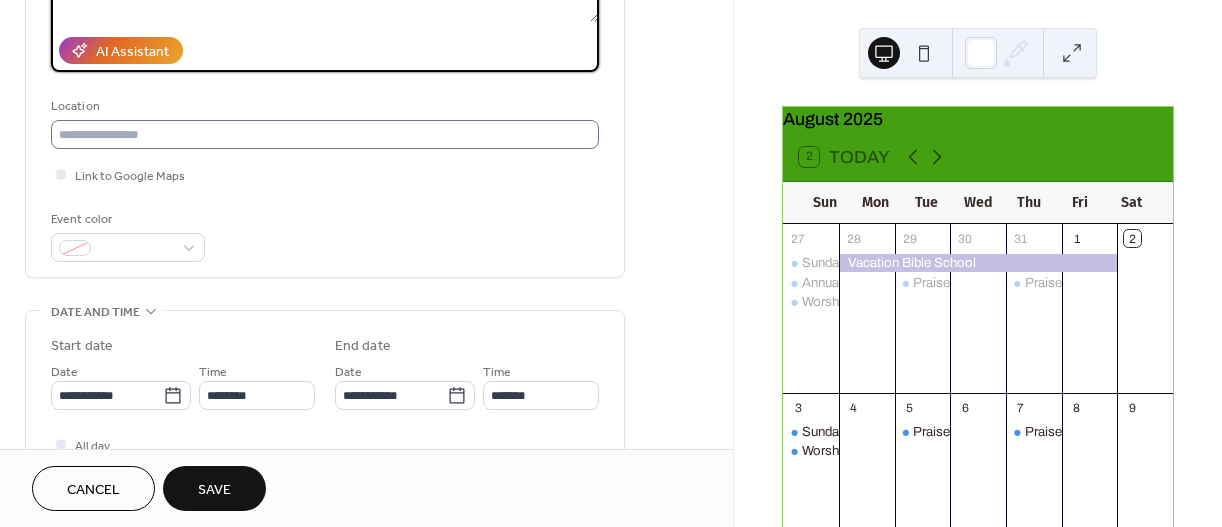 type on "**********" 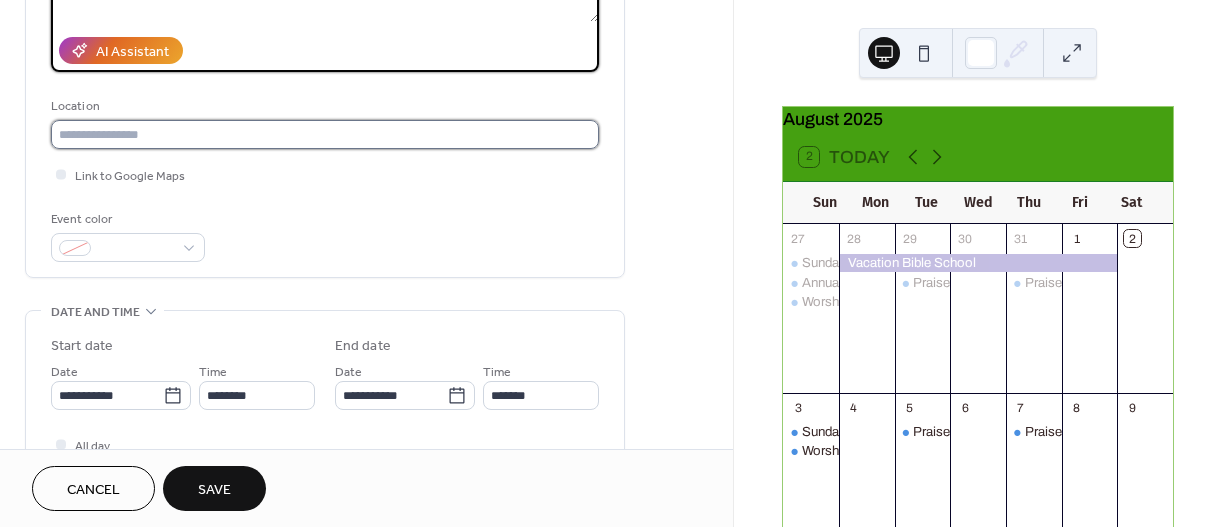 click at bounding box center [325, 134] 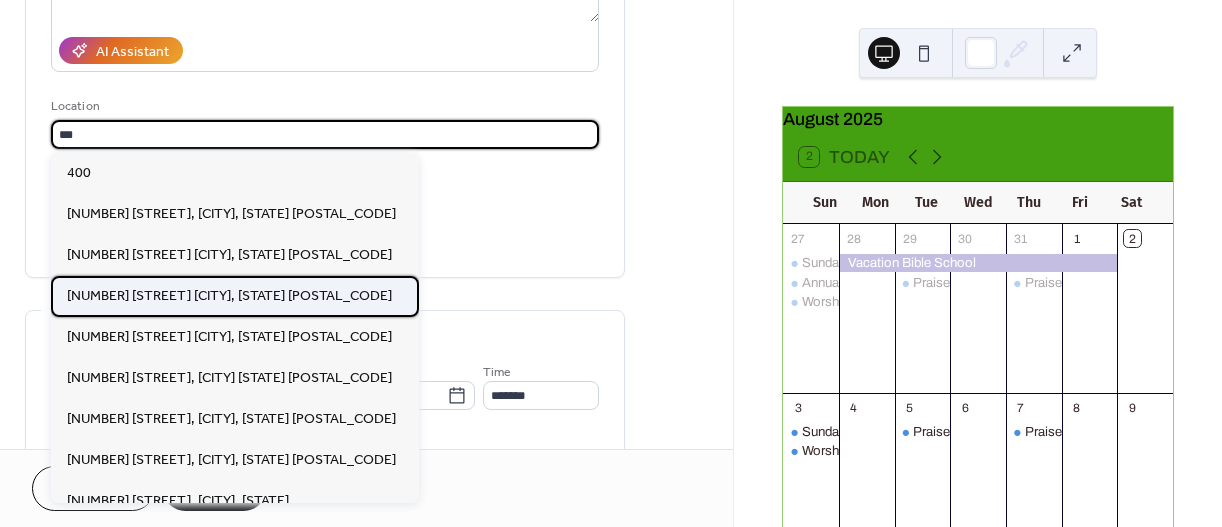 click on "[NUMBER] [STREET] [CITY], [STATE] [POSTAL_CODE]" at bounding box center (229, 296) 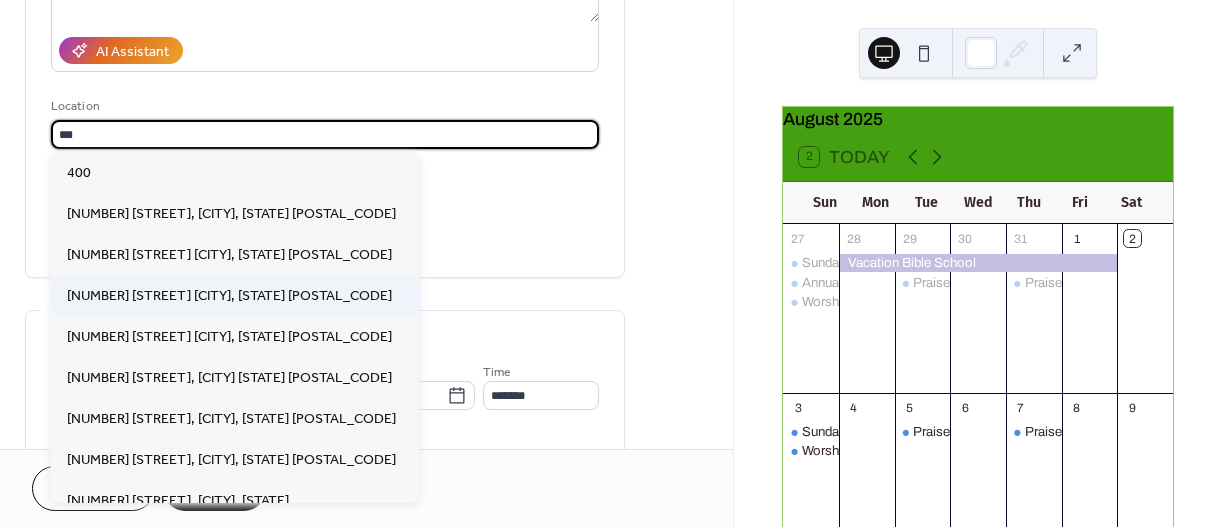 type on "**********" 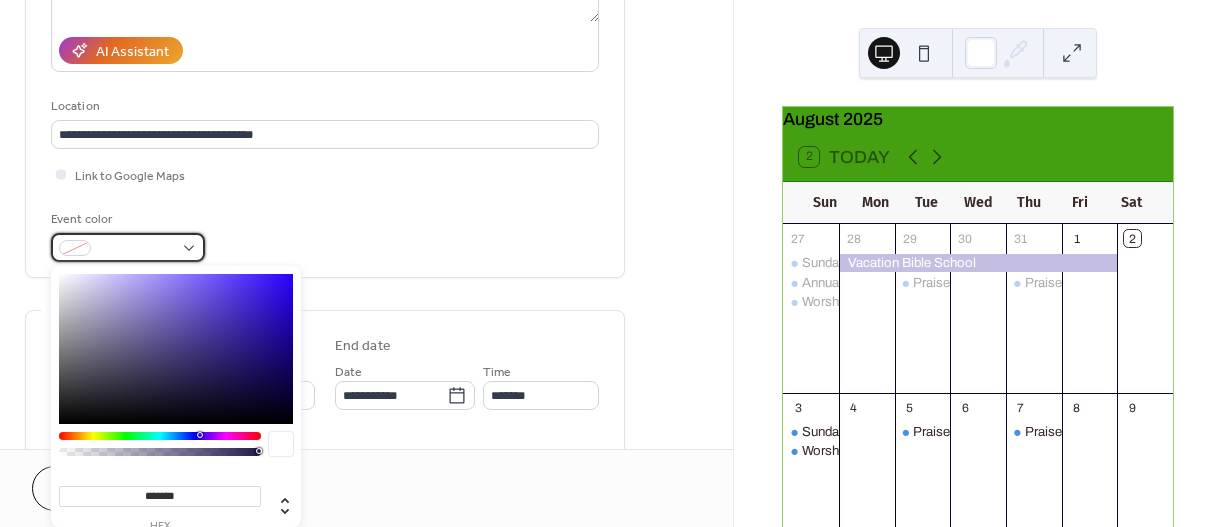 click at bounding box center (128, 247) 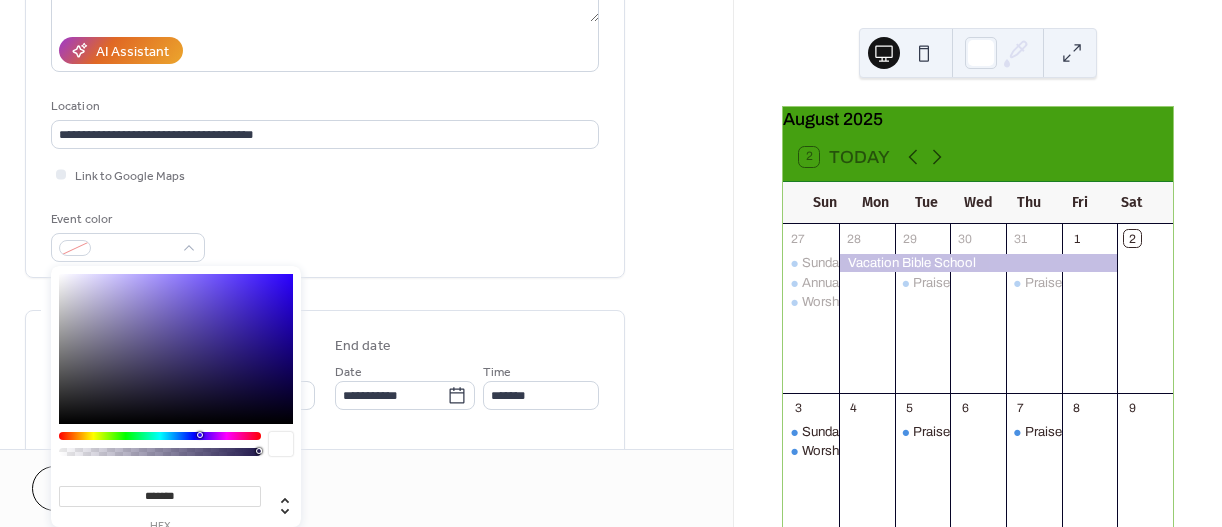 type on "*******" 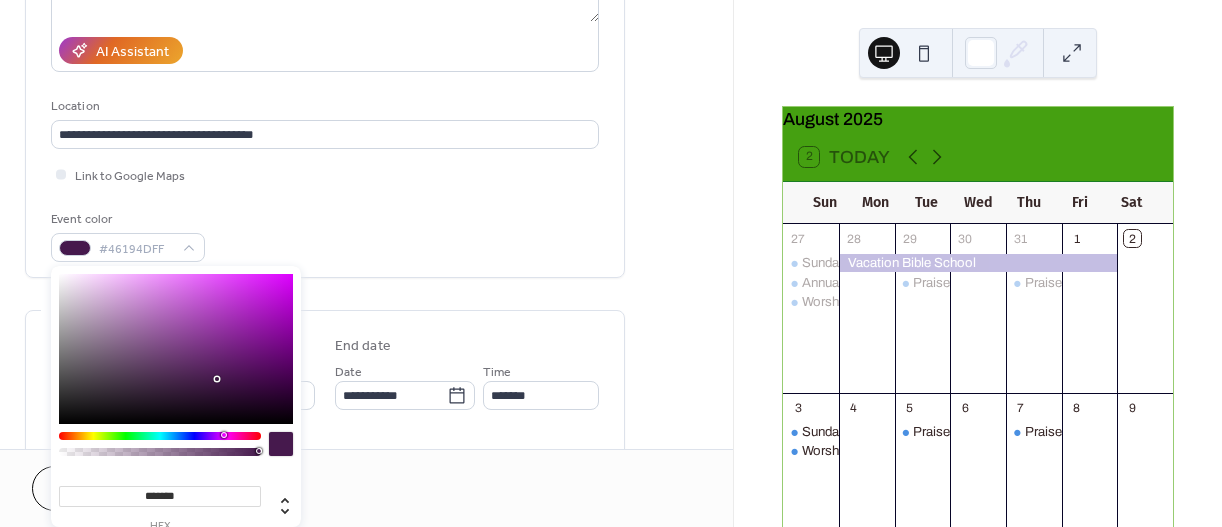 click on "Event color #46194DFF" at bounding box center [325, 235] 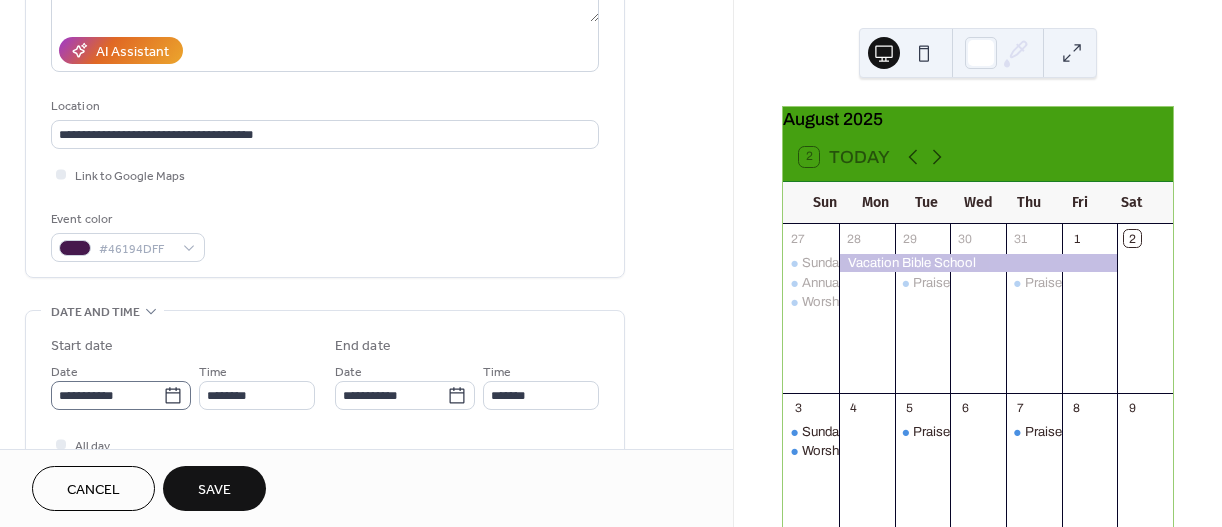 click 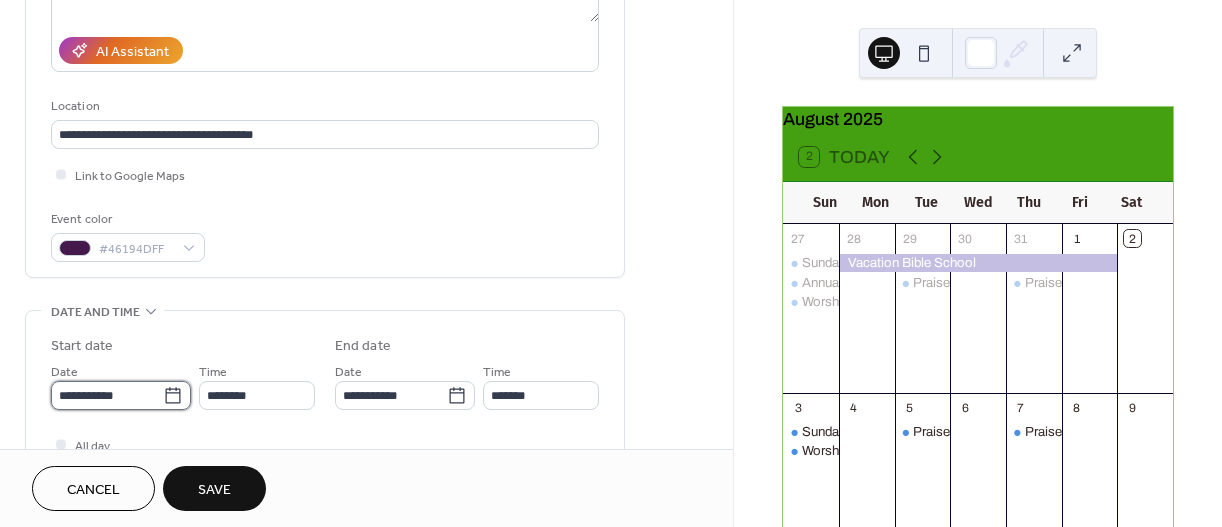 click on "**********" at bounding box center (107, 395) 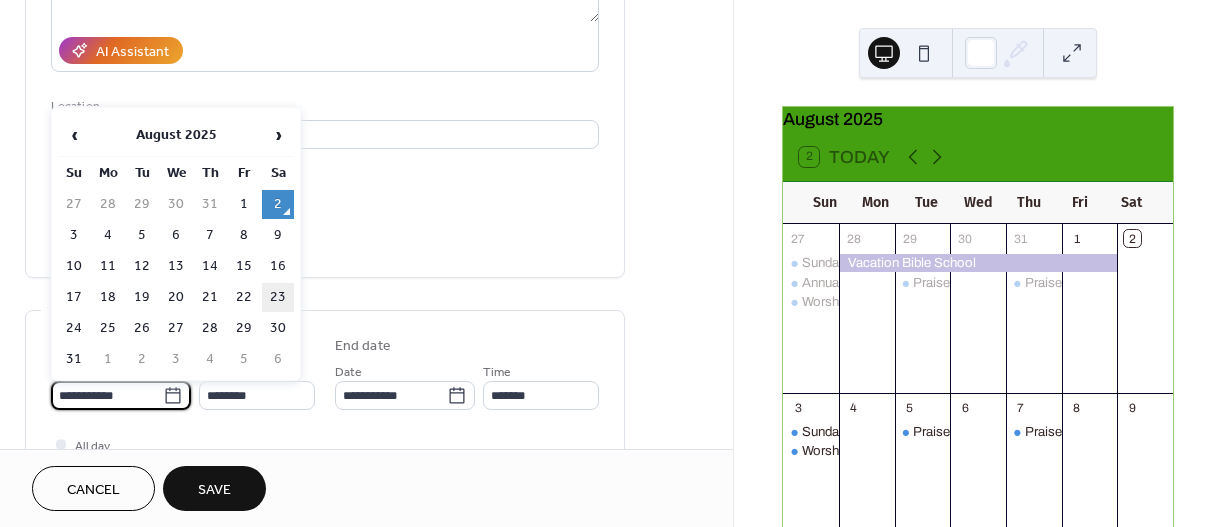 click on "23" at bounding box center [278, 297] 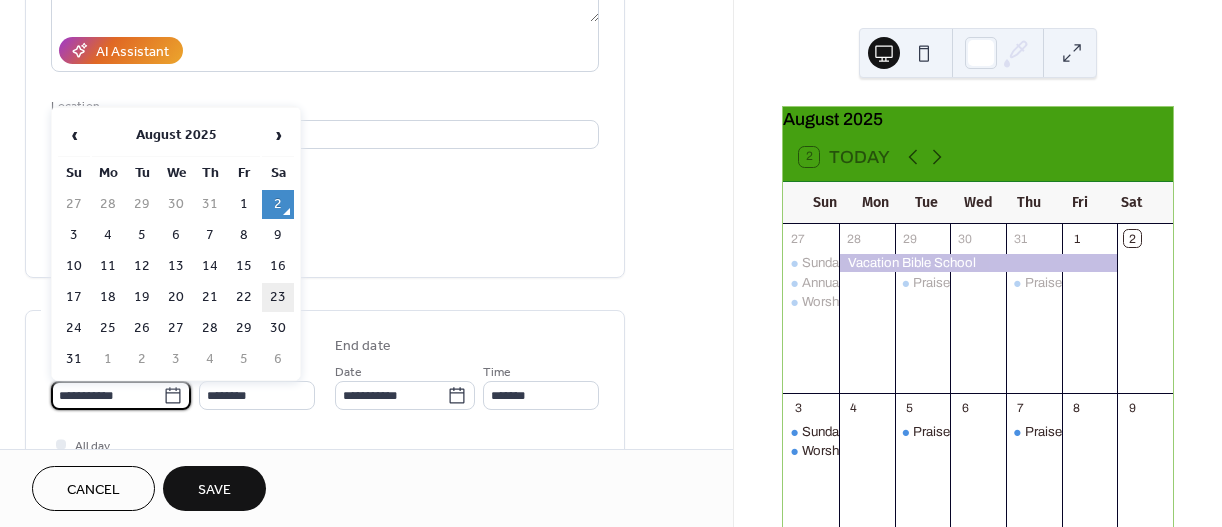 type on "**********" 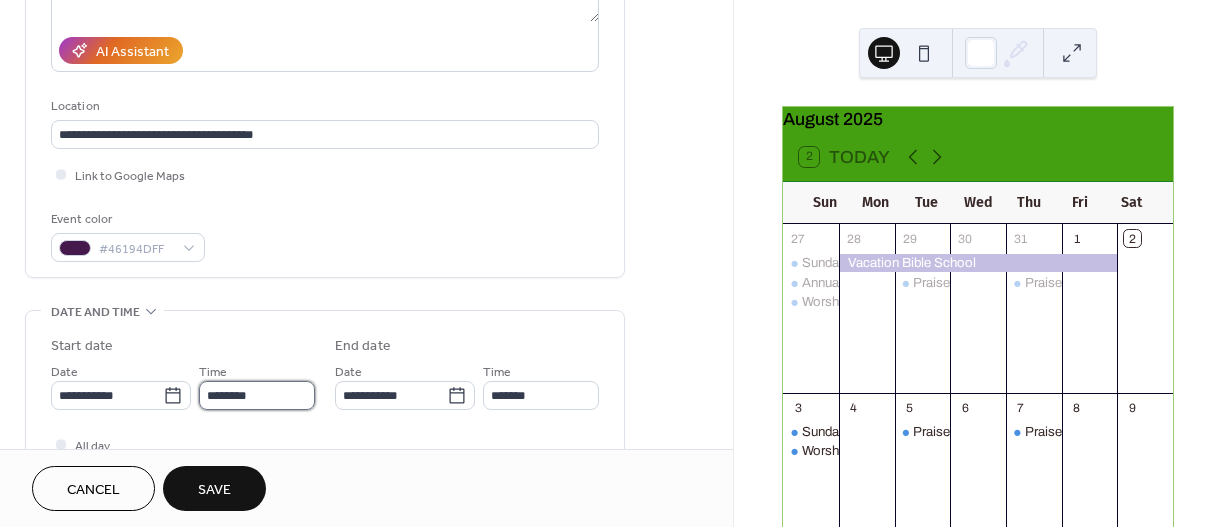 click on "********" at bounding box center (257, 395) 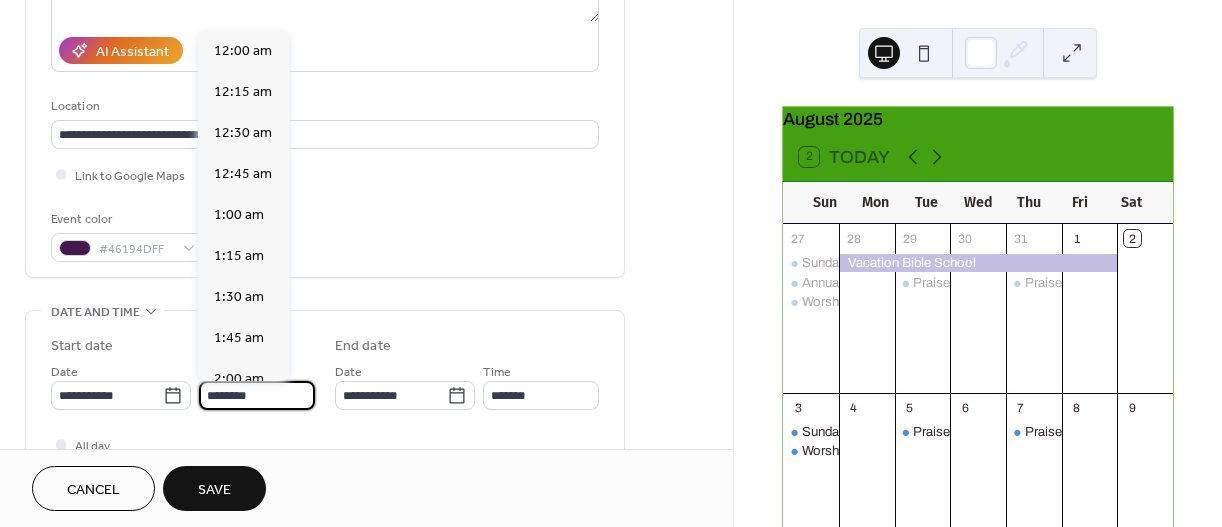 scroll, scrollTop: 1968, scrollLeft: 0, axis: vertical 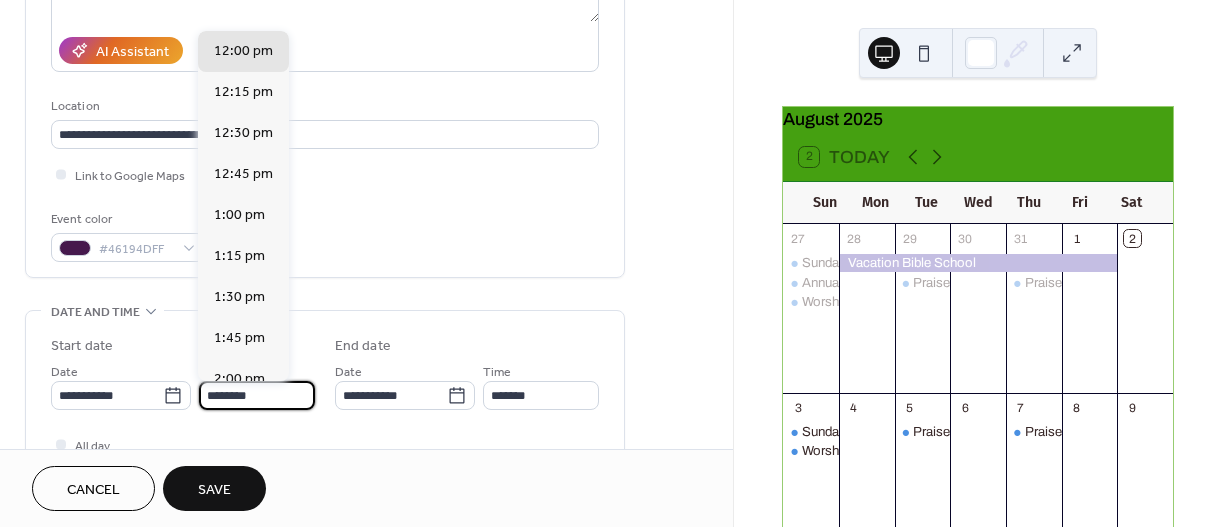 click on "********" at bounding box center (257, 395) 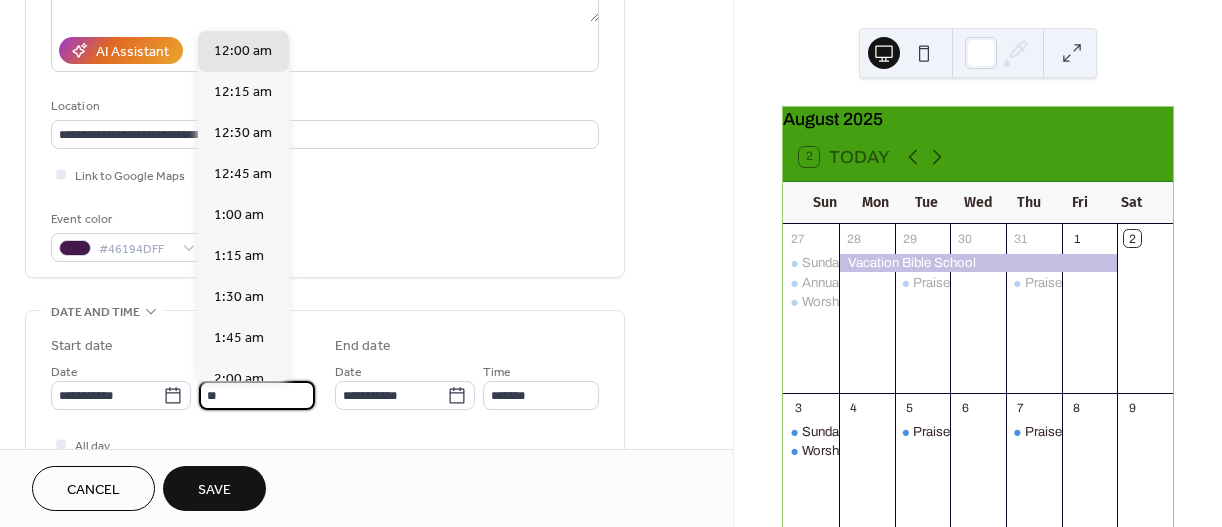 scroll, scrollTop: 1804, scrollLeft: 0, axis: vertical 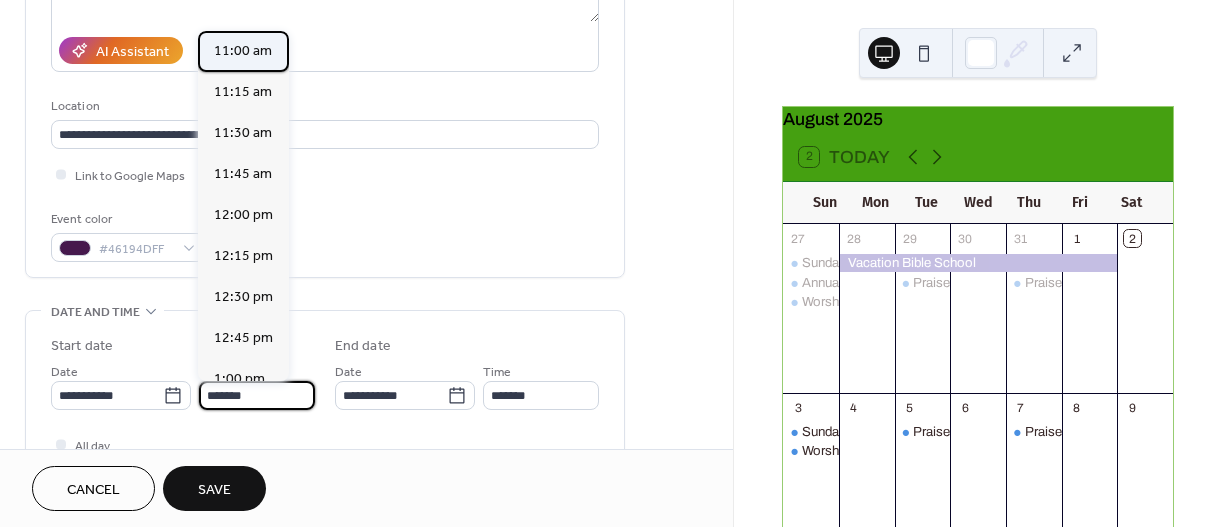 click on "11:00 am" at bounding box center [243, 51] 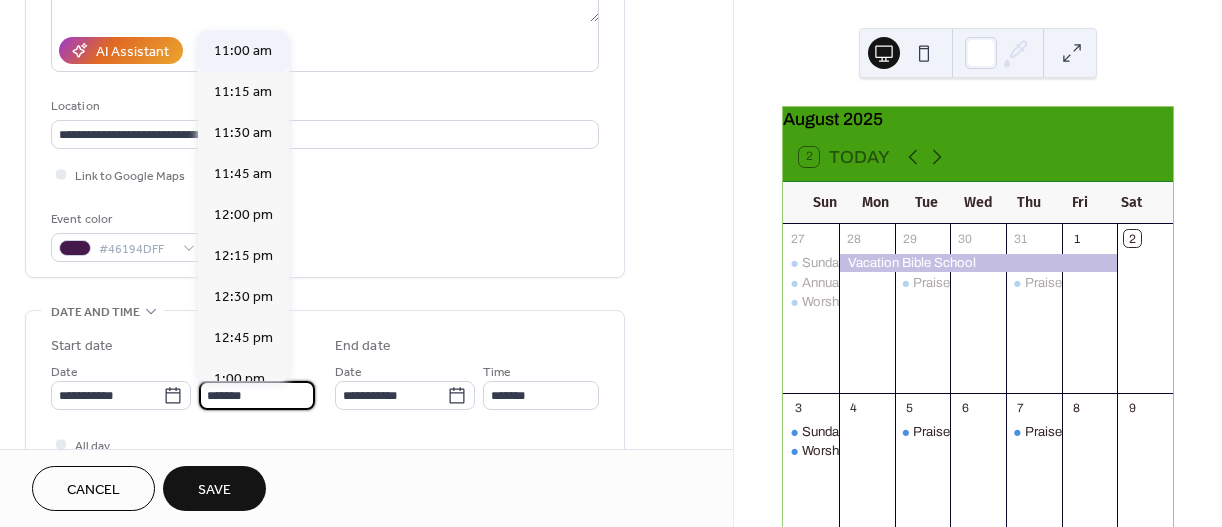 type on "********" 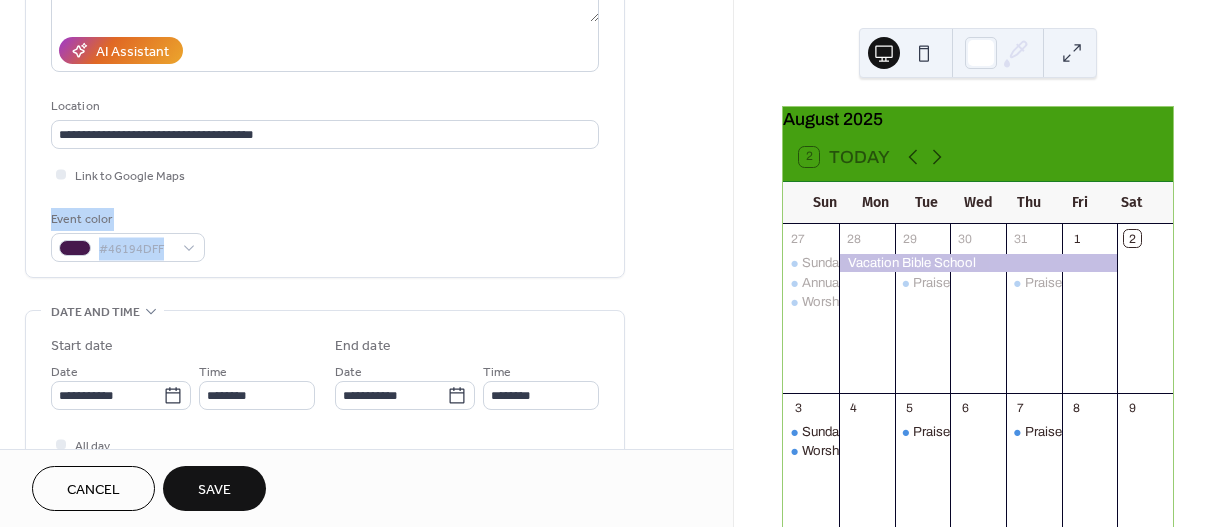 drag, startPoint x: 725, startPoint y: 168, endPoint x: 725, endPoint y: 252, distance: 84 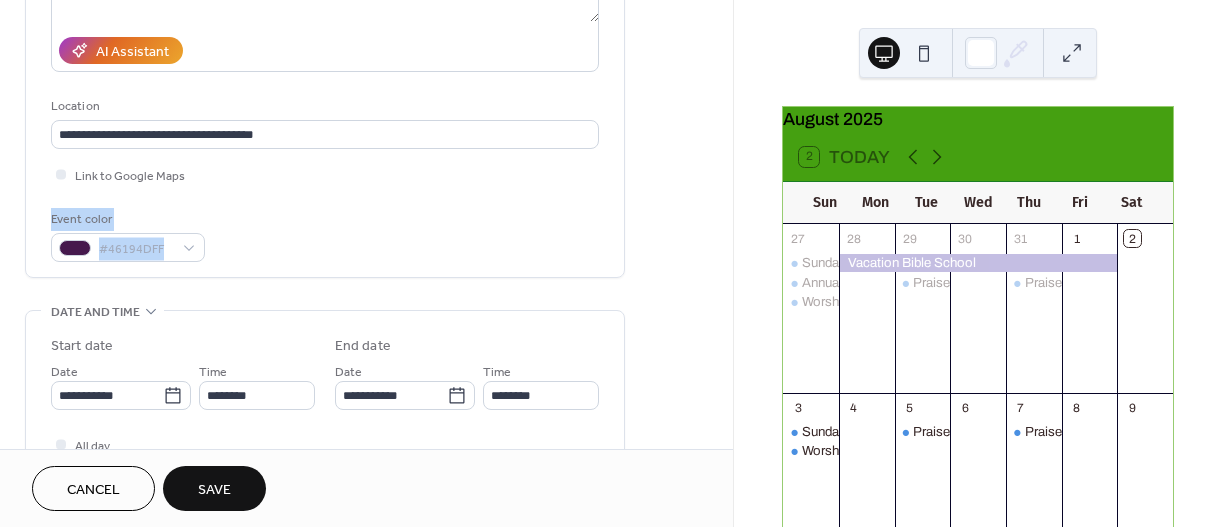click on "**********" at bounding box center [366, 457] 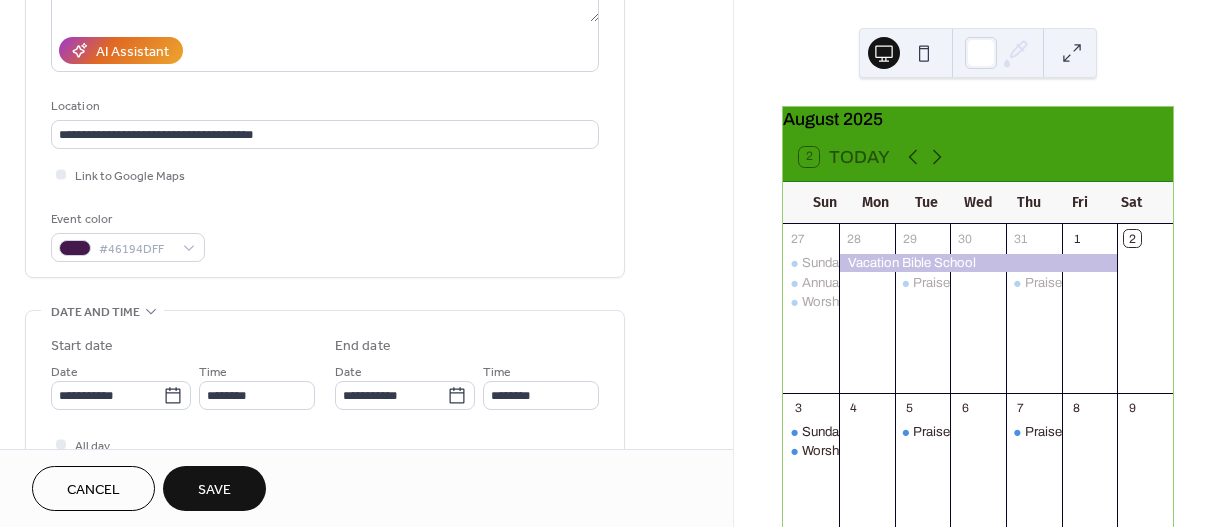 click on "Save" at bounding box center [214, 490] 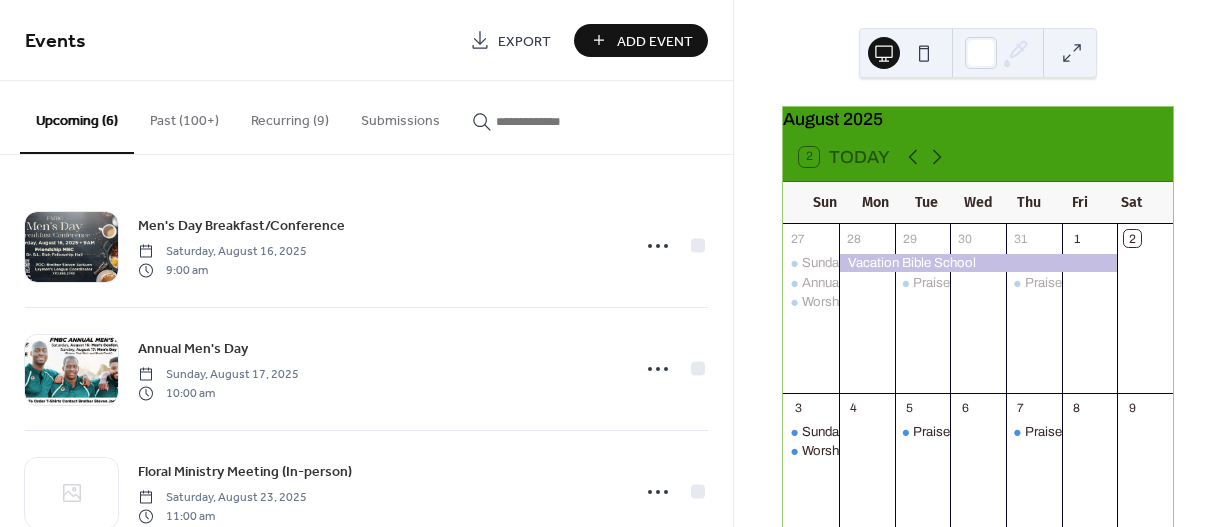 click on "Add Event" at bounding box center [655, 41] 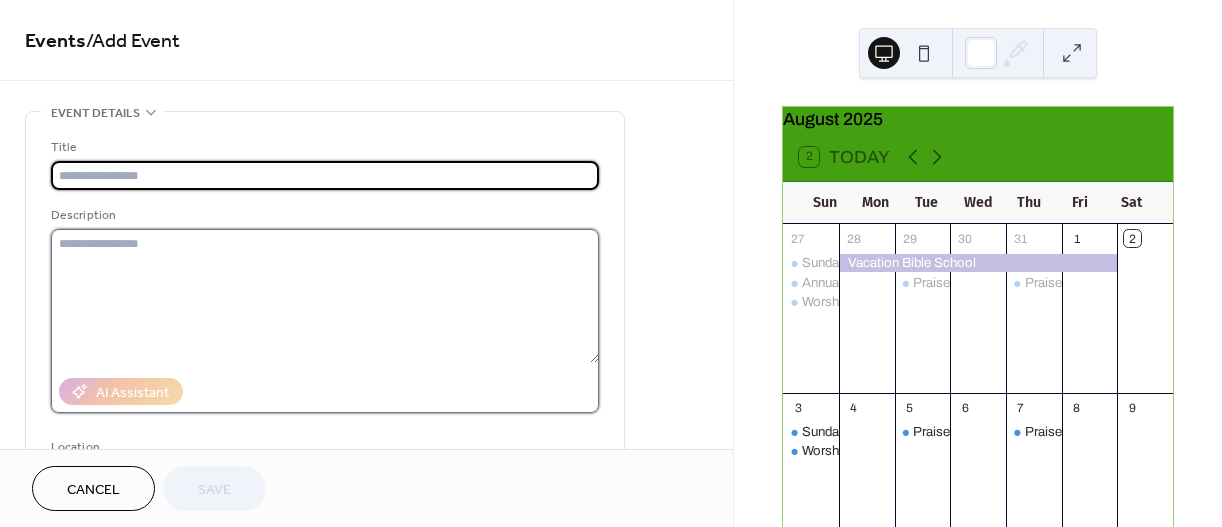 click at bounding box center (325, 296) 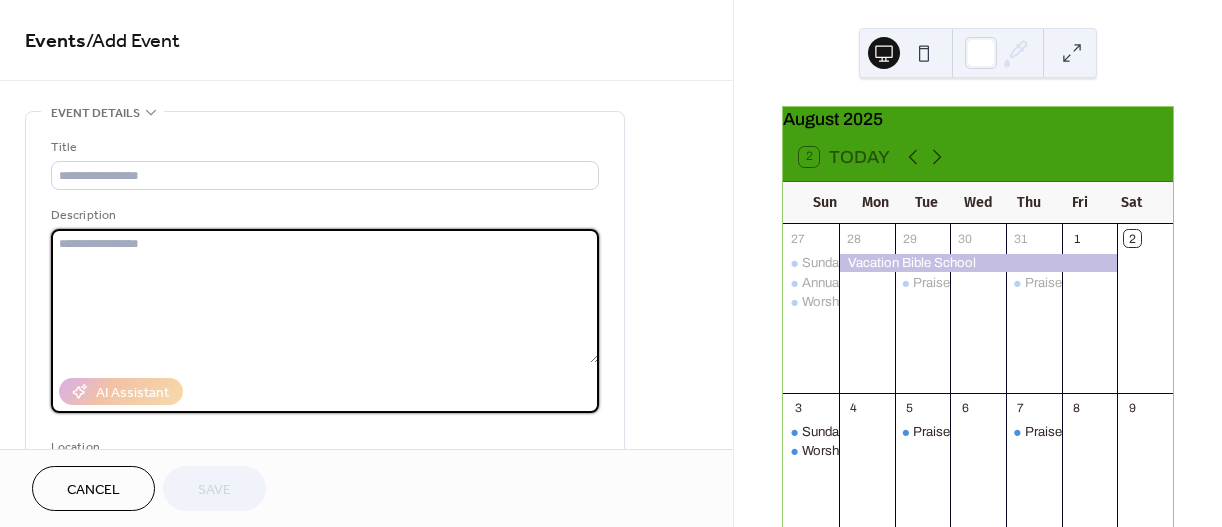 paste on "**********" 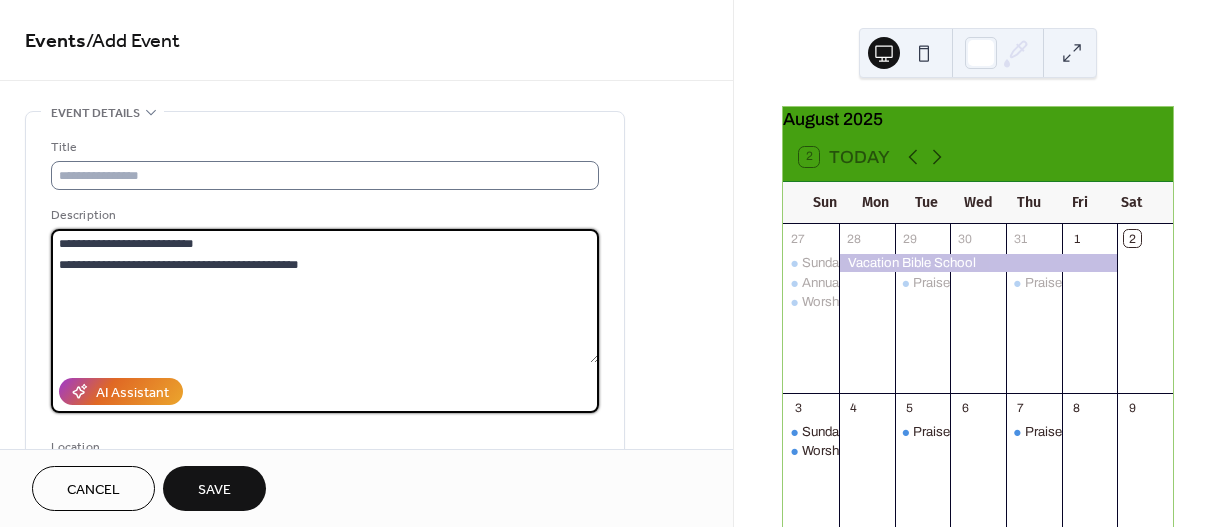 type on "**********" 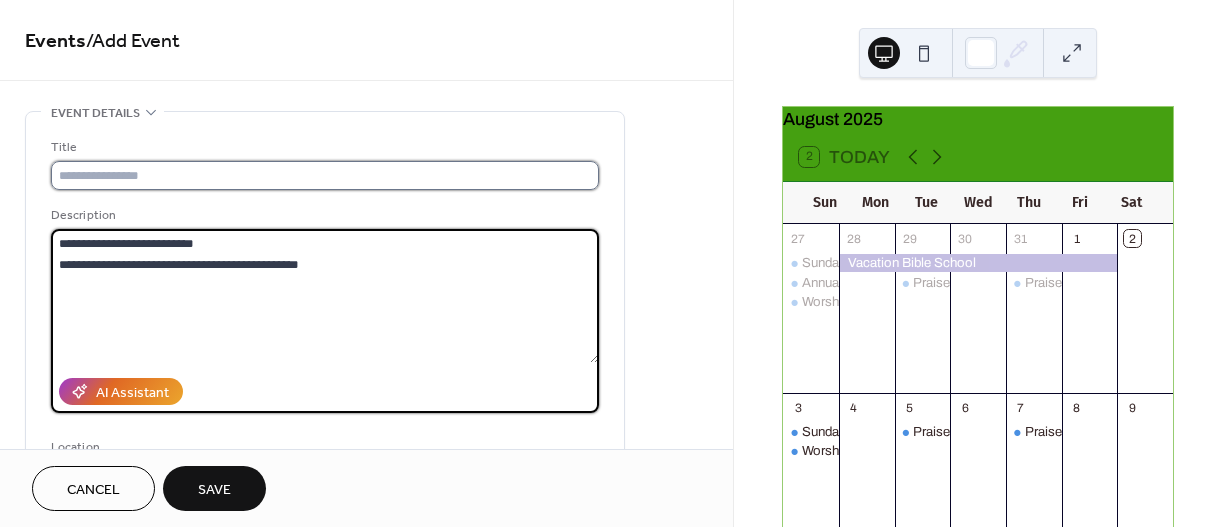 click at bounding box center [325, 175] 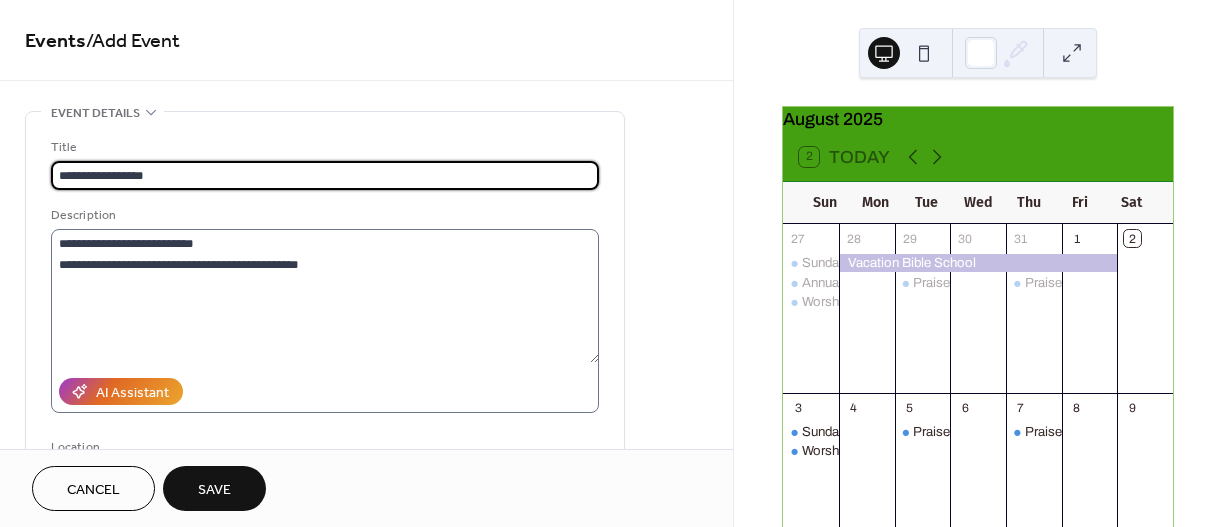 type on "**********" 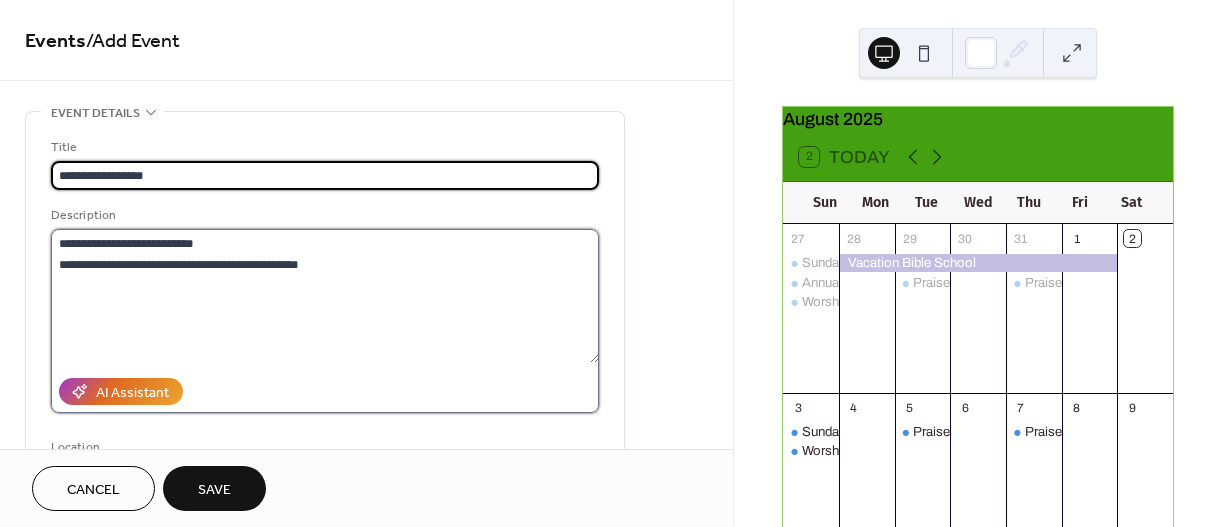 click on "**********" at bounding box center [325, 296] 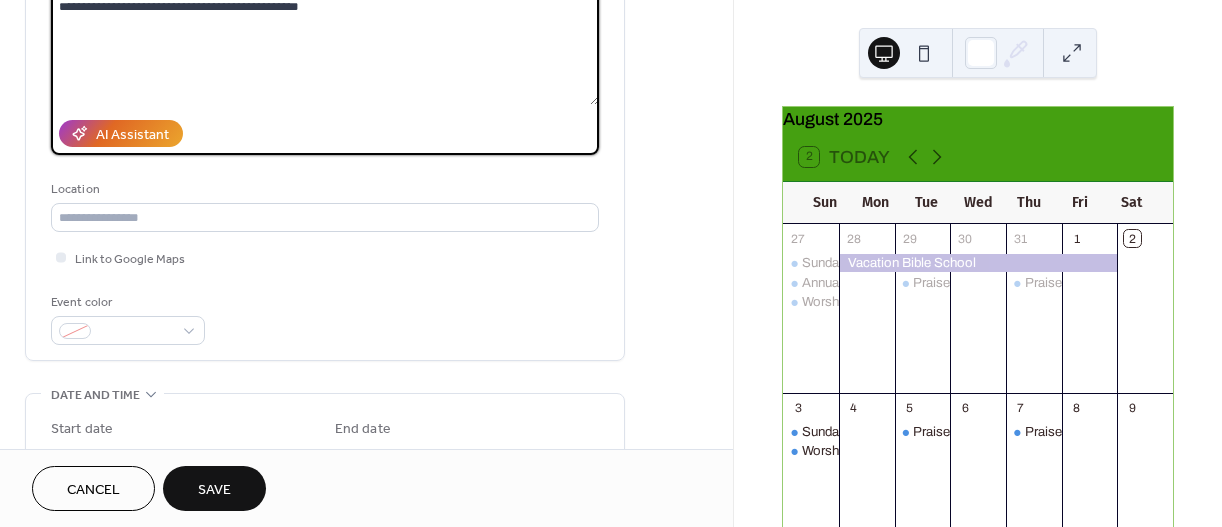 scroll, scrollTop: 265, scrollLeft: 0, axis: vertical 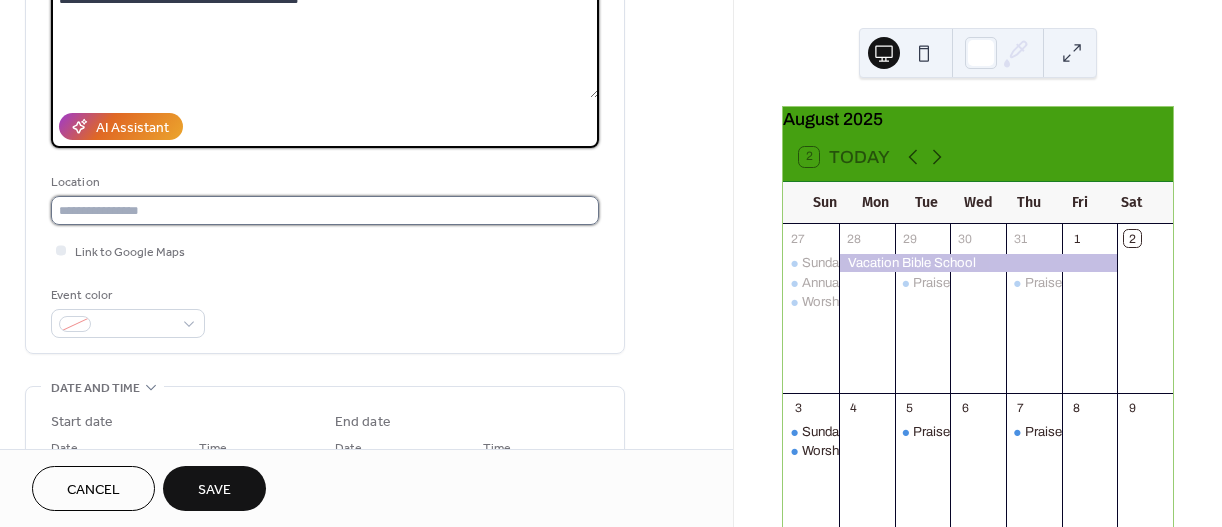 click at bounding box center [325, 210] 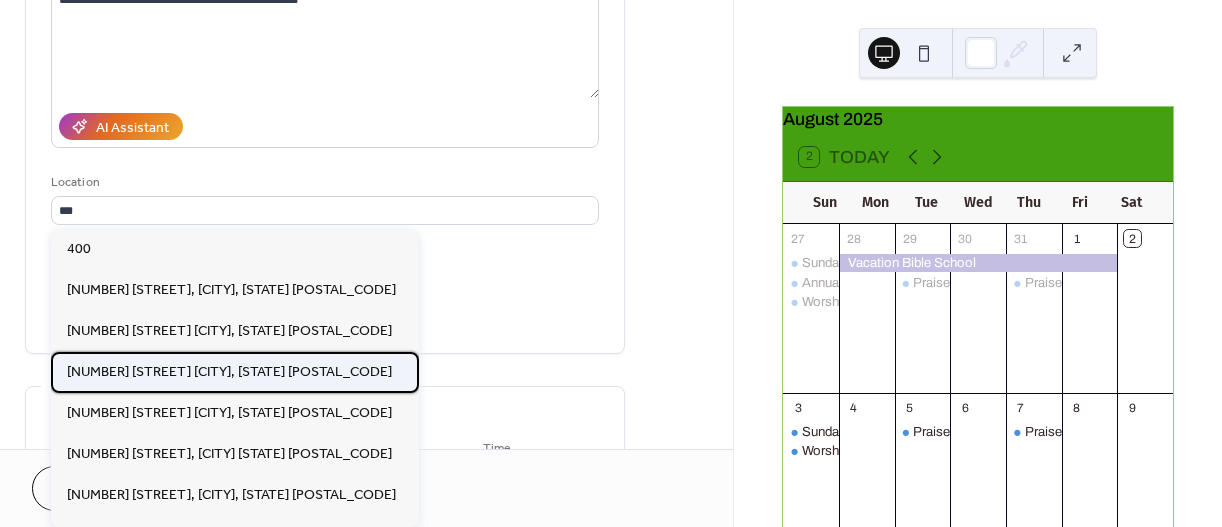click on "[NUMBER] [STREET] [CITY], [STATE] [POSTAL_CODE]" at bounding box center [229, 372] 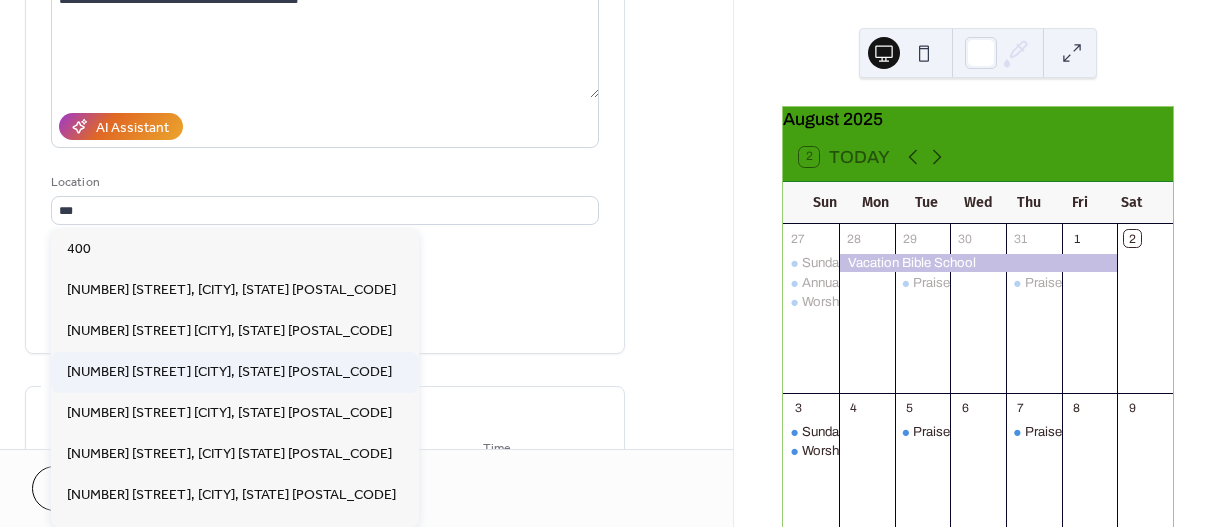 type on "**********" 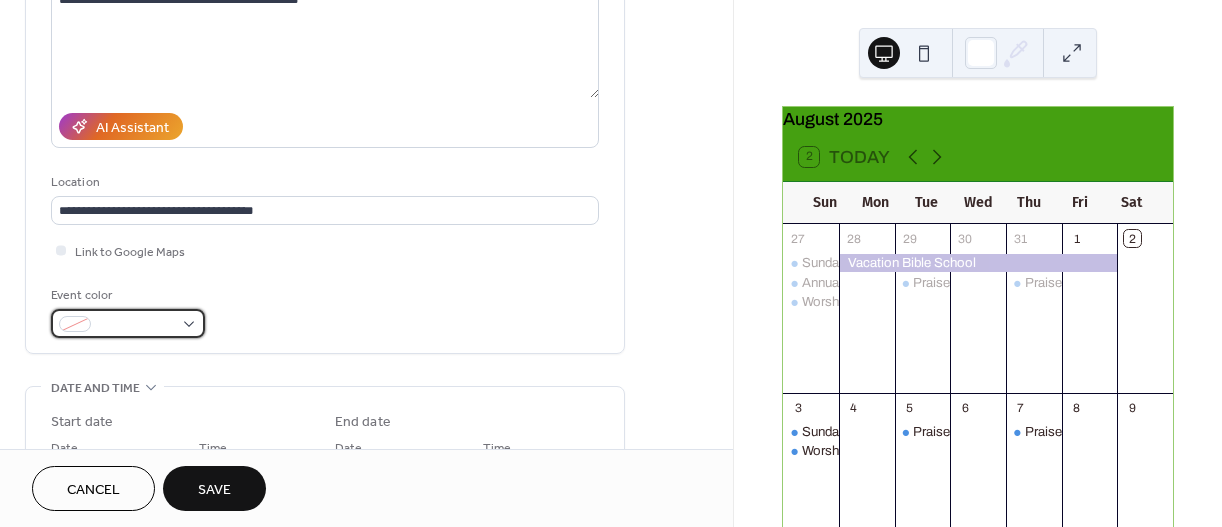 click at bounding box center [128, 323] 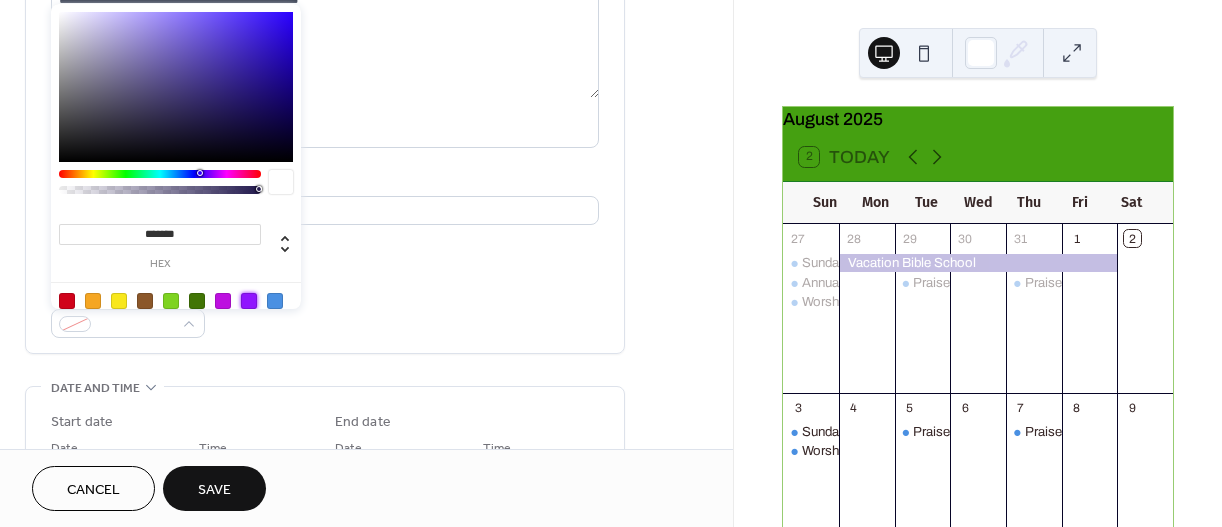 click on "**********" at bounding box center (611, 263) 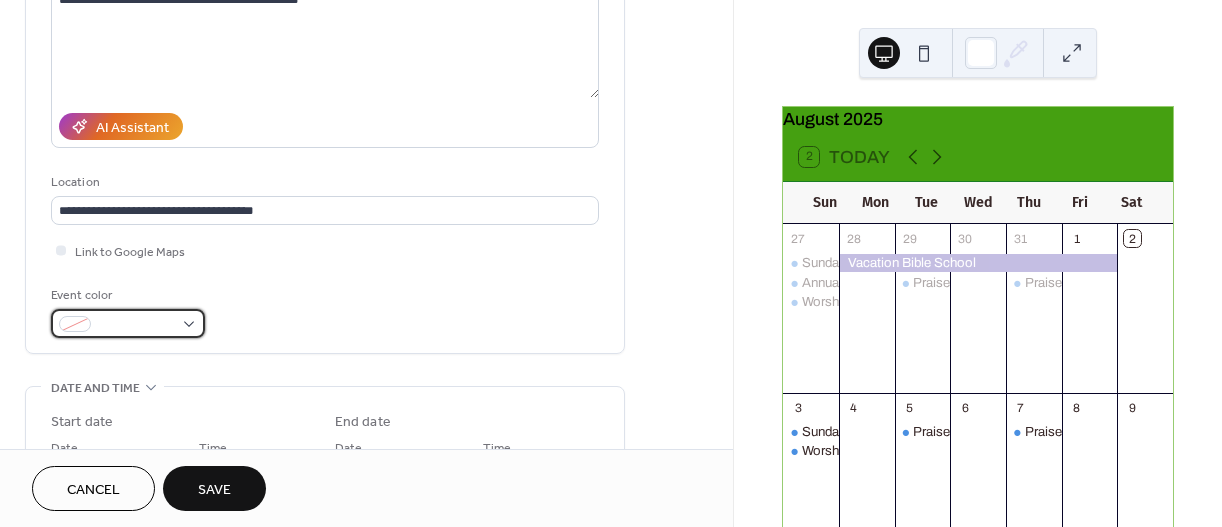 click at bounding box center [128, 323] 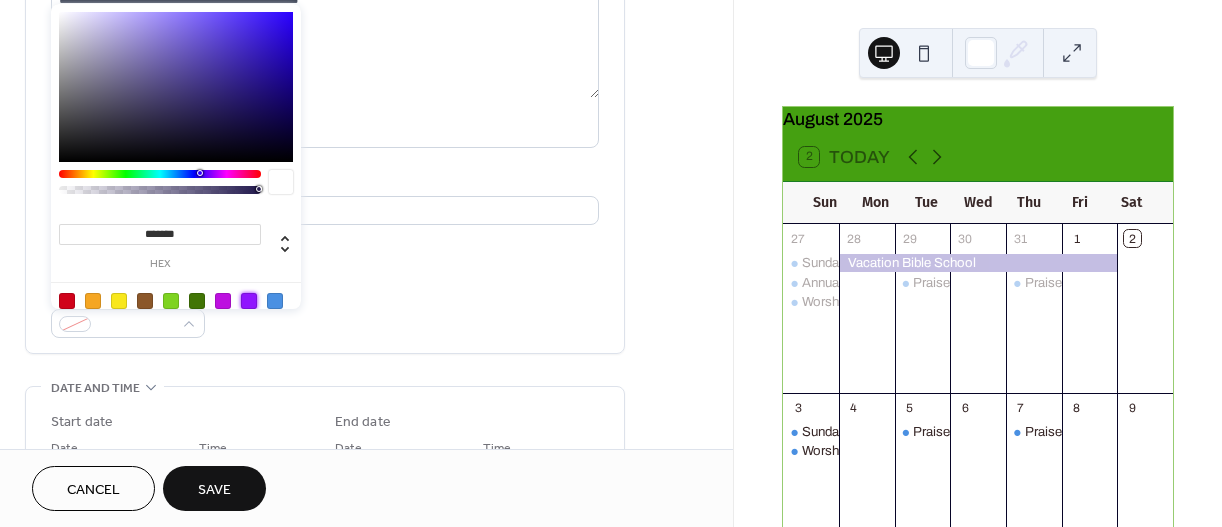 click at bounding box center (249, 301) 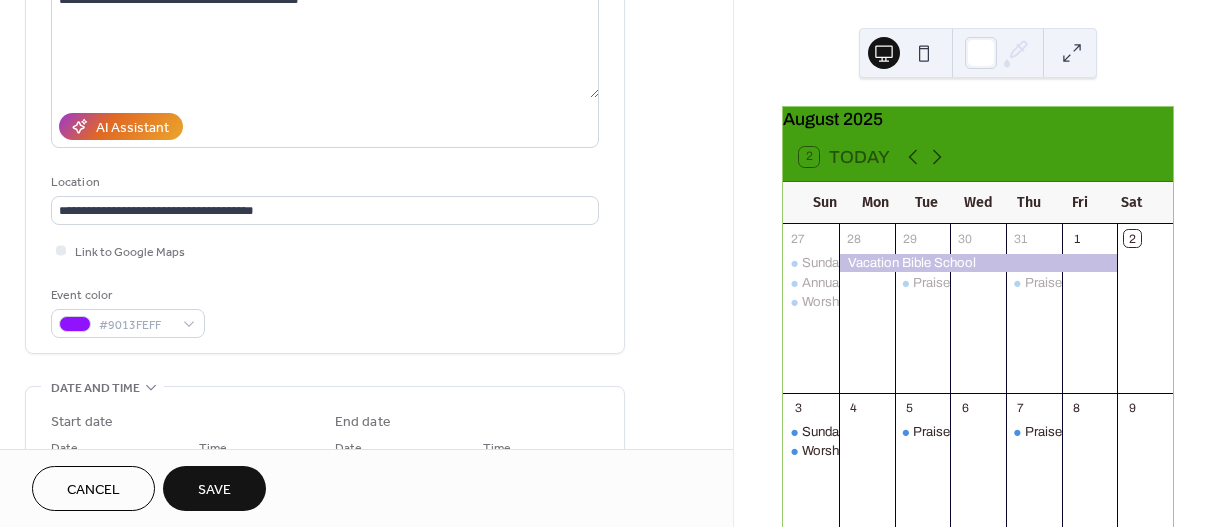 click on "Event color #9013FEFF" at bounding box center [325, 311] 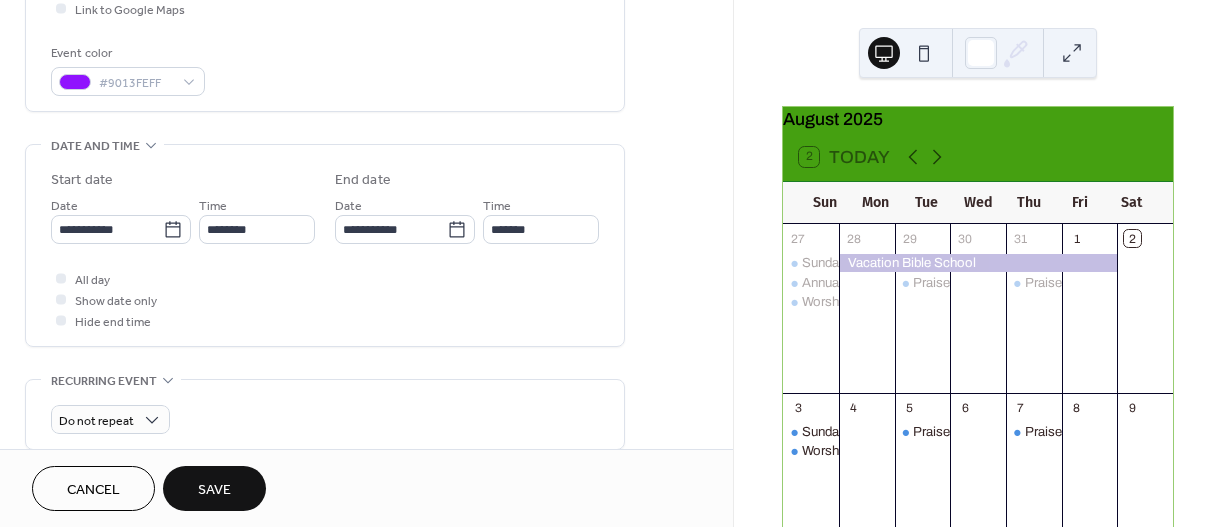 scroll, scrollTop: 511, scrollLeft: 0, axis: vertical 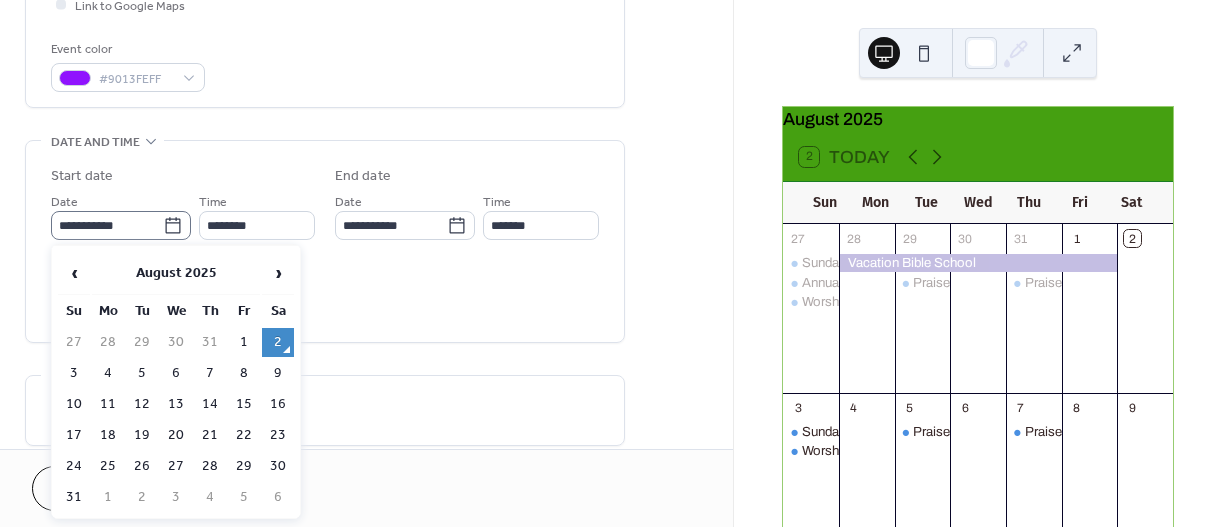 click 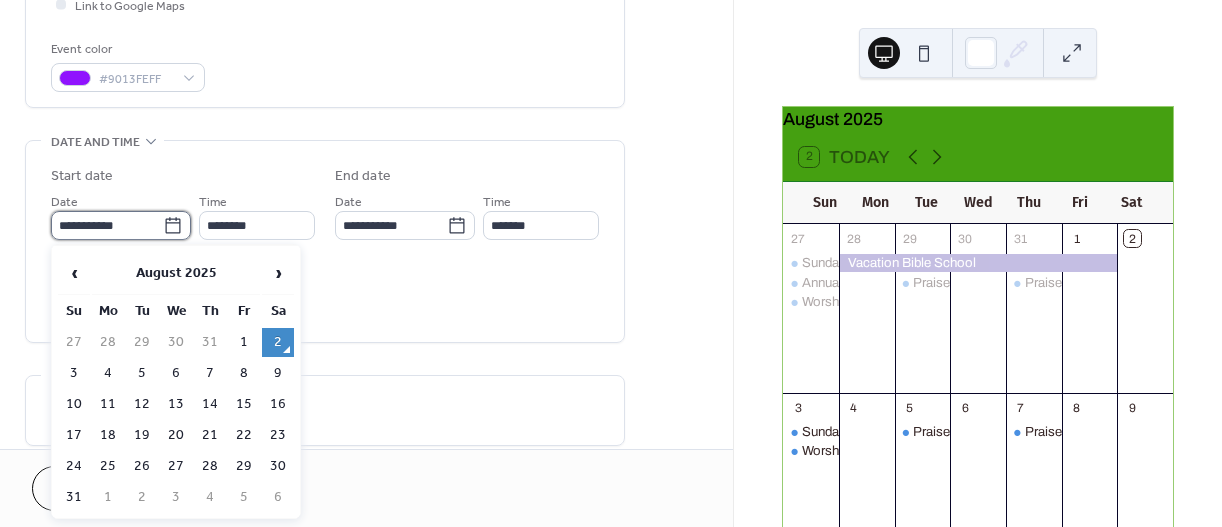 click on "**********" at bounding box center (107, 225) 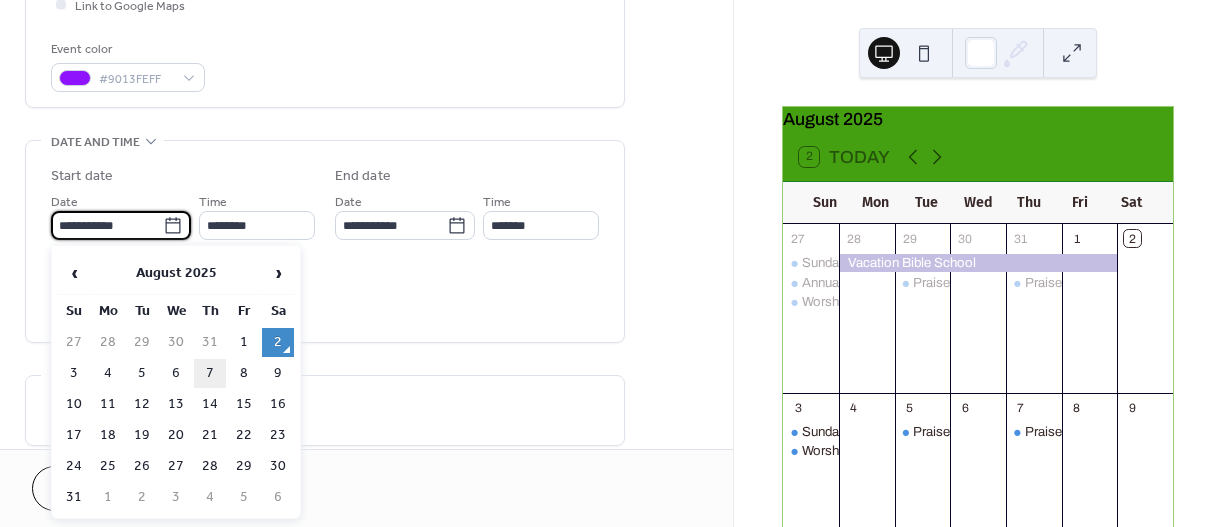 click on "7" at bounding box center (210, 373) 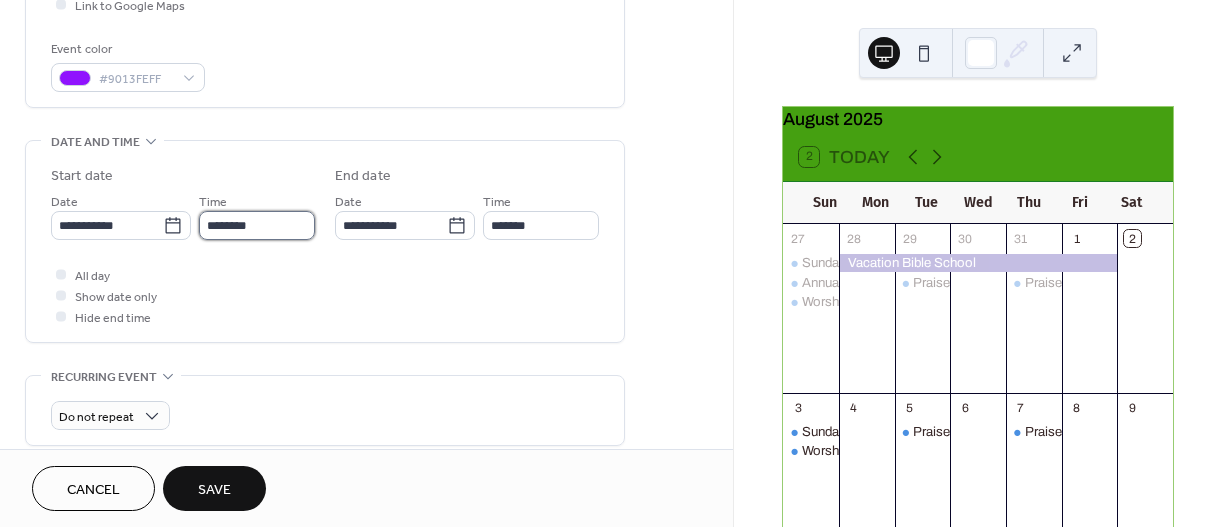 click on "********" at bounding box center (257, 225) 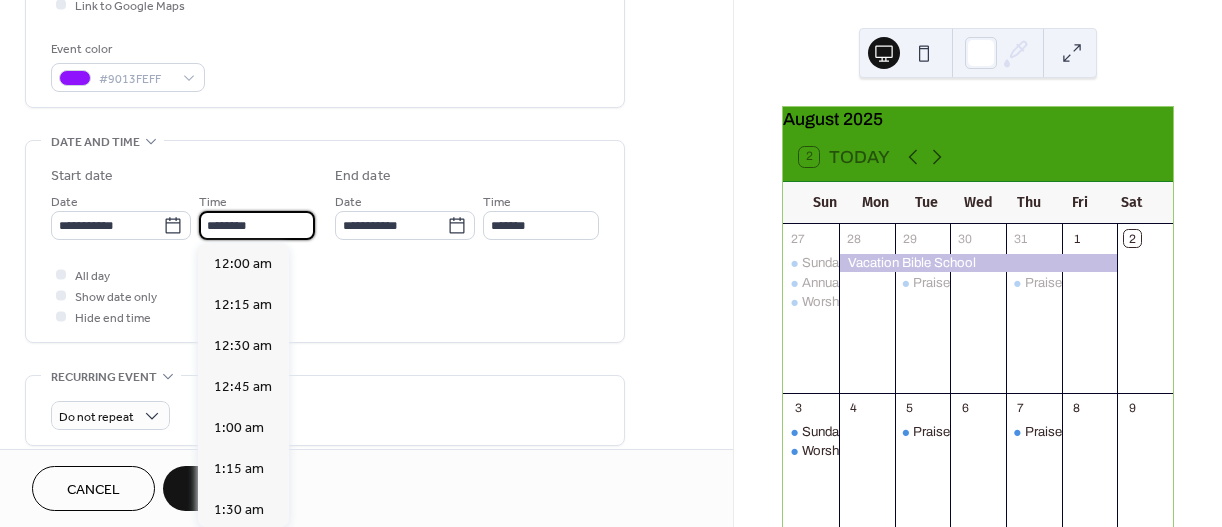 click on "********" at bounding box center (257, 225) 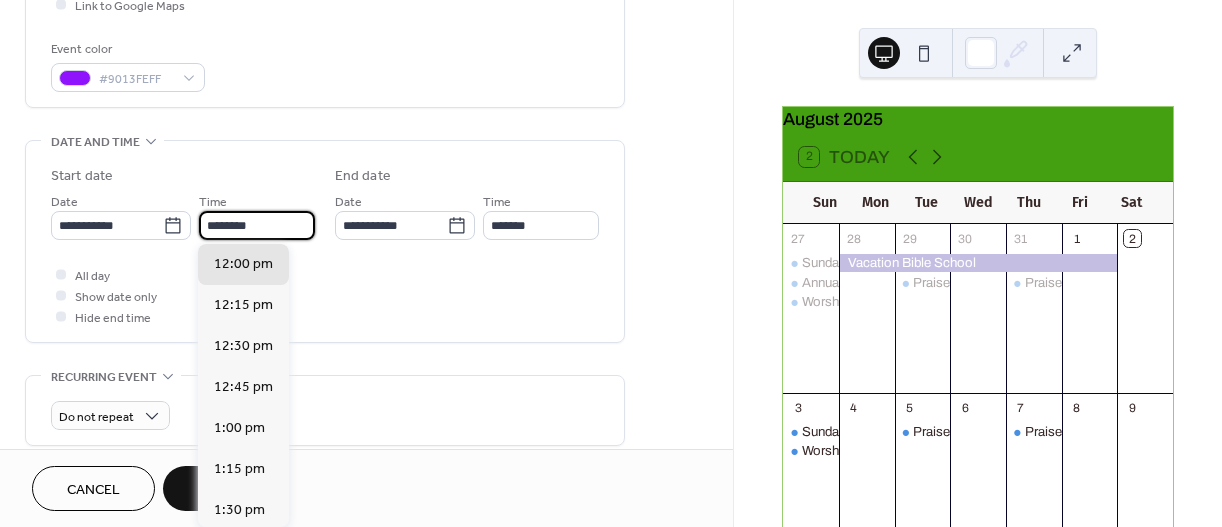 click on "********" at bounding box center (257, 225) 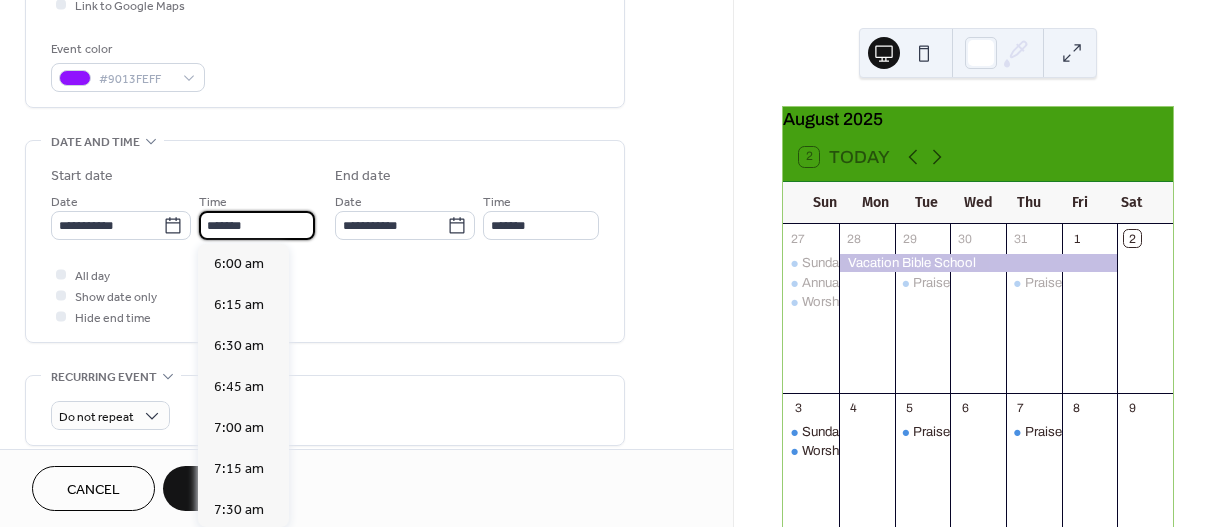 scroll, scrollTop: 3034, scrollLeft: 0, axis: vertical 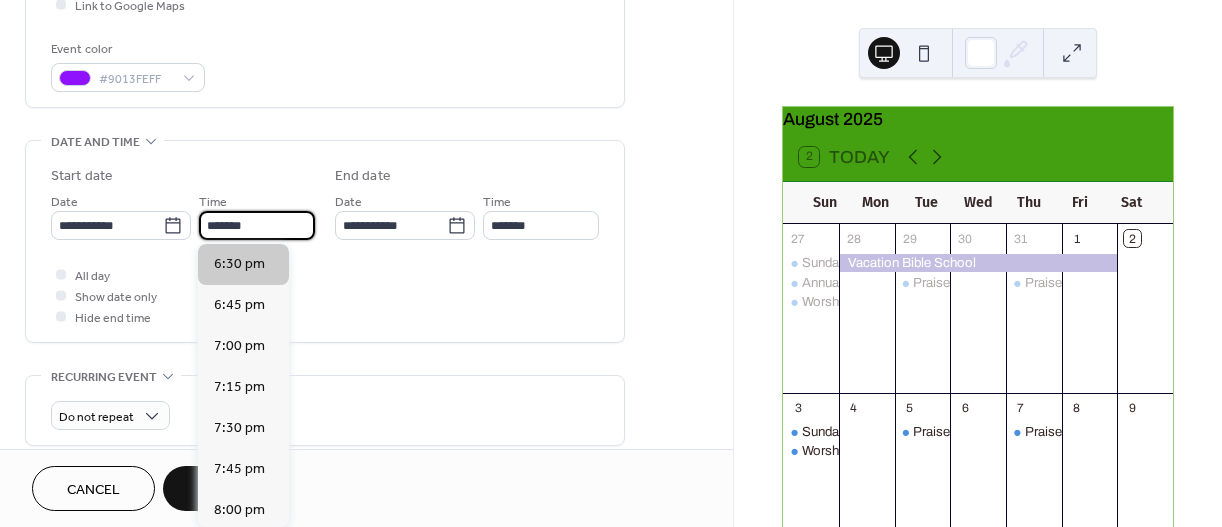 type on "*******" 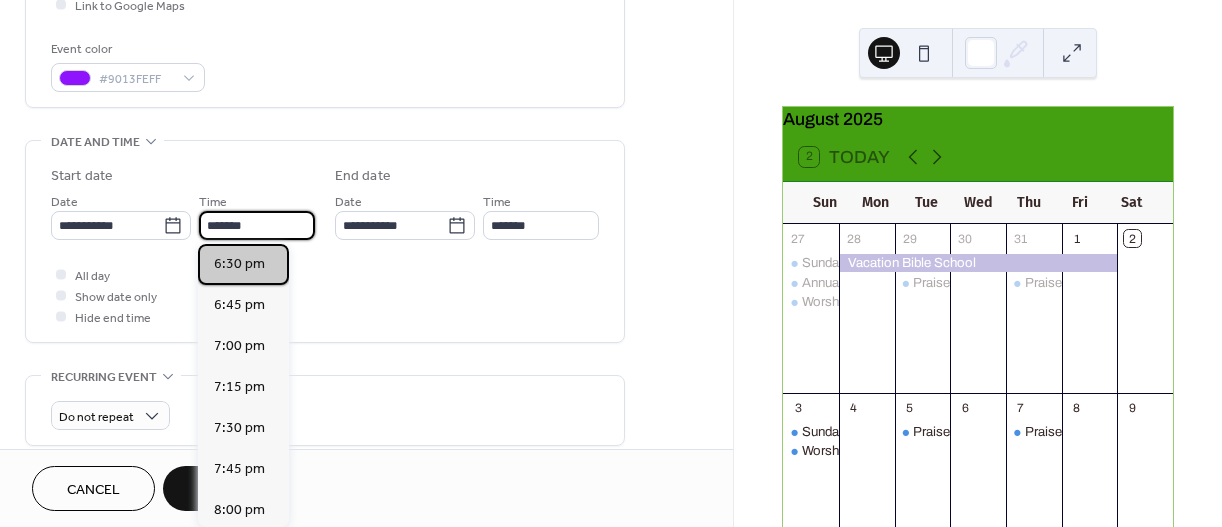 click on "6:30 pm" at bounding box center [239, 264] 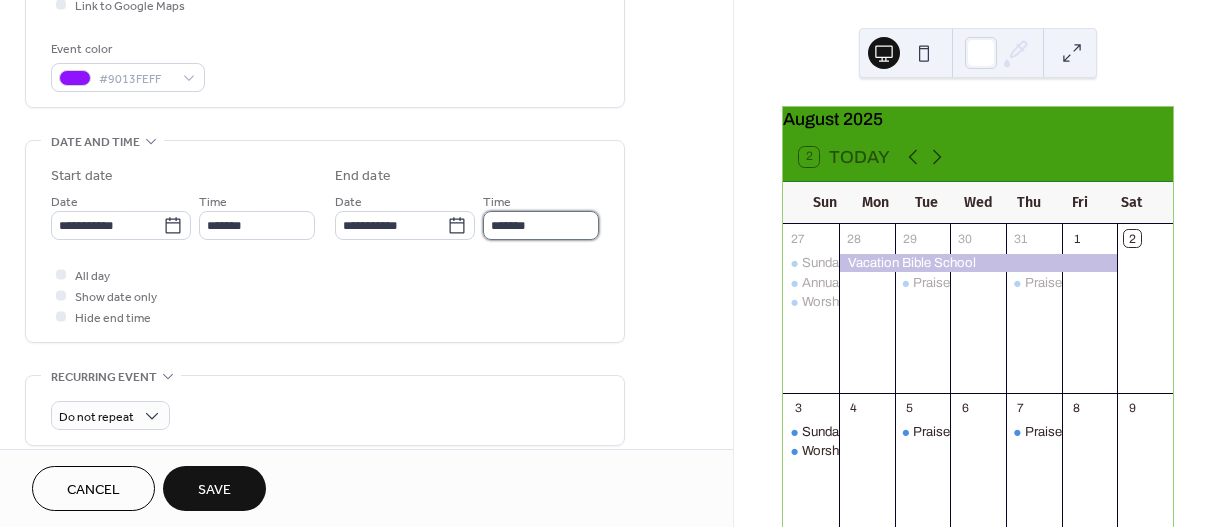 click on "*******" at bounding box center [541, 225] 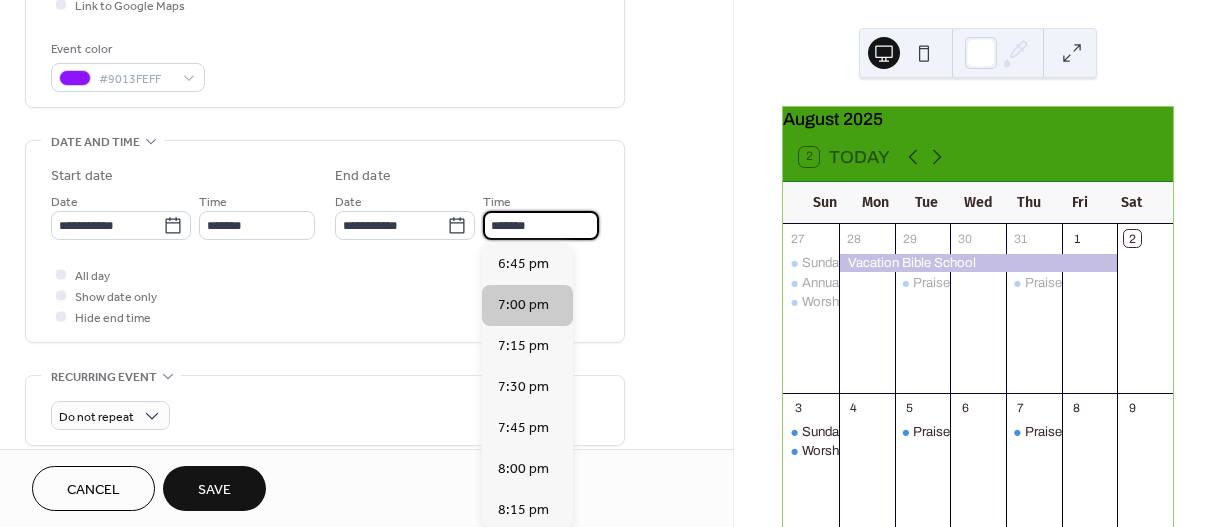 type on "*******" 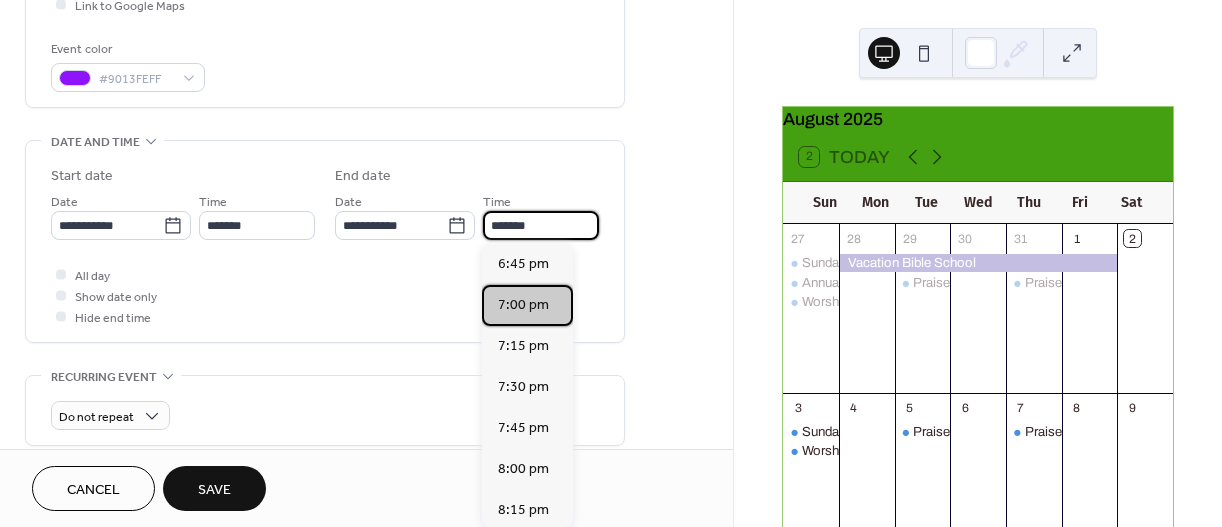 click on "7:00 pm" at bounding box center [523, 305] 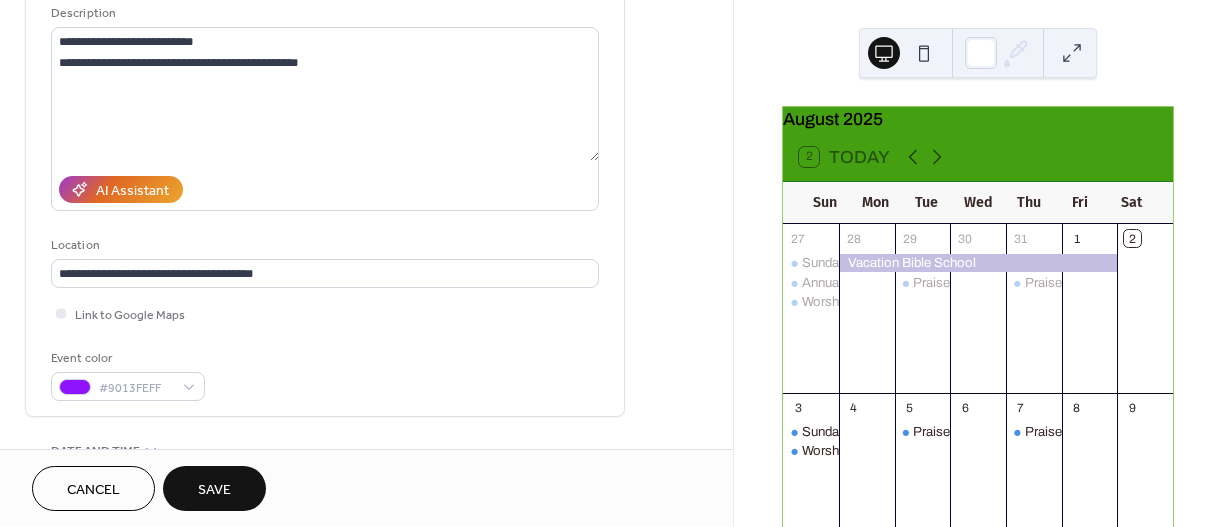 scroll, scrollTop: 132, scrollLeft: 0, axis: vertical 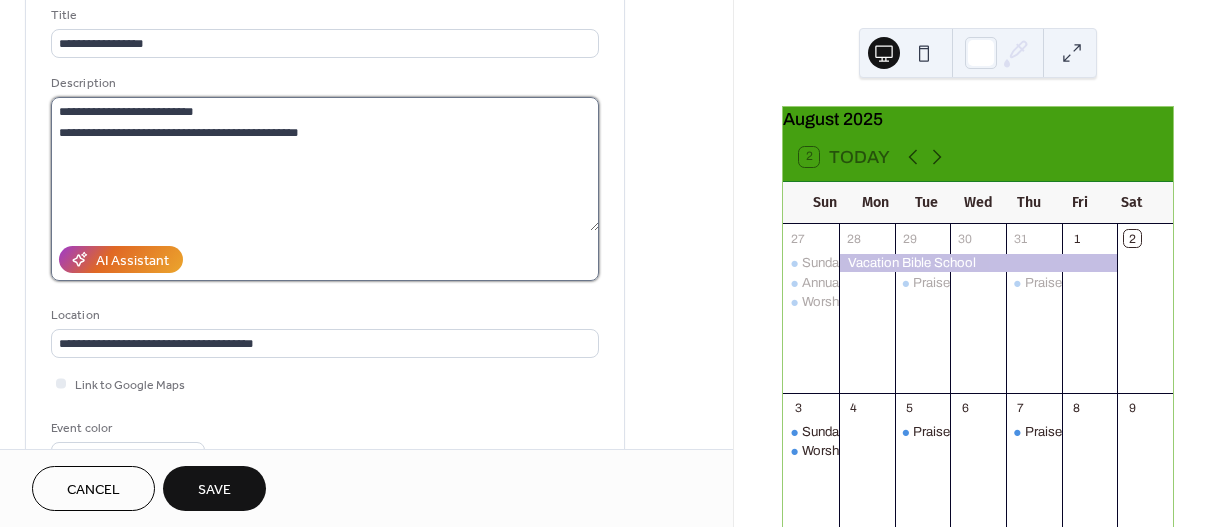 click on "**********" at bounding box center [325, 164] 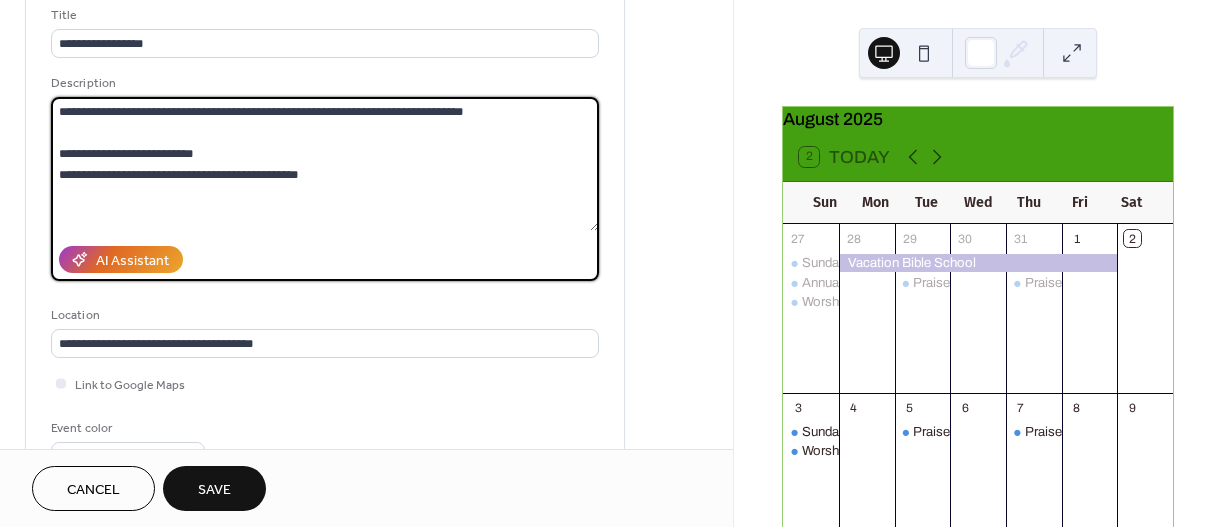 click on "**********" at bounding box center (325, 164) 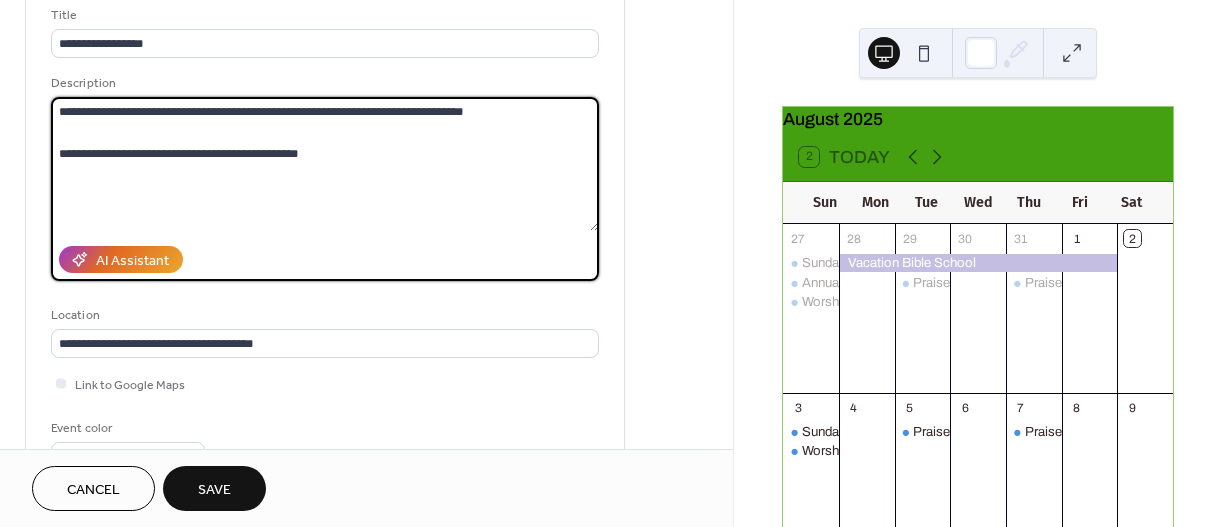 click on "**********" at bounding box center [325, 164] 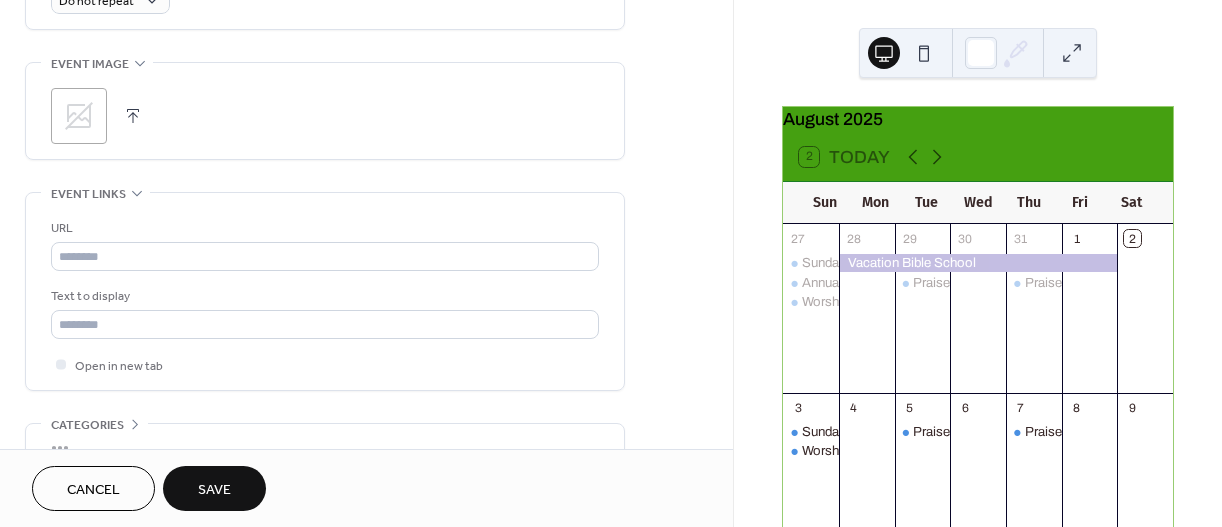 scroll, scrollTop: 1037, scrollLeft: 0, axis: vertical 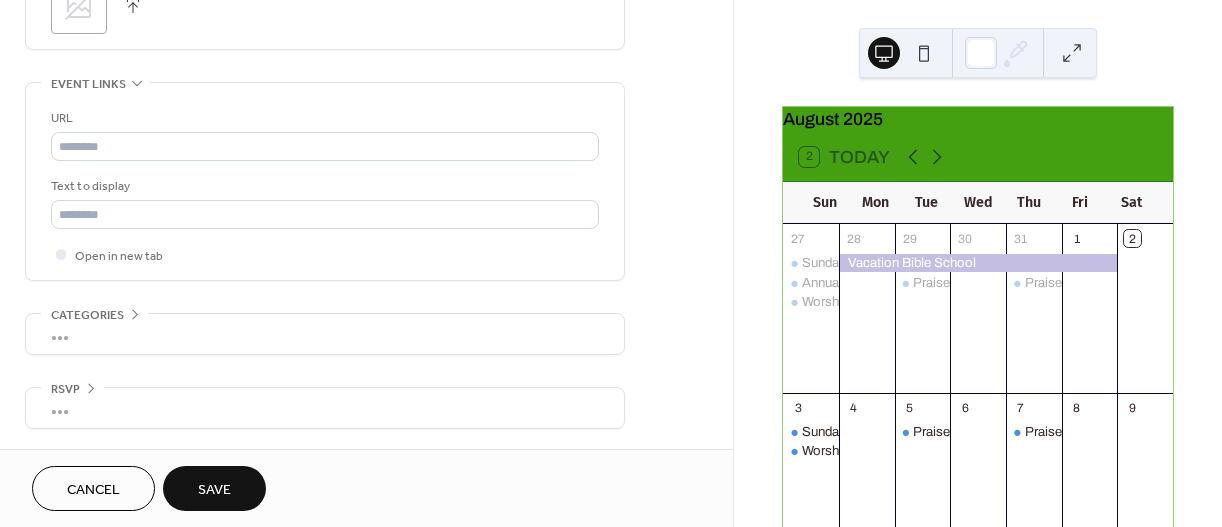 type on "**********" 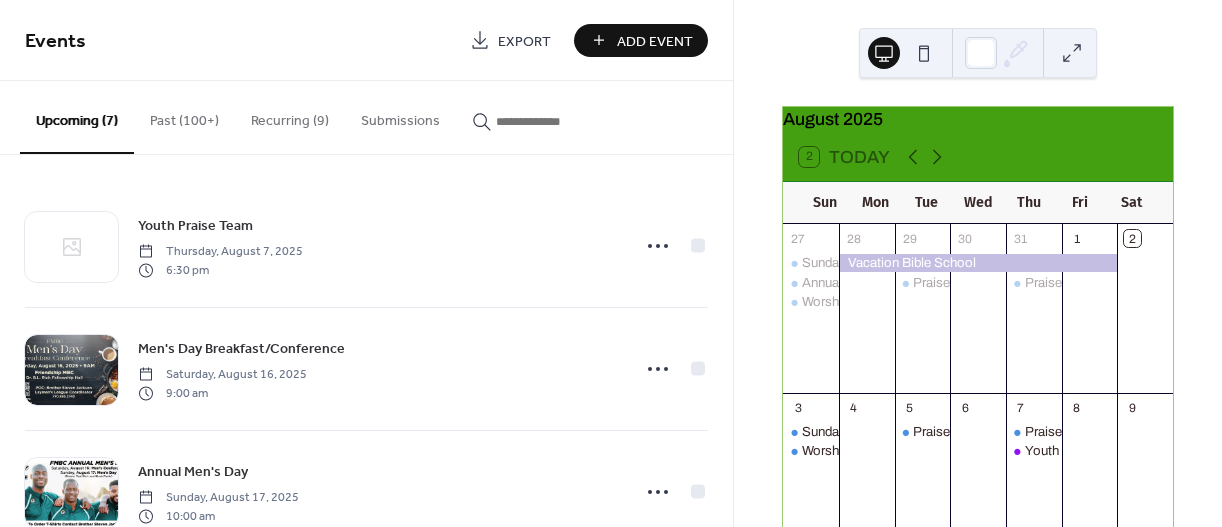 click on "Add Event" at bounding box center (655, 41) 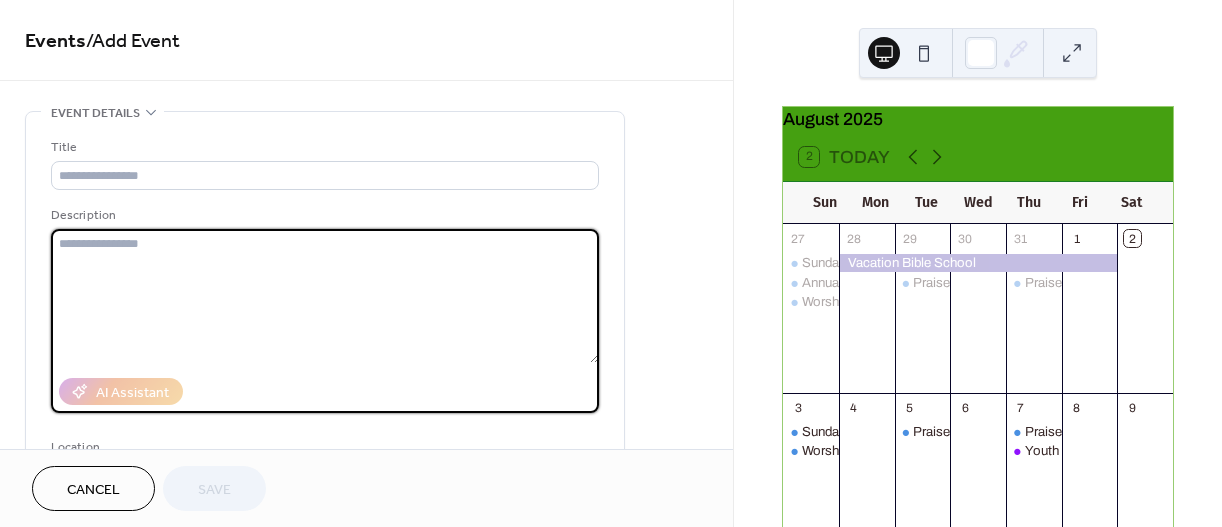 paste on "**********" 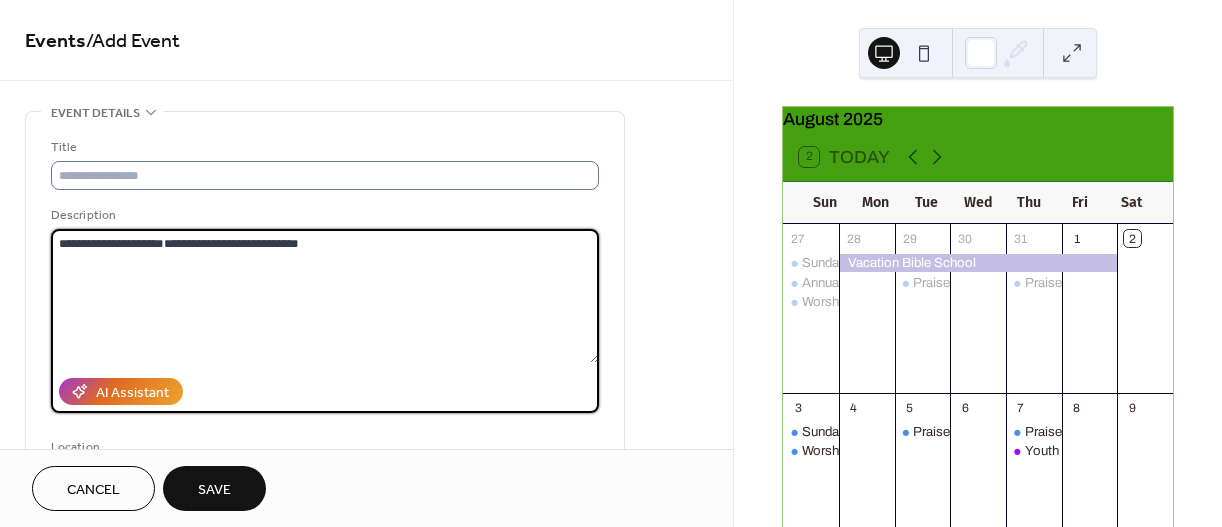 type on "**********" 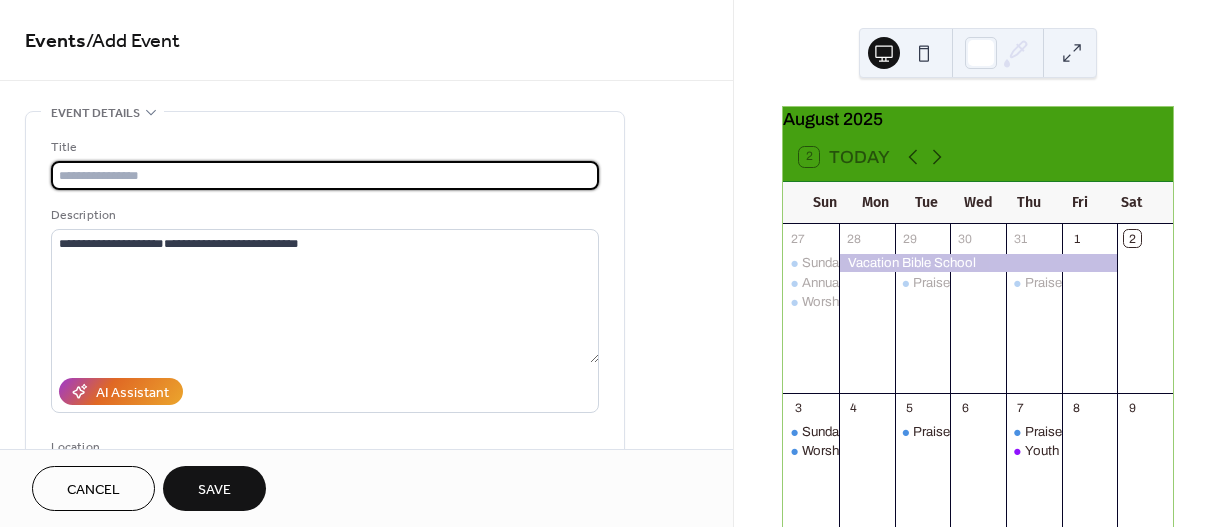 click at bounding box center (325, 175) 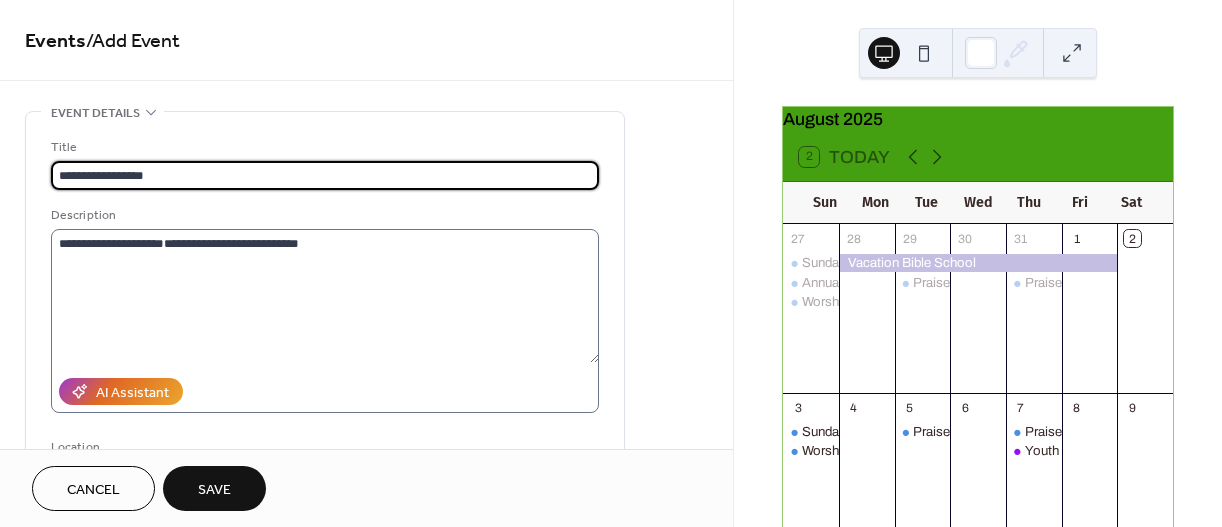 type on "**********" 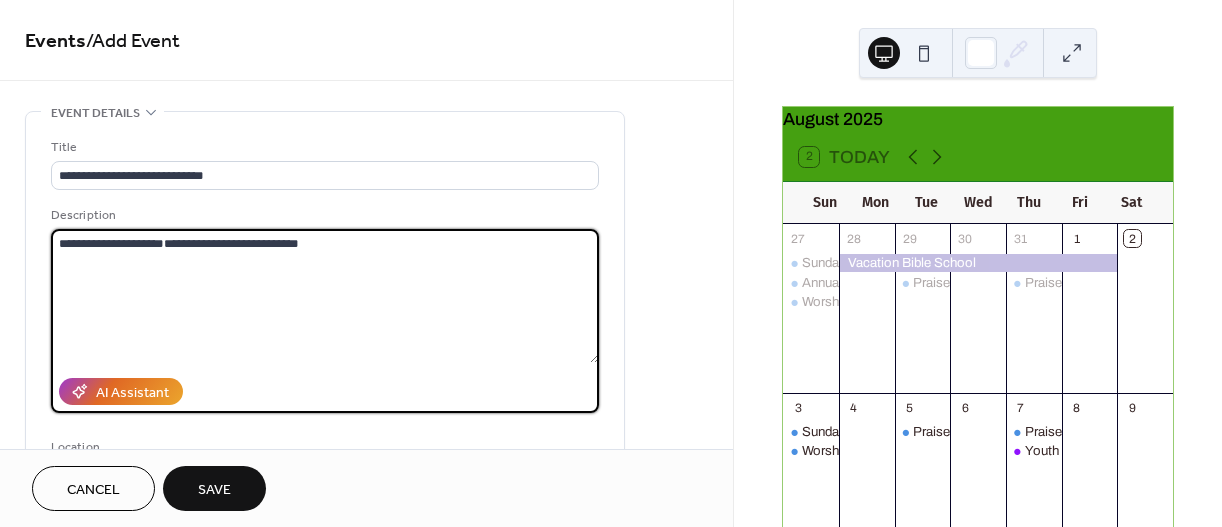 click on "**********" at bounding box center [325, 296] 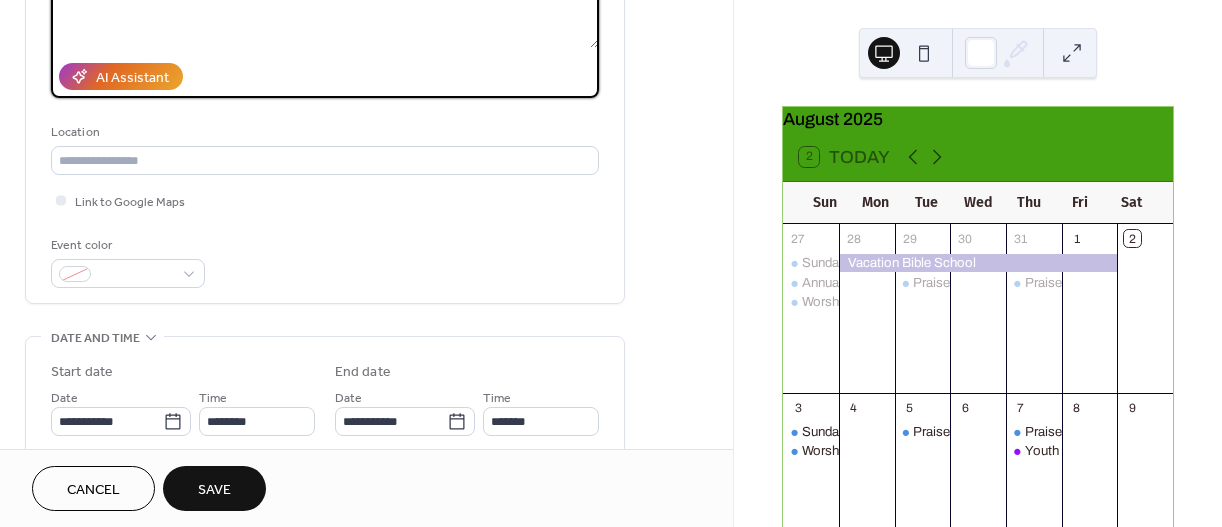 scroll, scrollTop: 328, scrollLeft: 0, axis: vertical 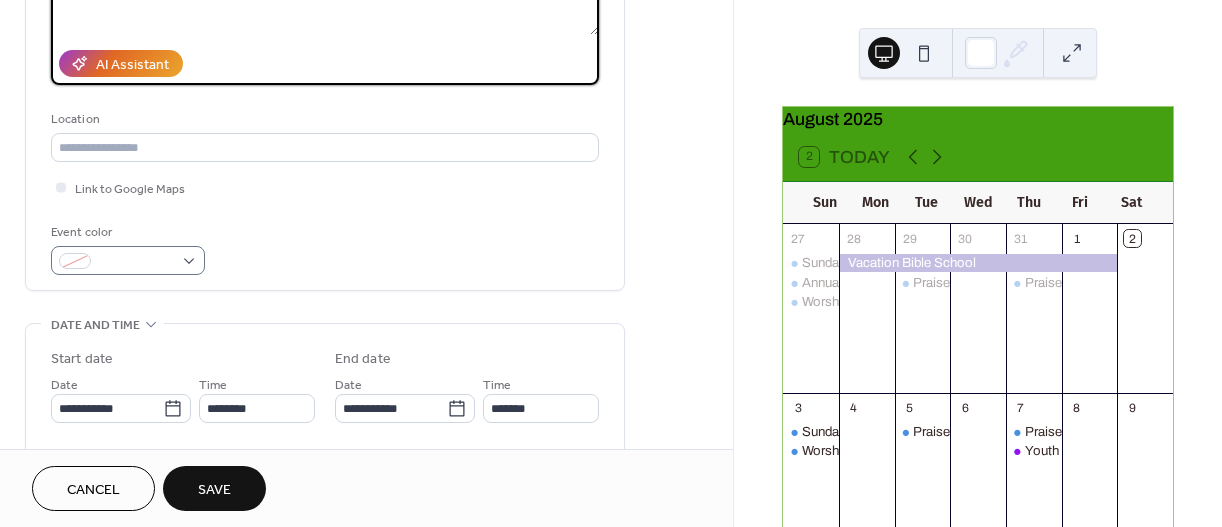 type on "**********" 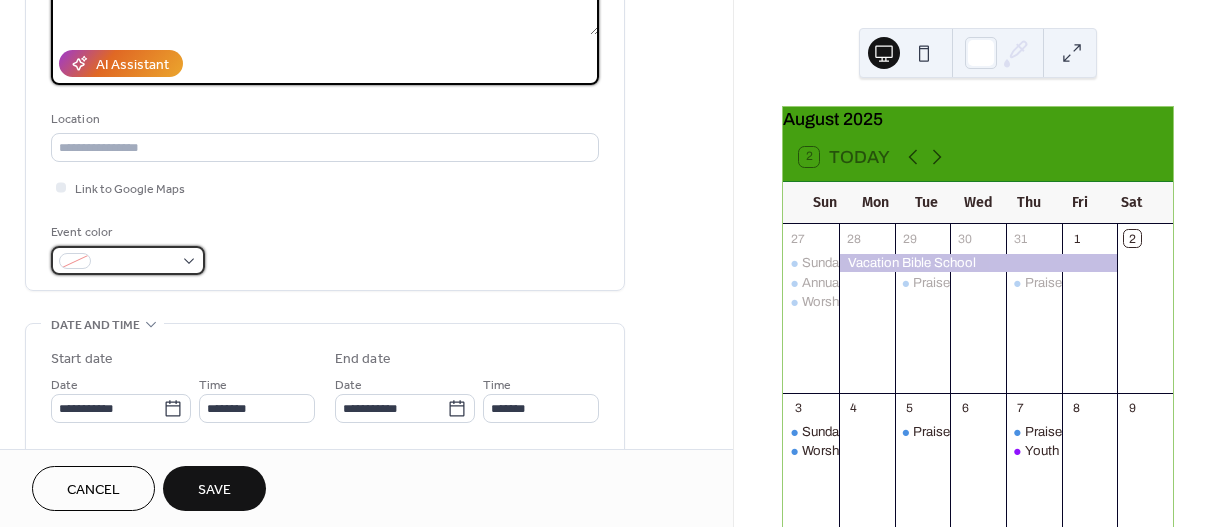click at bounding box center (128, 260) 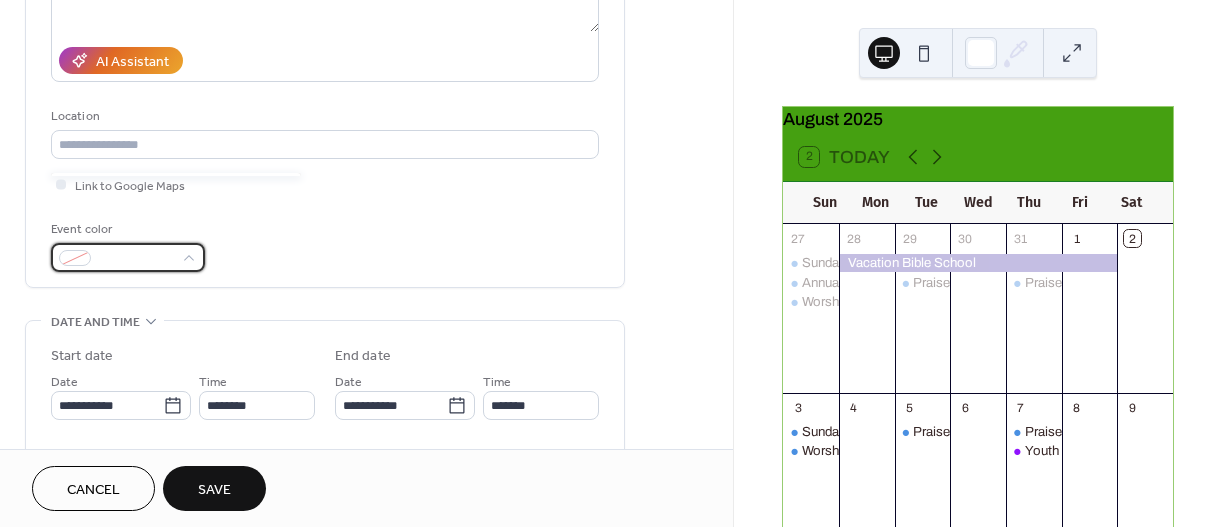 scroll, scrollTop: 308, scrollLeft: 0, axis: vertical 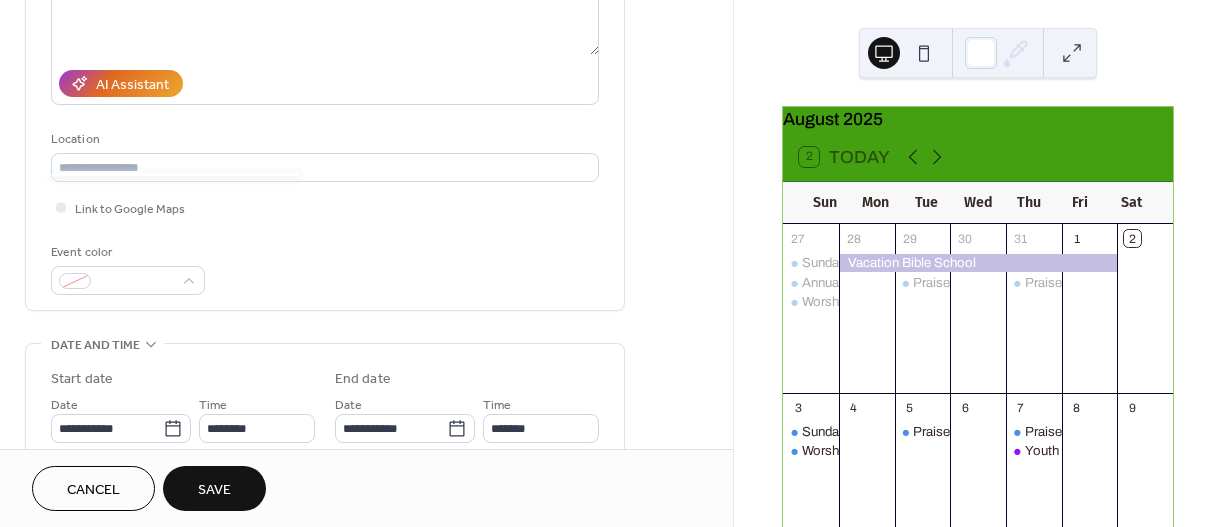 click on "******* hex" at bounding box center [176, 347] 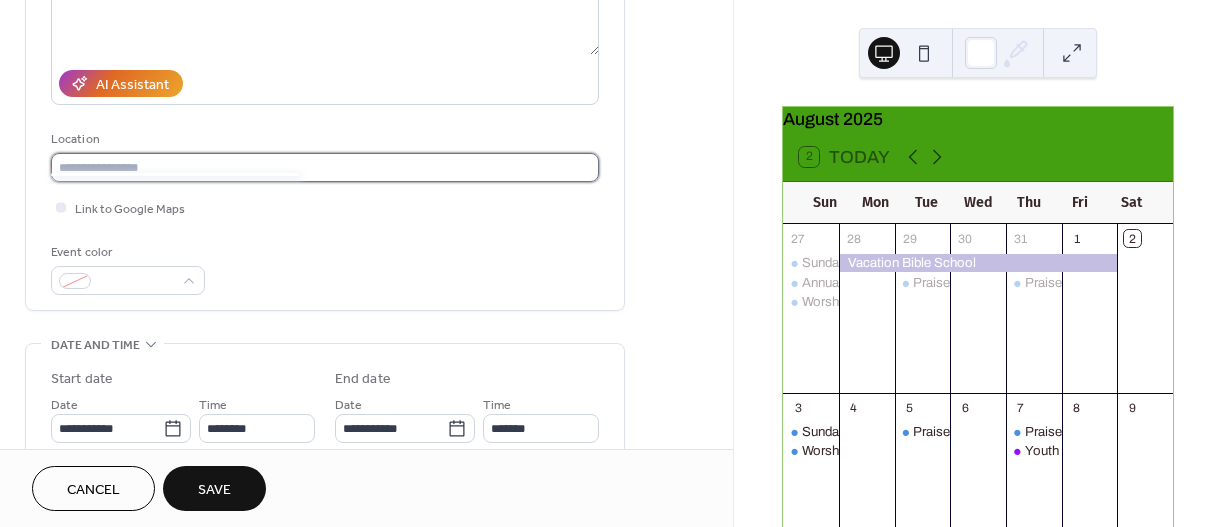 click at bounding box center [325, 167] 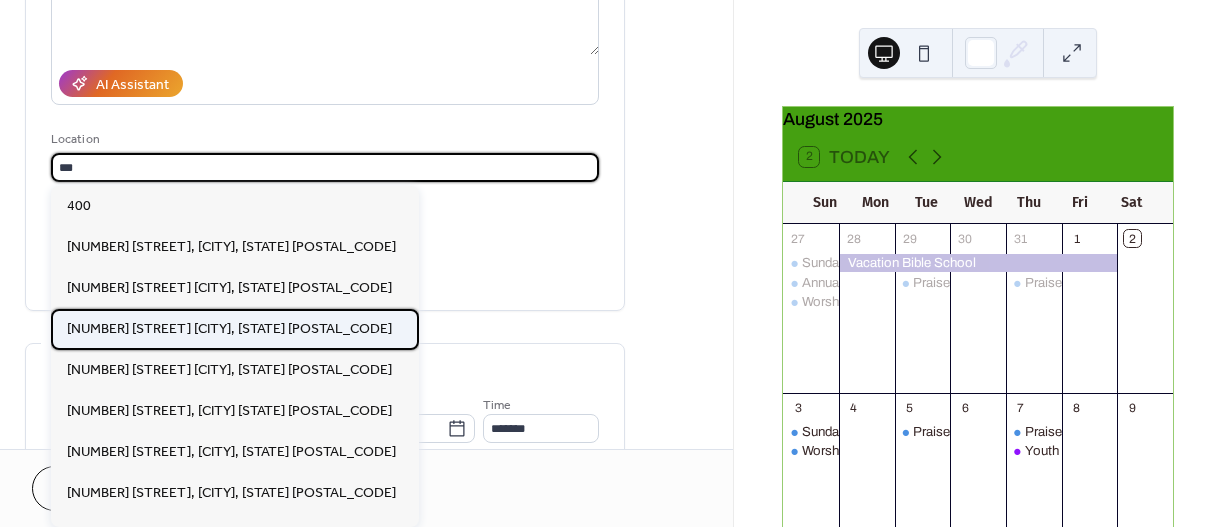 click on "[NUMBER] [STREET] [CITY], [STATE] [POSTAL_CODE]" at bounding box center [229, 329] 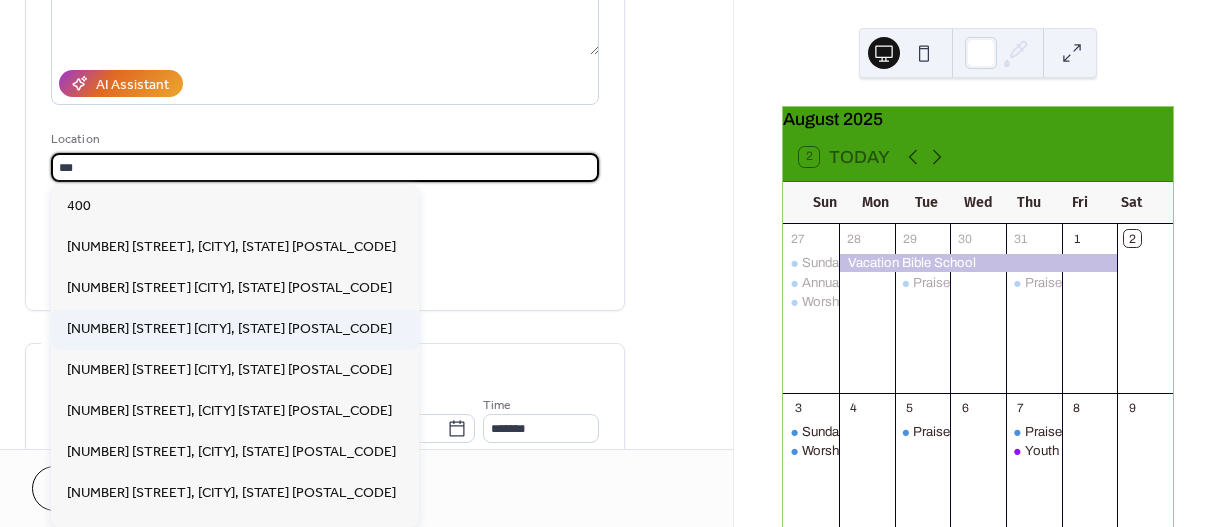 type on "**********" 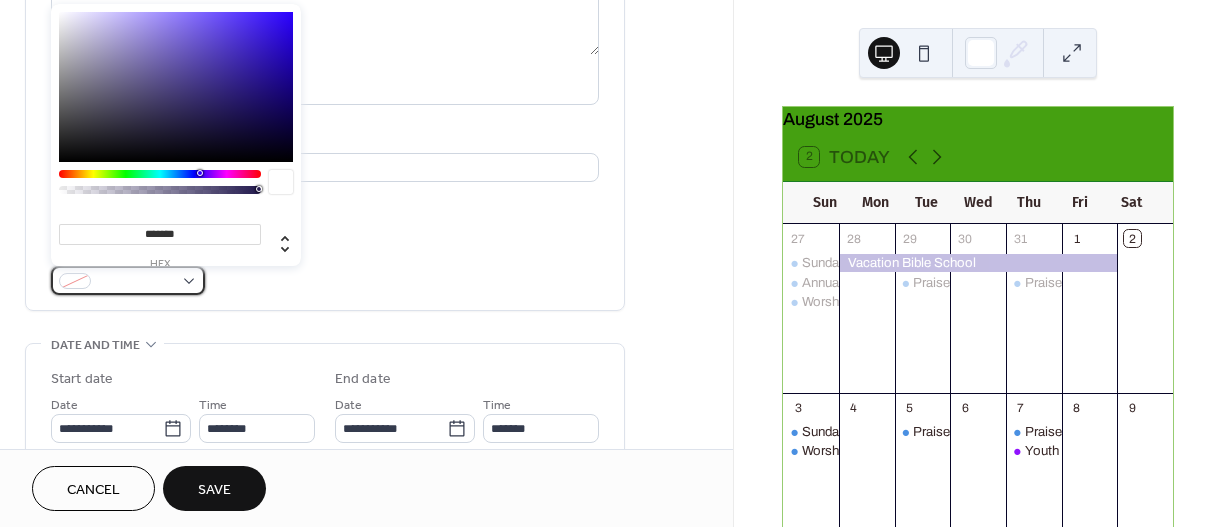 click at bounding box center [128, 280] 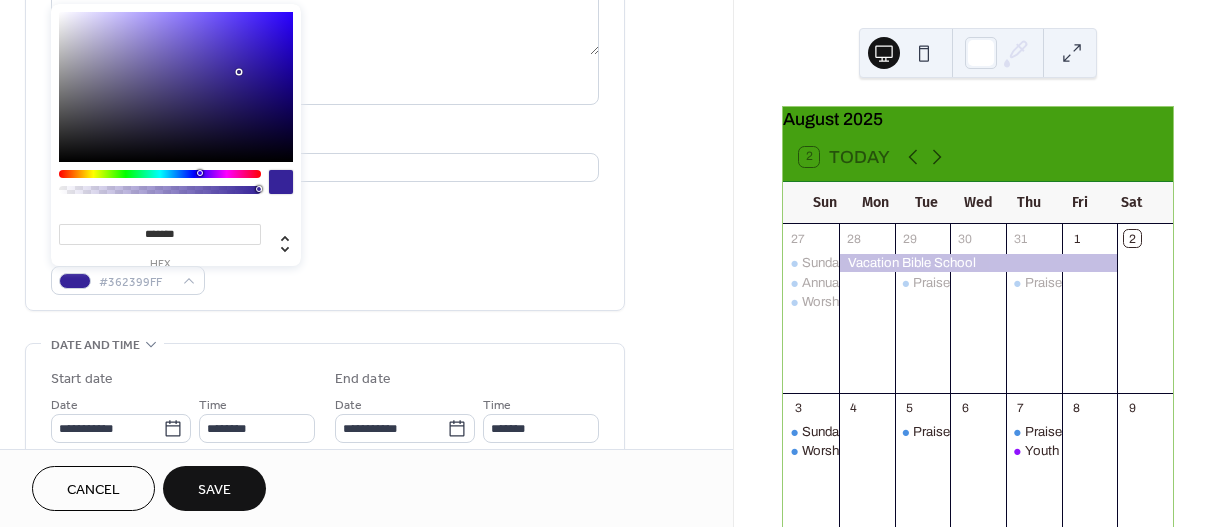click at bounding box center (176, 87) 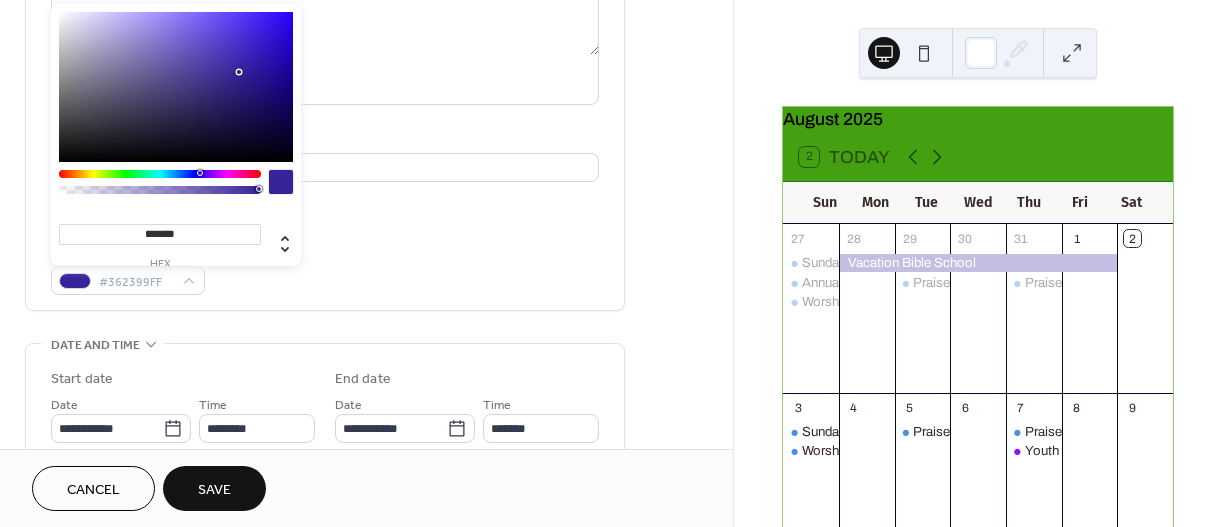 type on "*******" 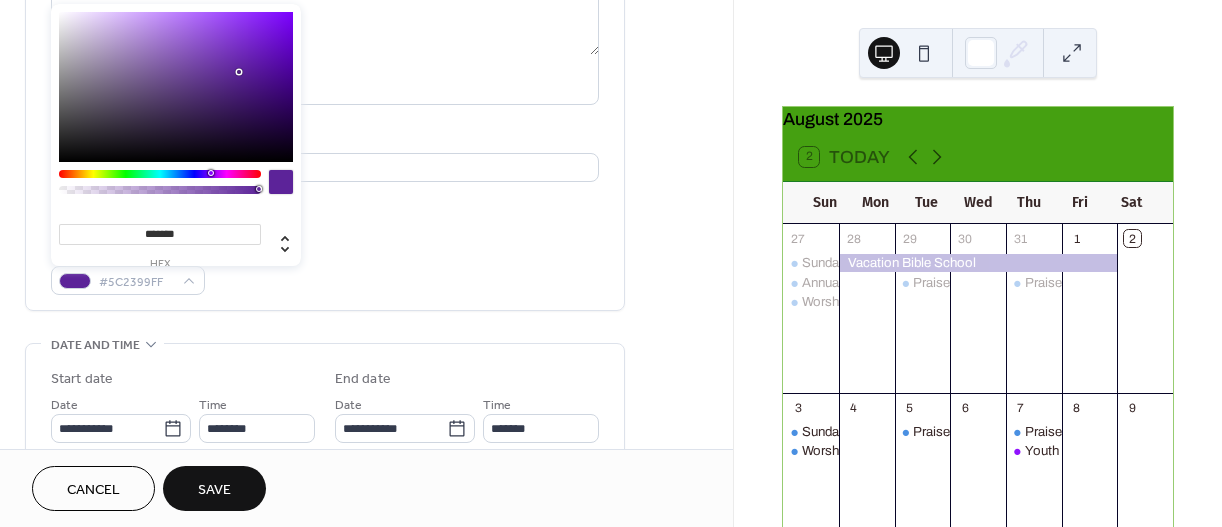 click at bounding box center (160, 174) 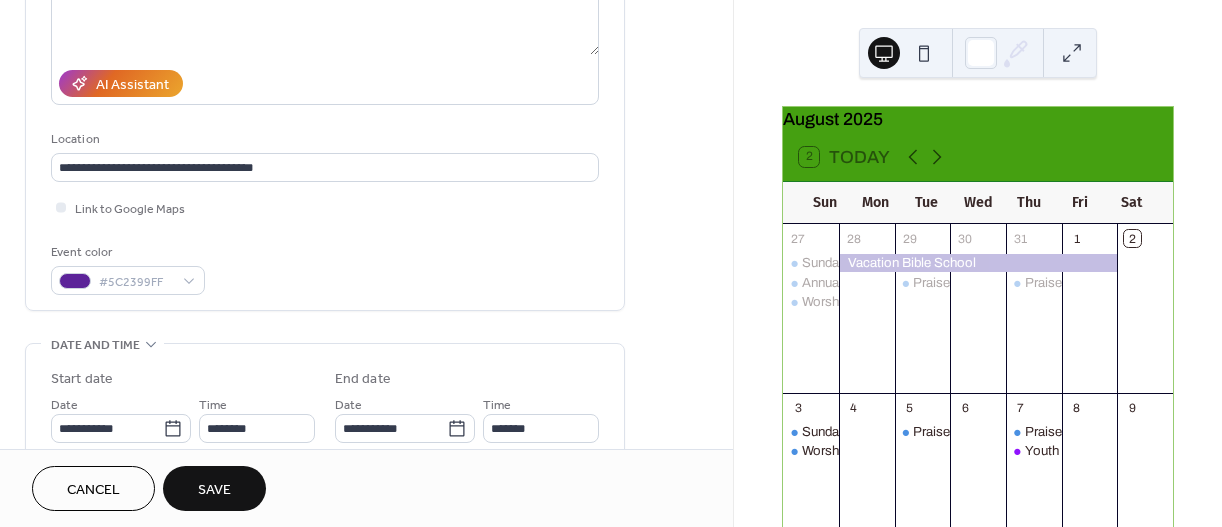 click on "Event color #5C2399FF" at bounding box center [325, 268] 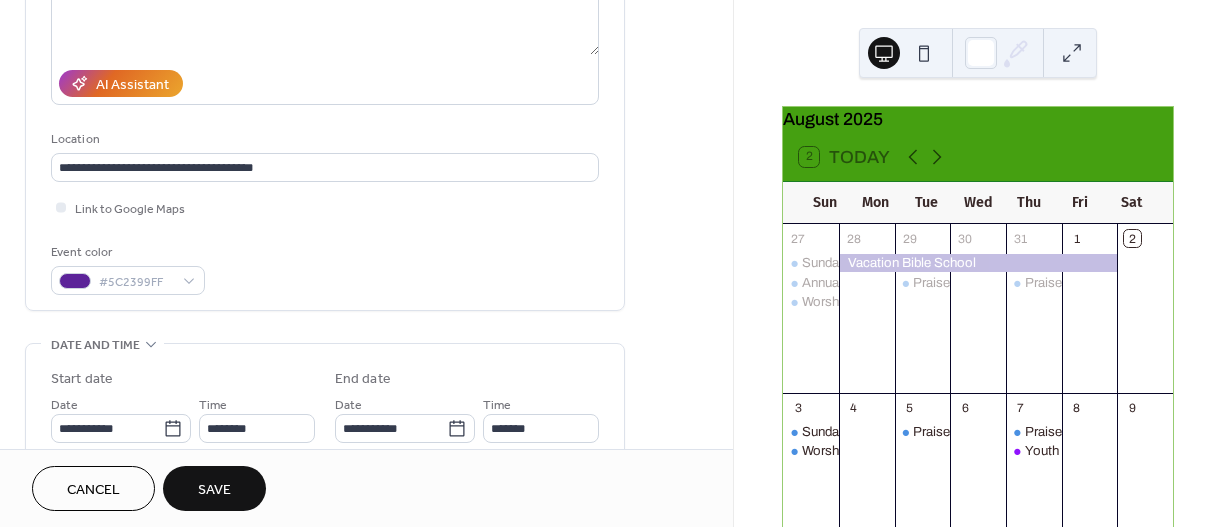 click on "**********" at bounding box center (366, 490) 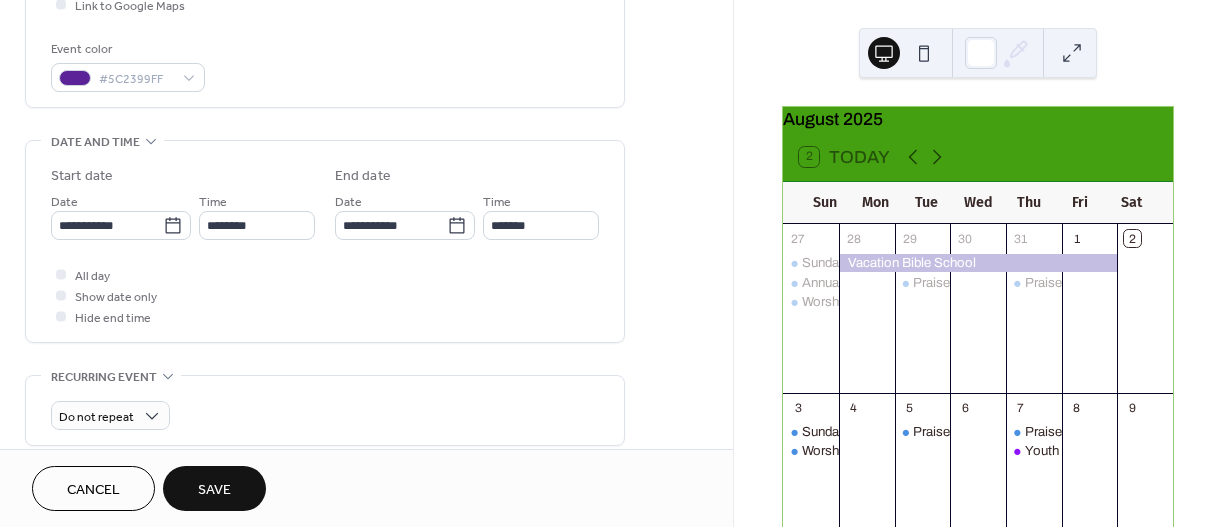 scroll, scrollTop: 516, scrollLeft: 0, axis: vertical 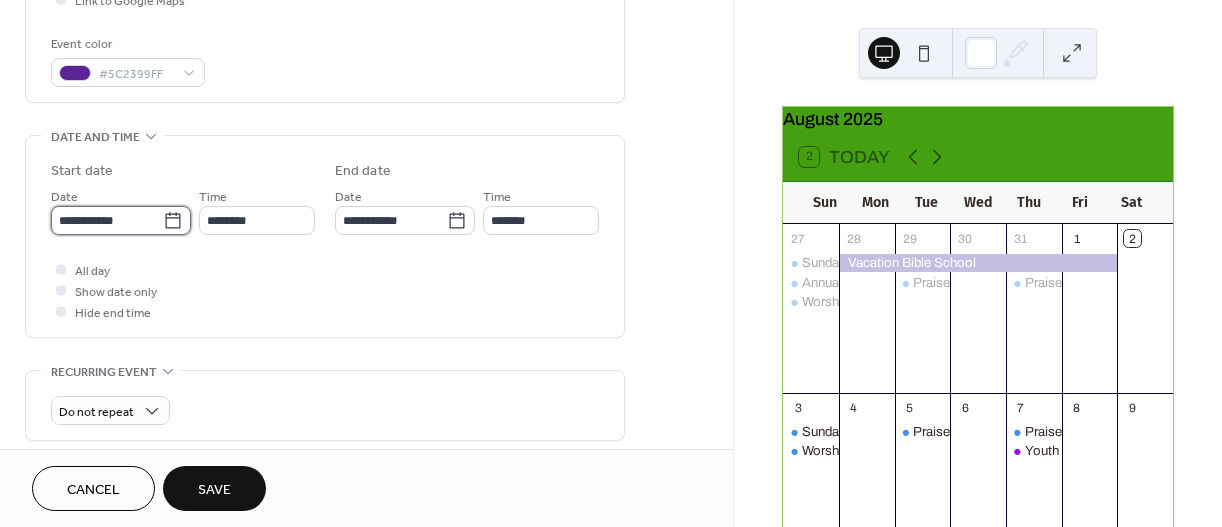 click on "**********" at bounding box center [107, 220] 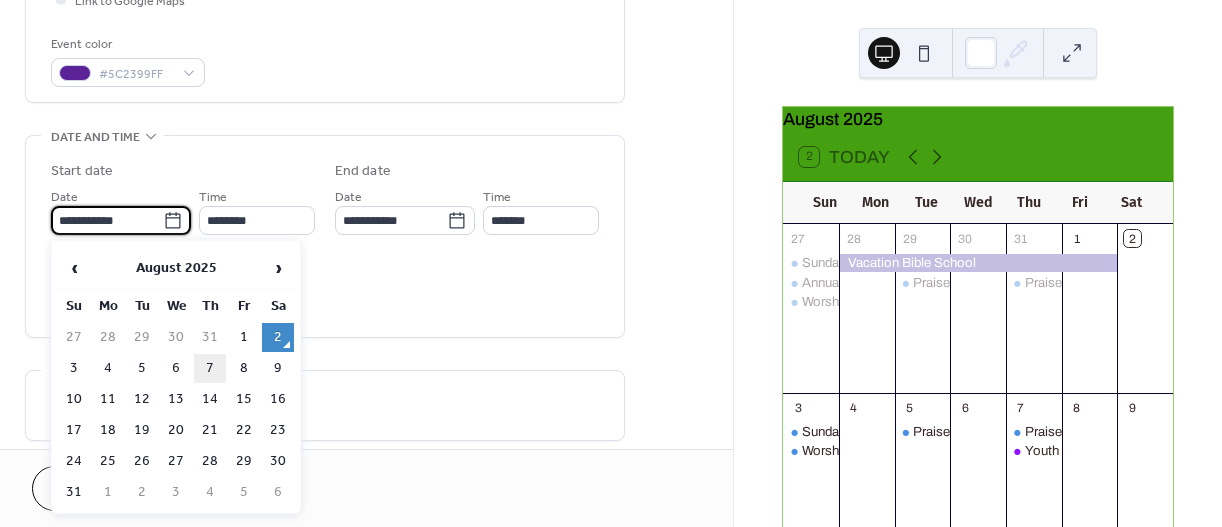 click on "7" at bounding box center (210, 368) 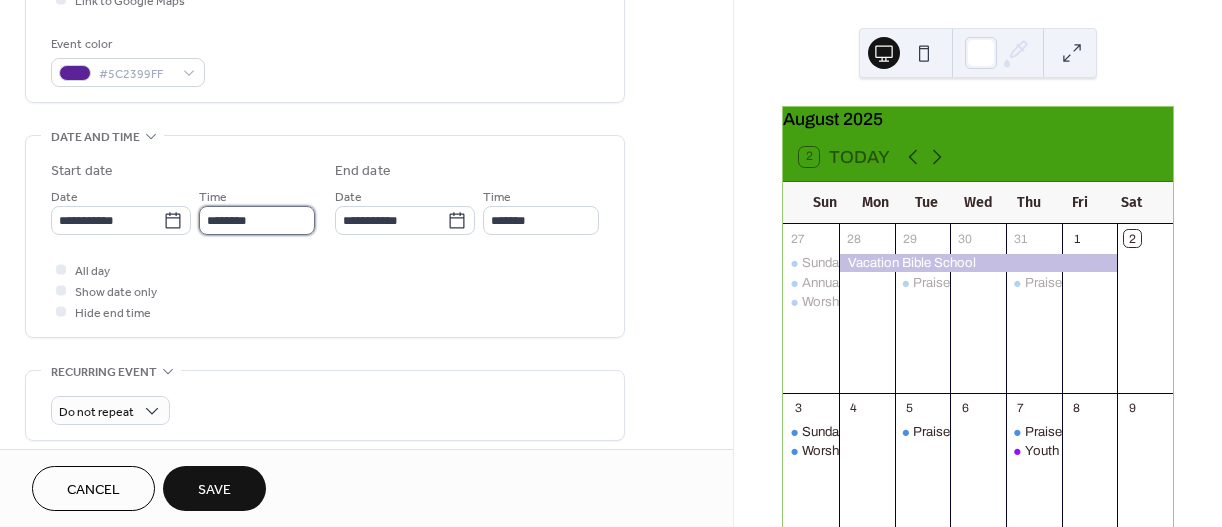 click on "********" at bounding box center (257, 220) 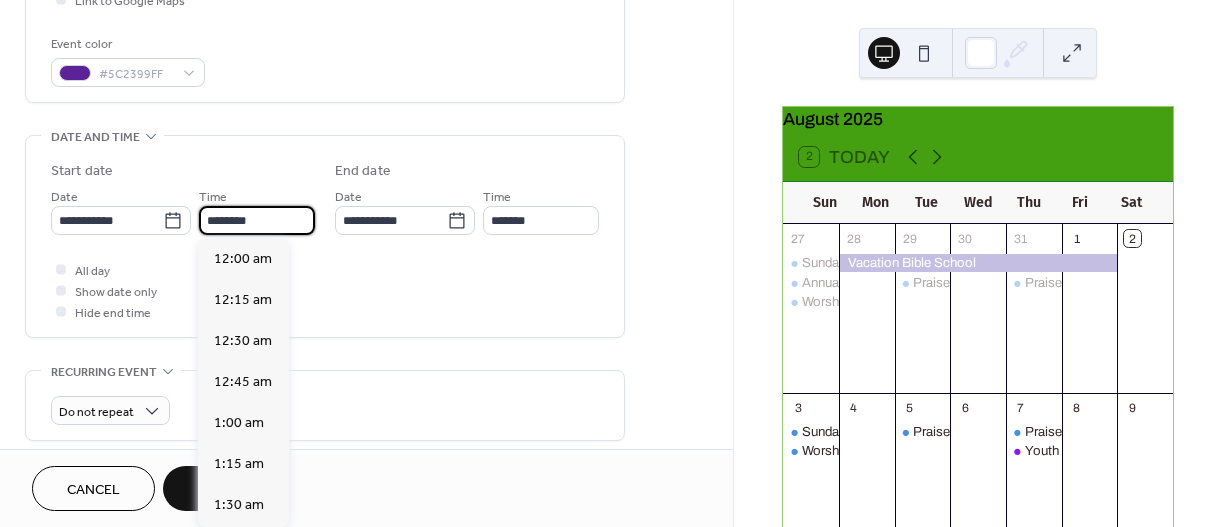 scroll, scrollTop: 1968, scrollLeft: 0, axis: vertical 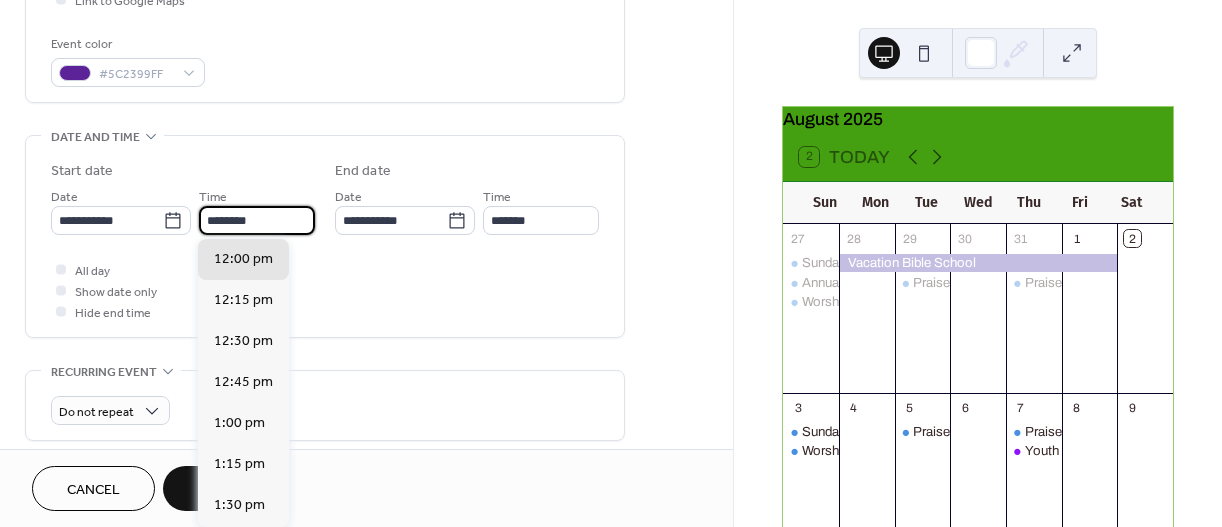 click on "********" at bounding box center [257, 220] 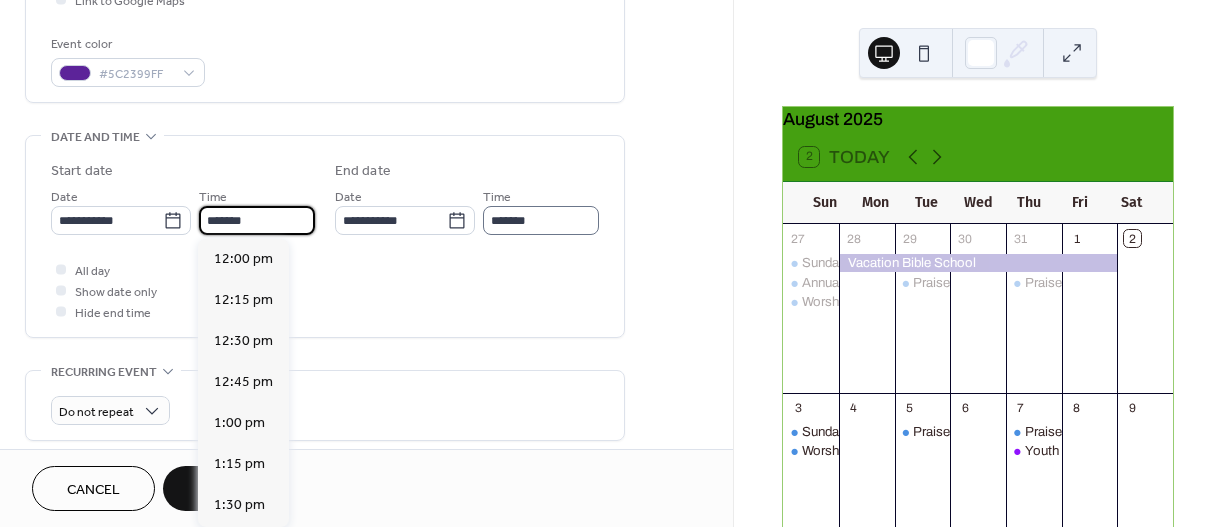 scroll, scrollTop: 2952, scrollLeft: 0, axis: vertical 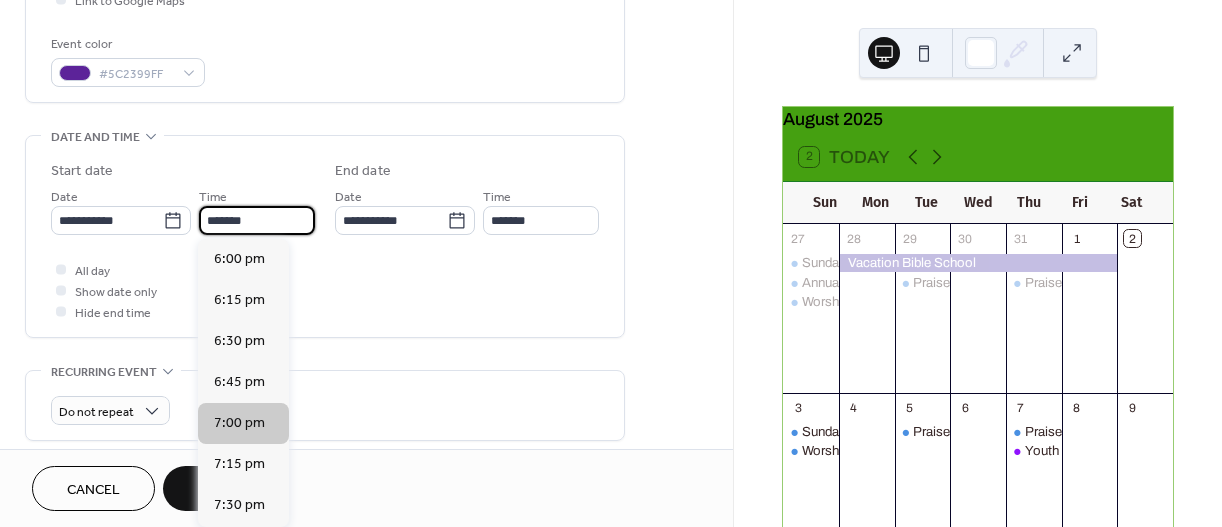 type on "*******" 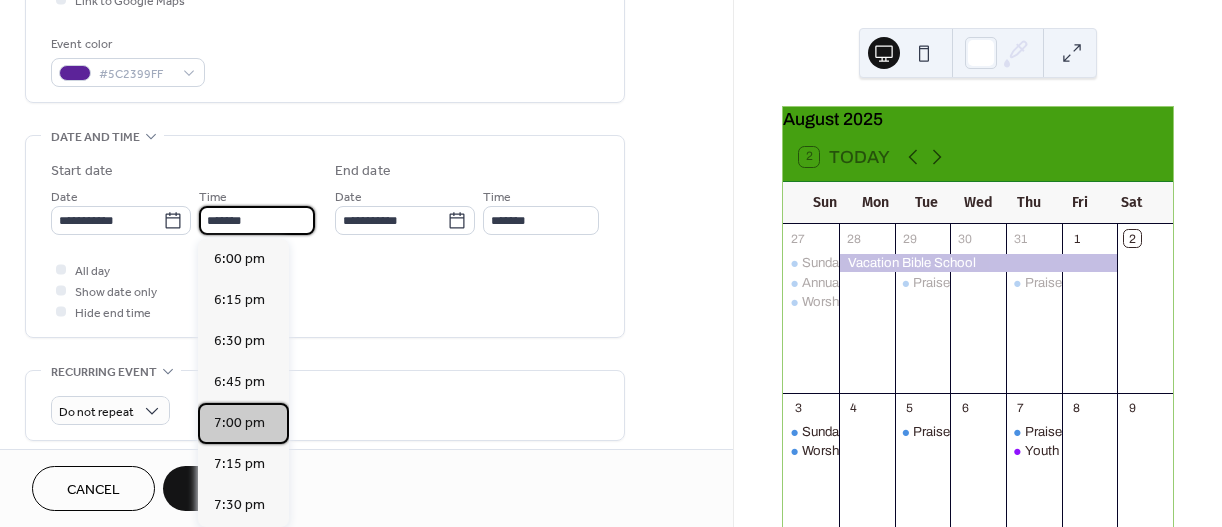 click on "7:00 pm" at bounding box center [239, 423] 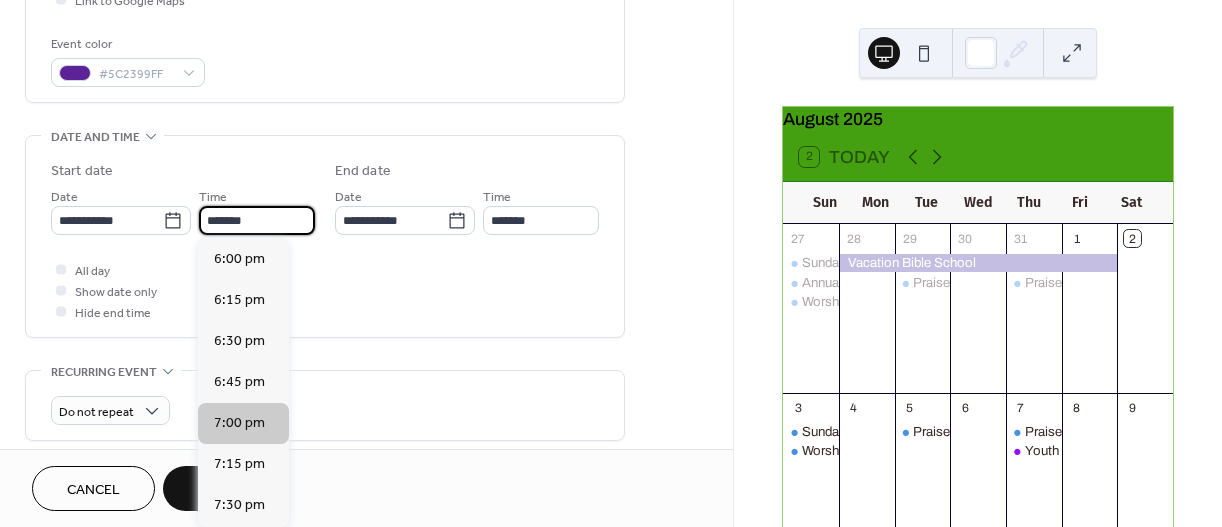 type on "*******" 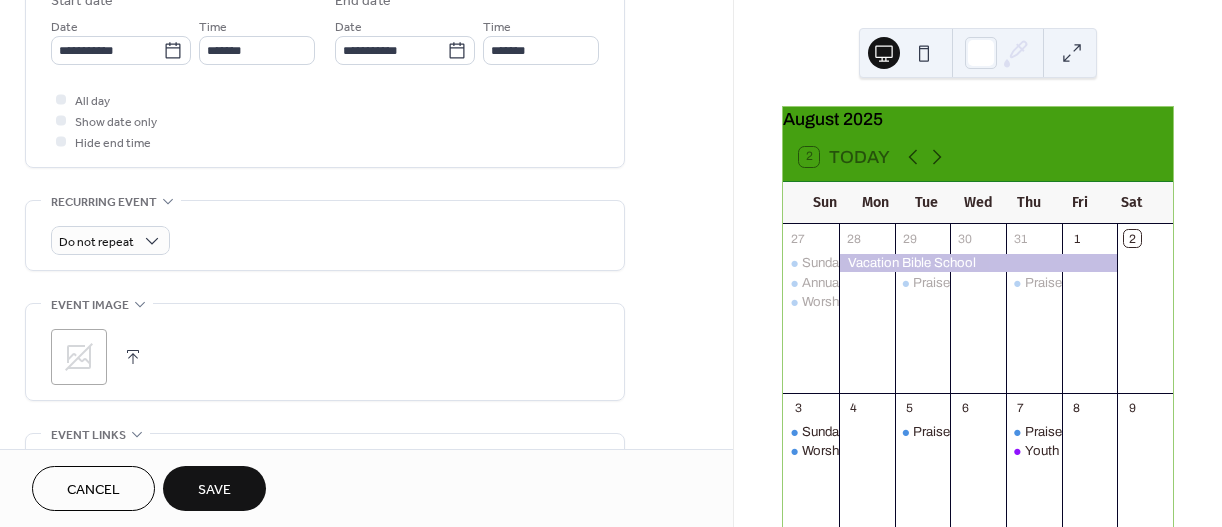scroll, scrollTop: 689, scrollLeft: 0, axis: vertical 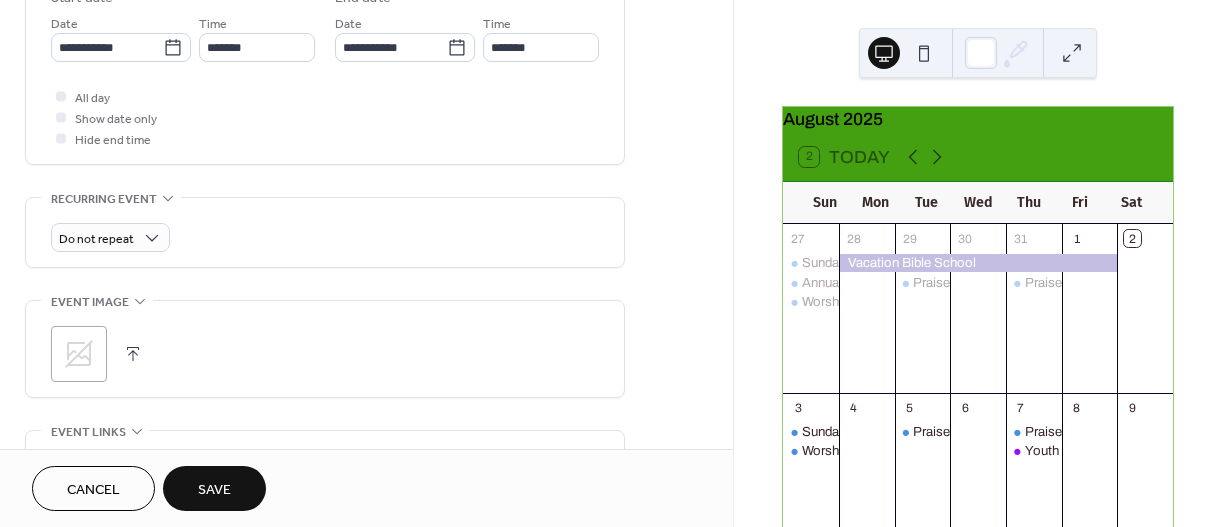 click on "Save" at bounding box center (214, 490) 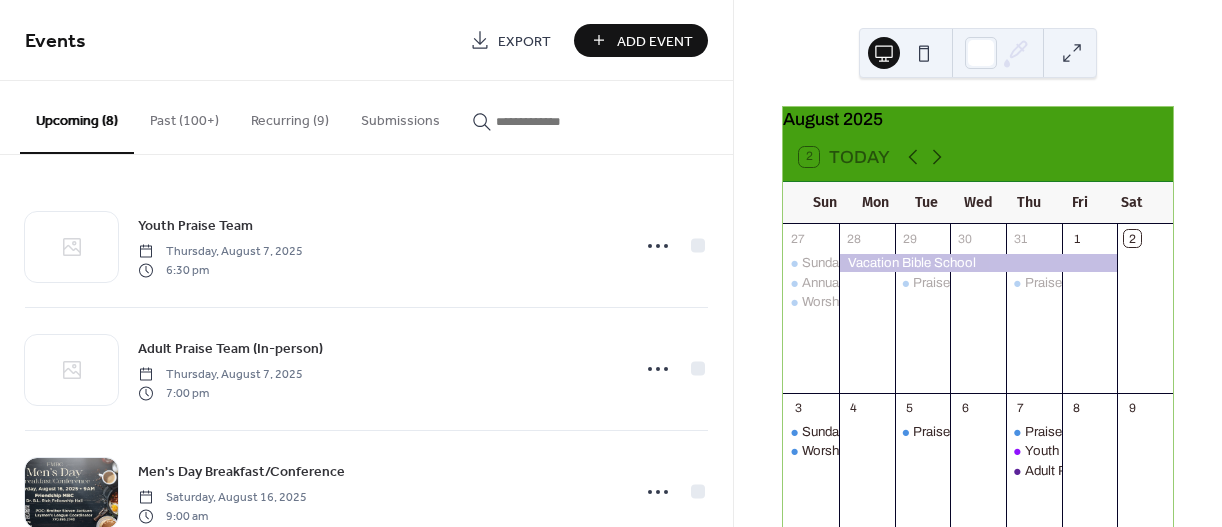 click on "Add Event" at bounding box center (655, 41) 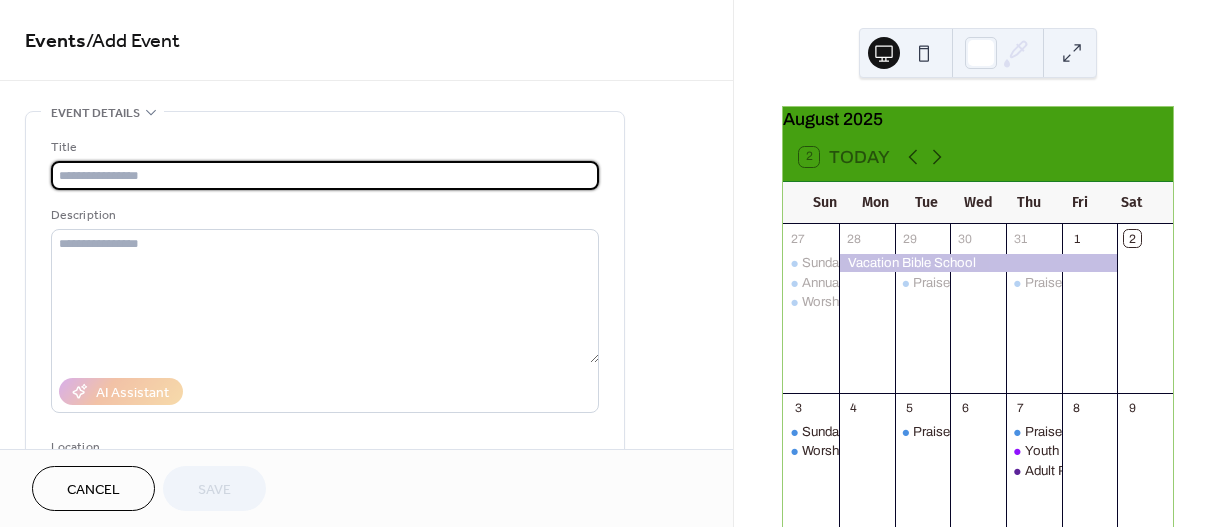 paste on "**********" 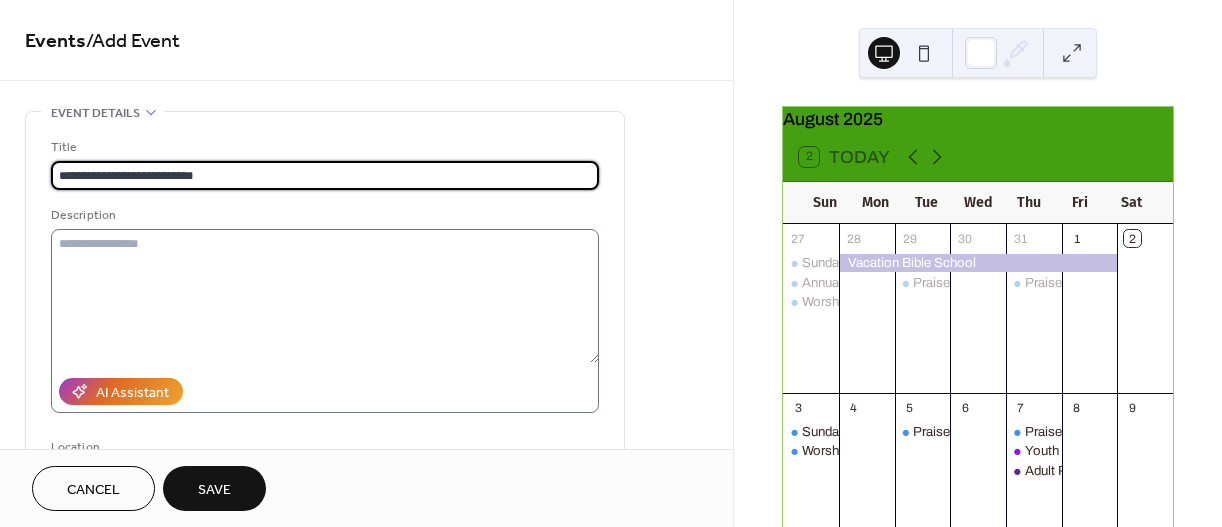 type on "**********" 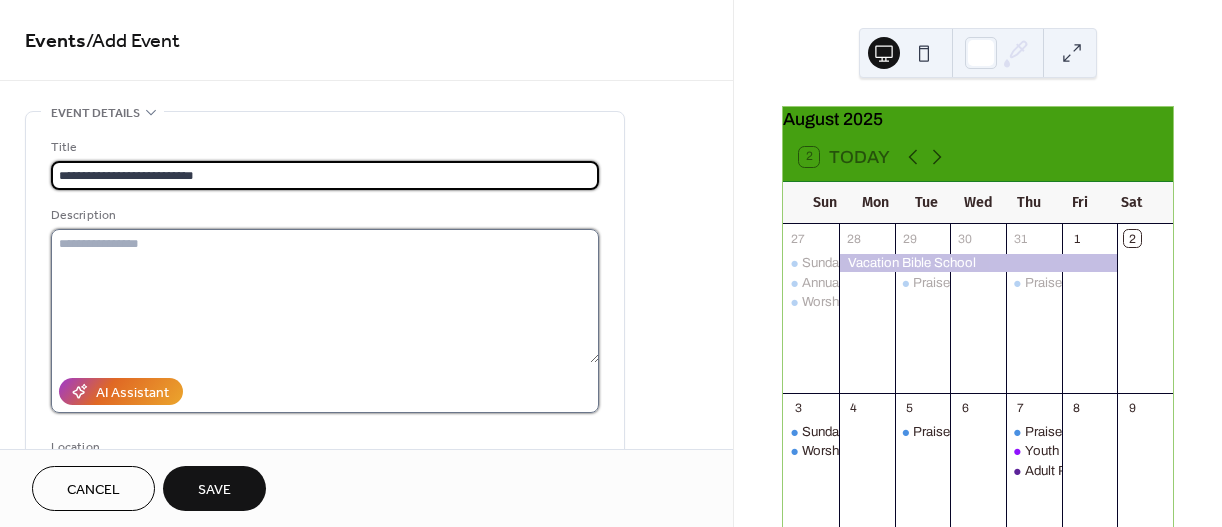 click at bounding box center (325, 296) 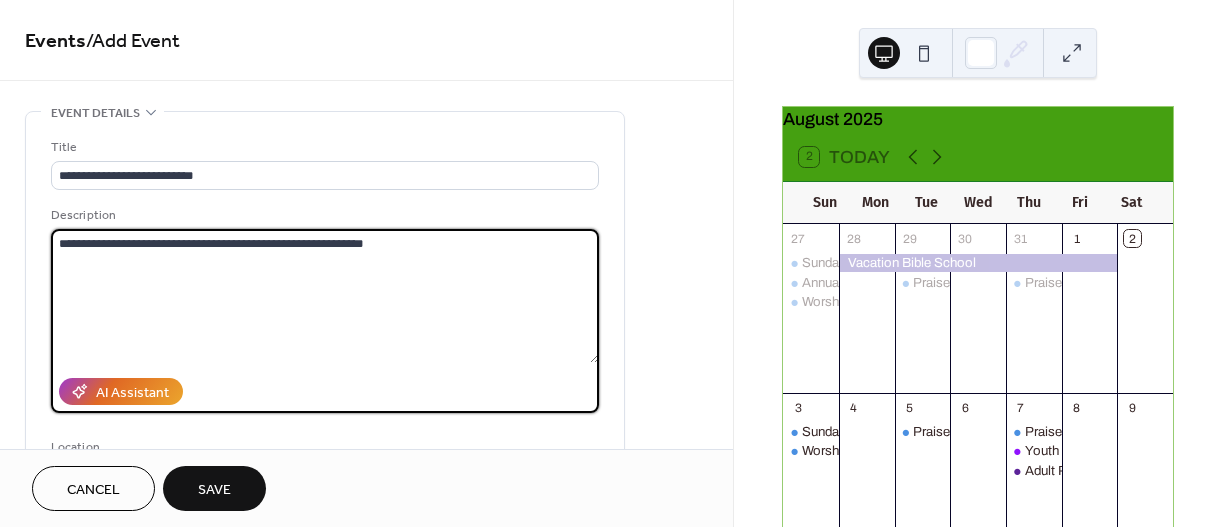 click on "**********" at bounding box center (325, 296) 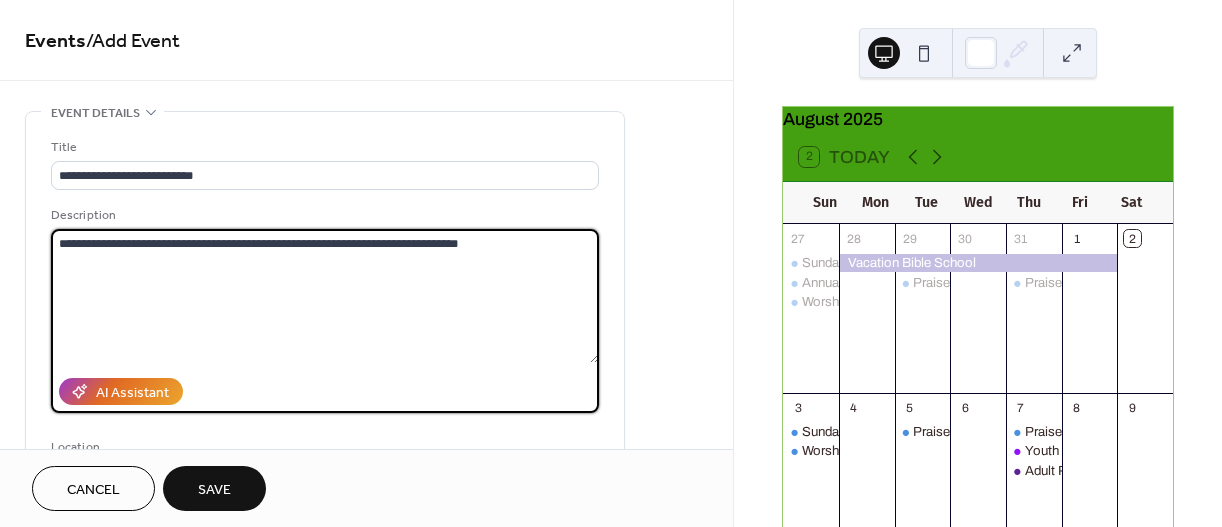 click on "**********" at bounding box center (325, 296) 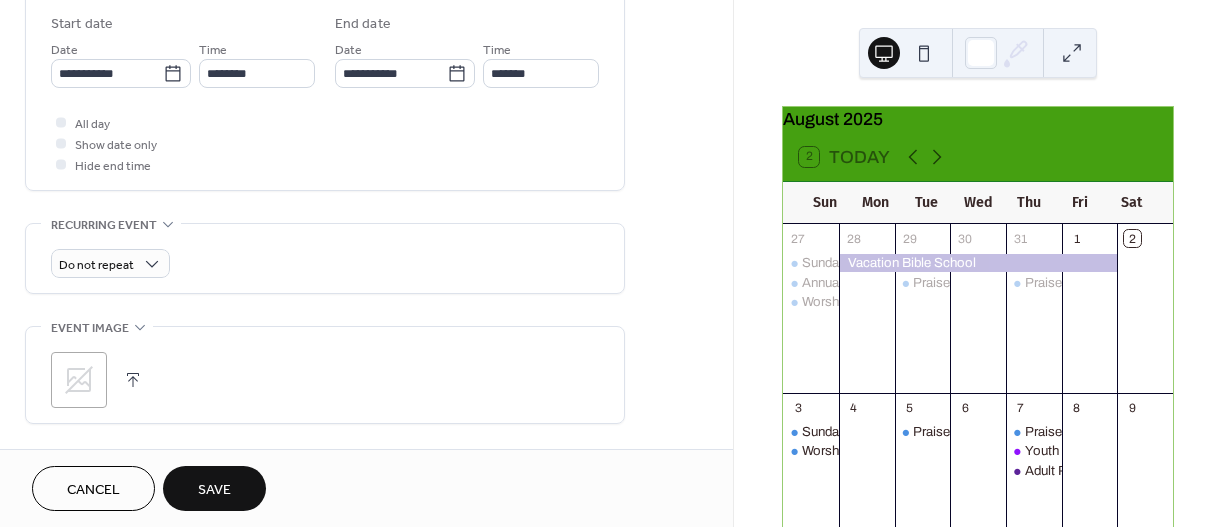 scroll, scrollTop: 659, scrollLeft: 0, axis: vertical 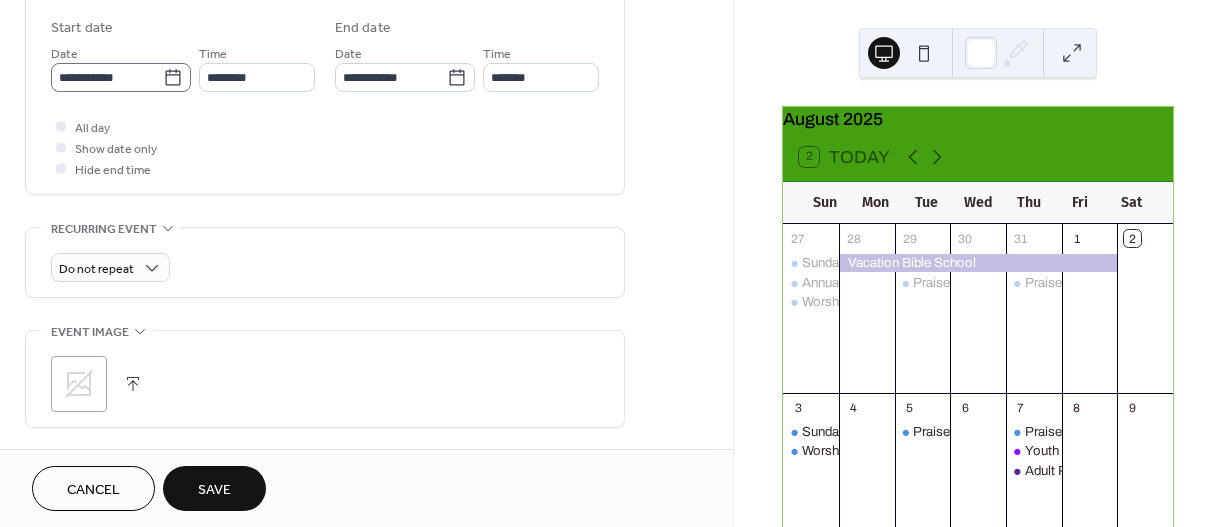 type on "**********" 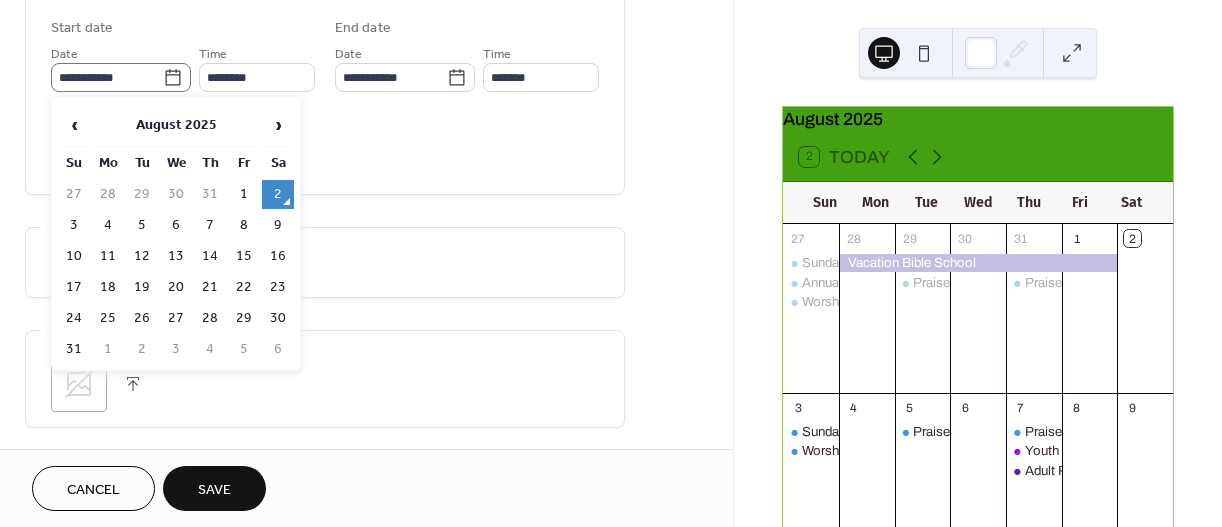 click 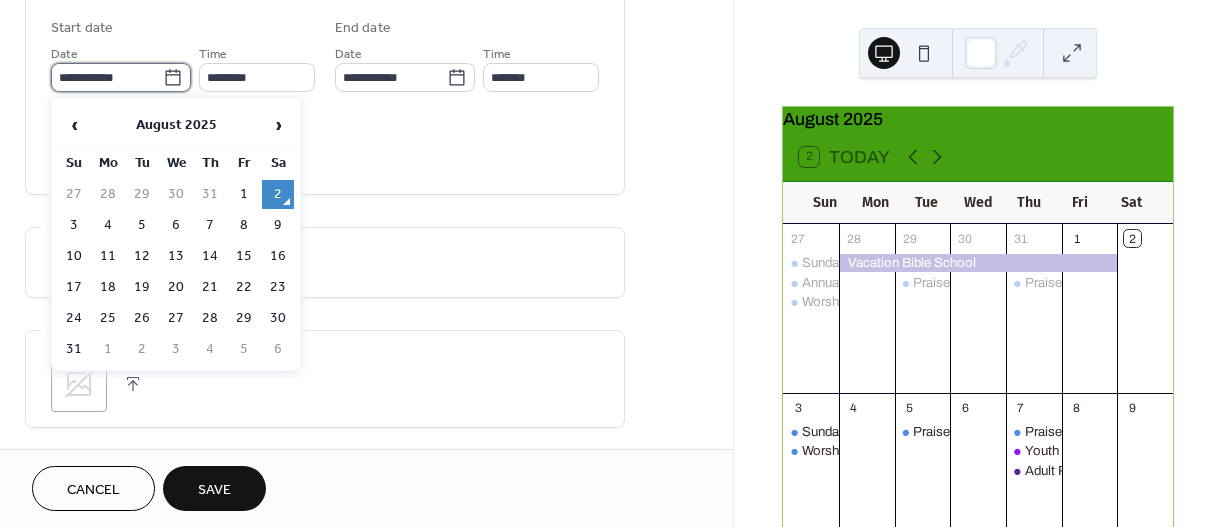 click on "**********" at bounding box center [107, 77] 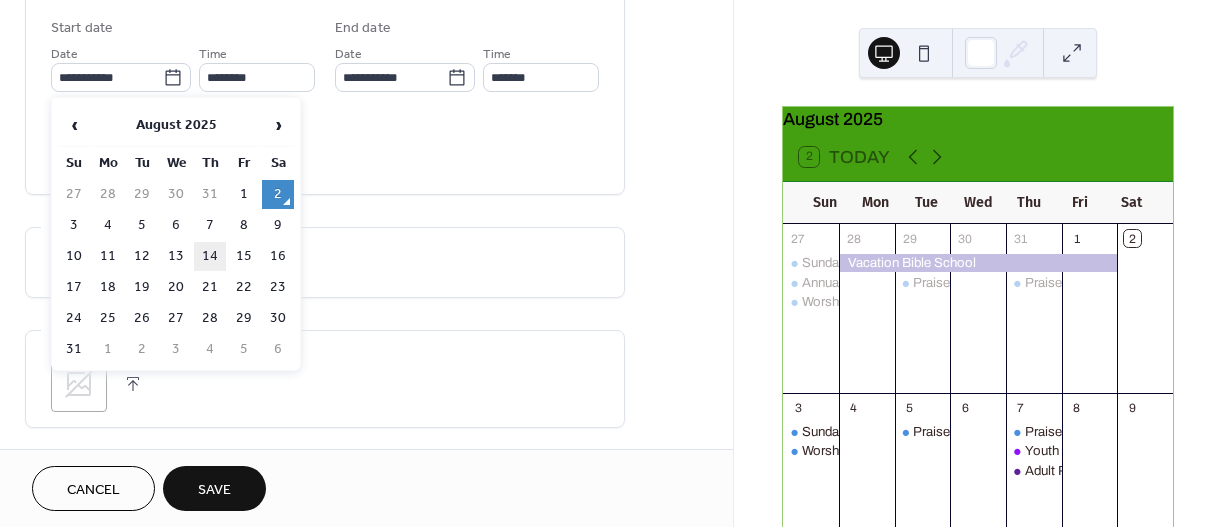 click on "14" at bounding box center [210, 256] 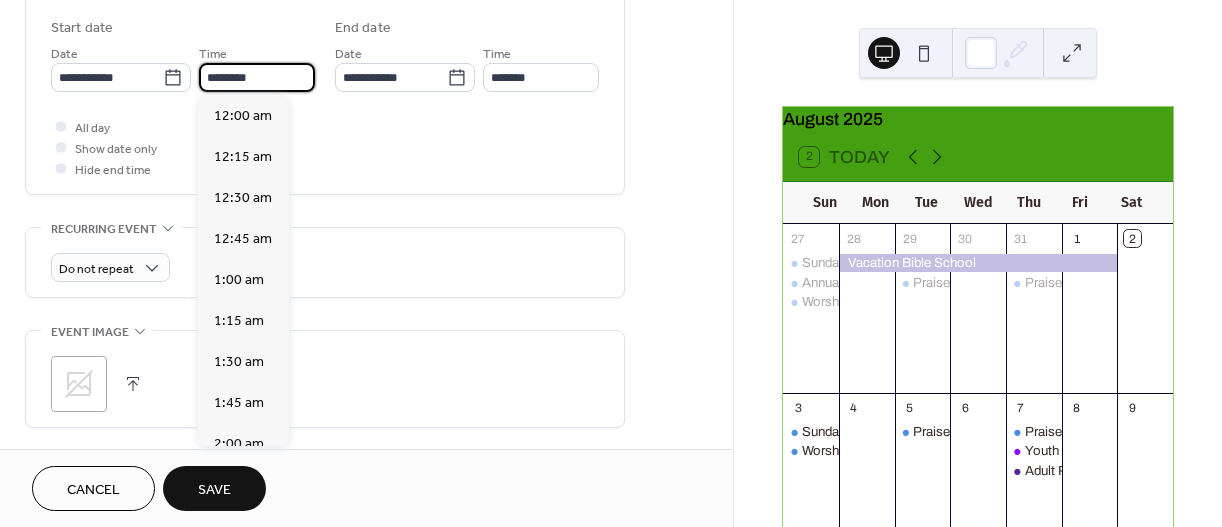 click on "********" at bounding box center (257, 77) 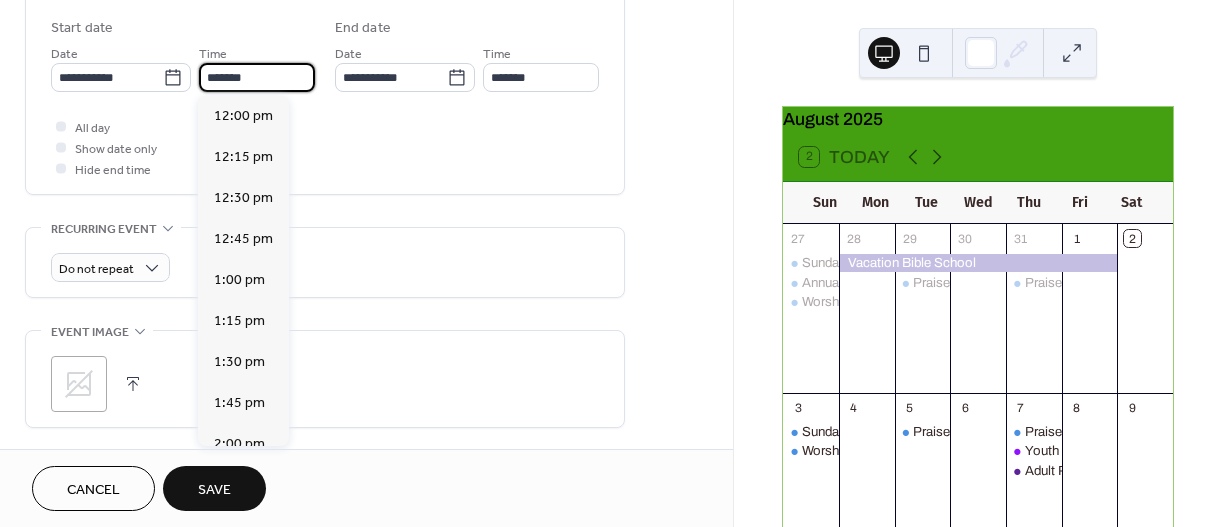 scroll, scrollTop: 3034, scrollLeft: 0, axis: vertical 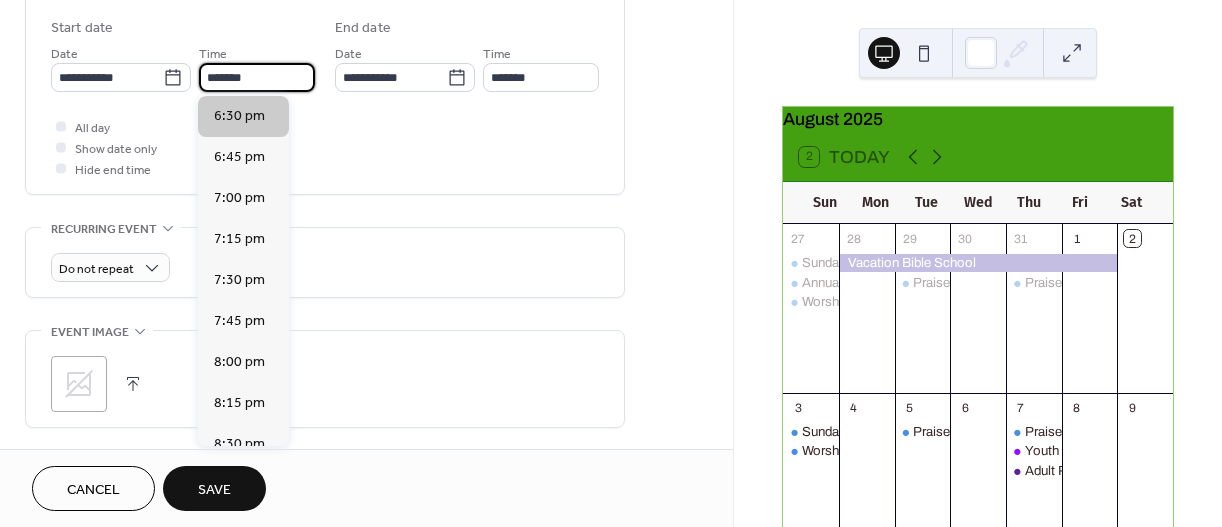 type on "*******" 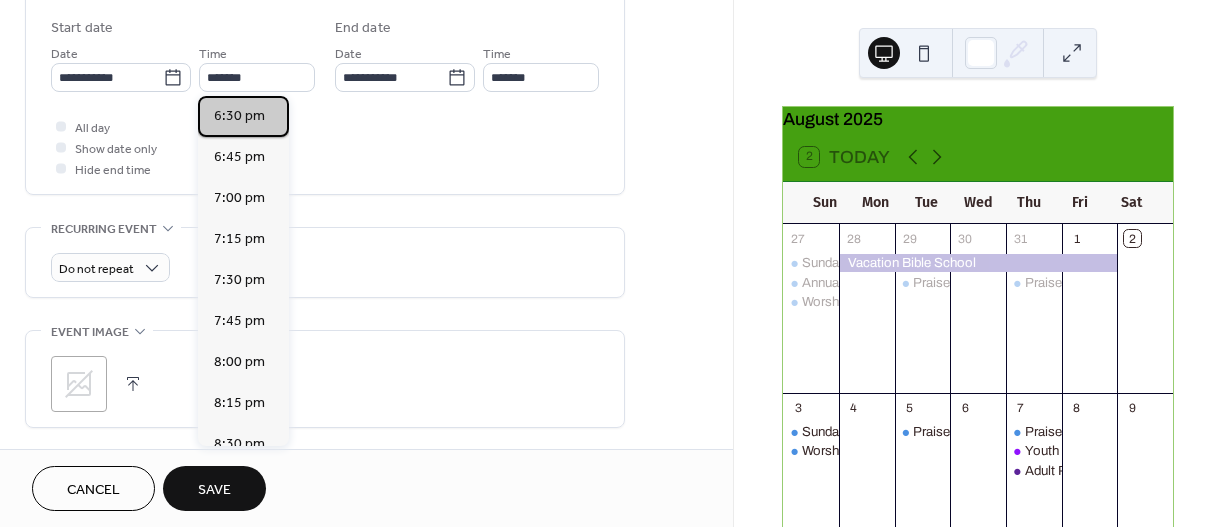 click on "6:30 pm" at bounding box center (239, 116) 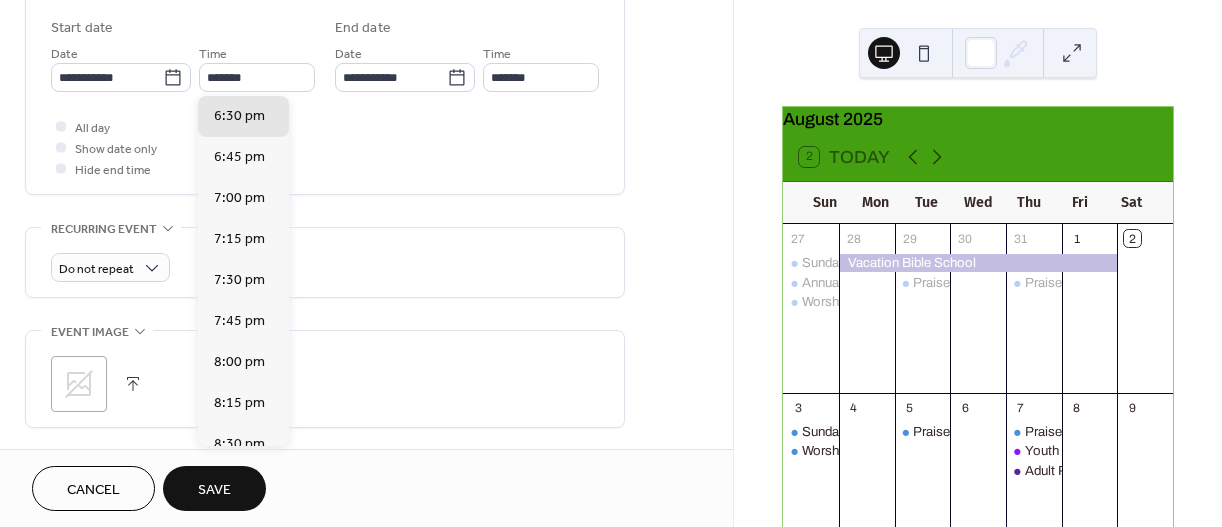 type on "*******" 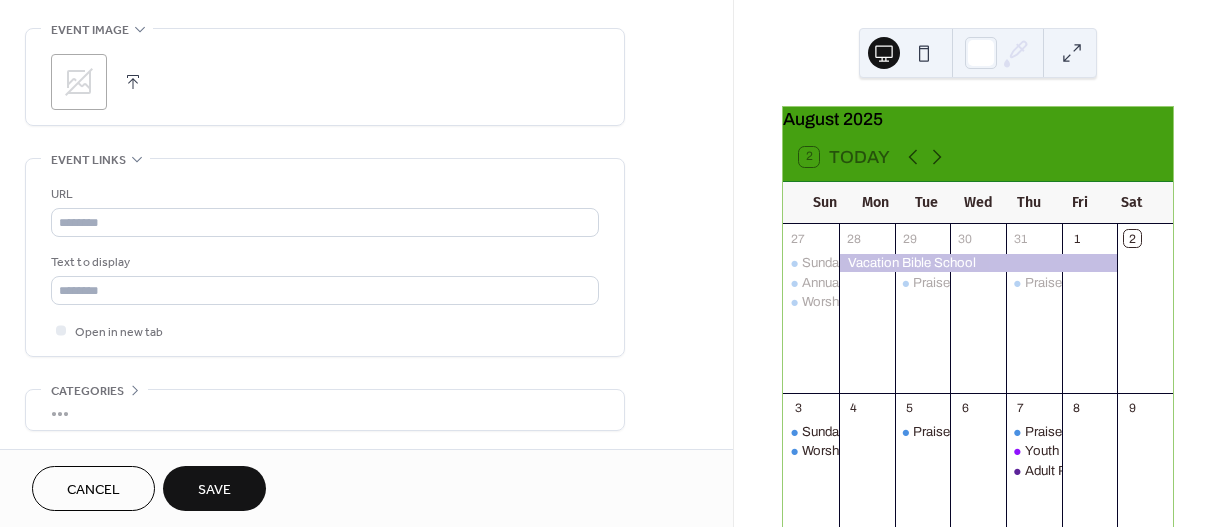 scroll, scrollTop: 1037, scrollLeft: 0, axis: vertical 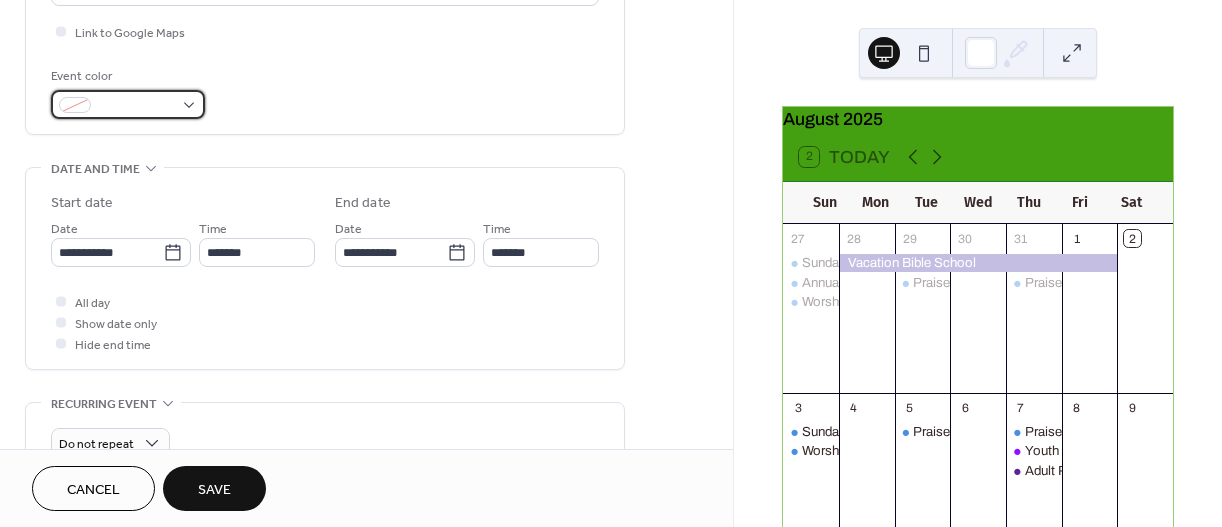 click at bounding box center (128, 104) 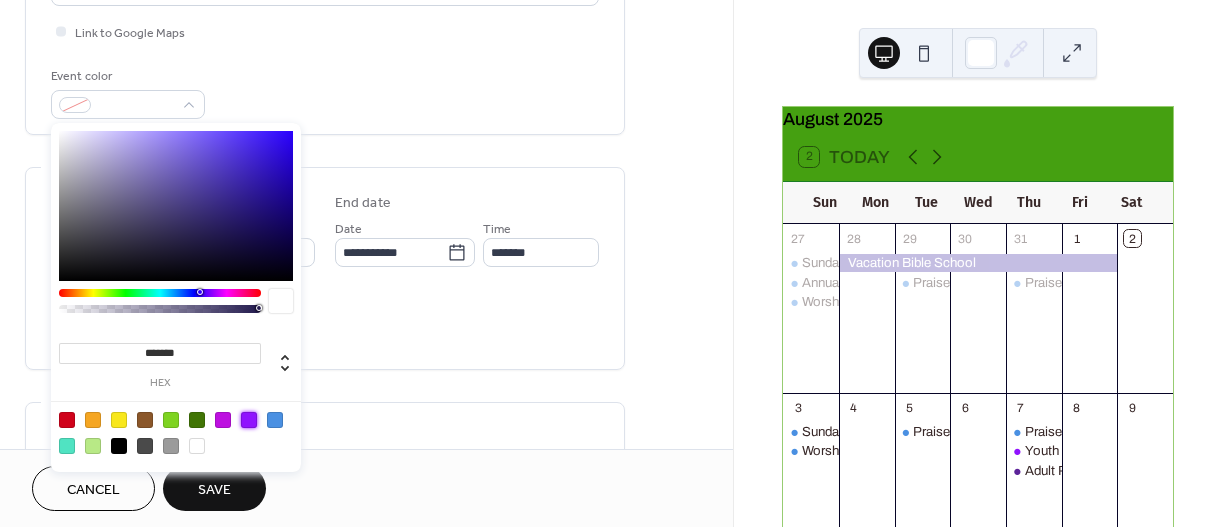 click at bounding box center (249, 420) 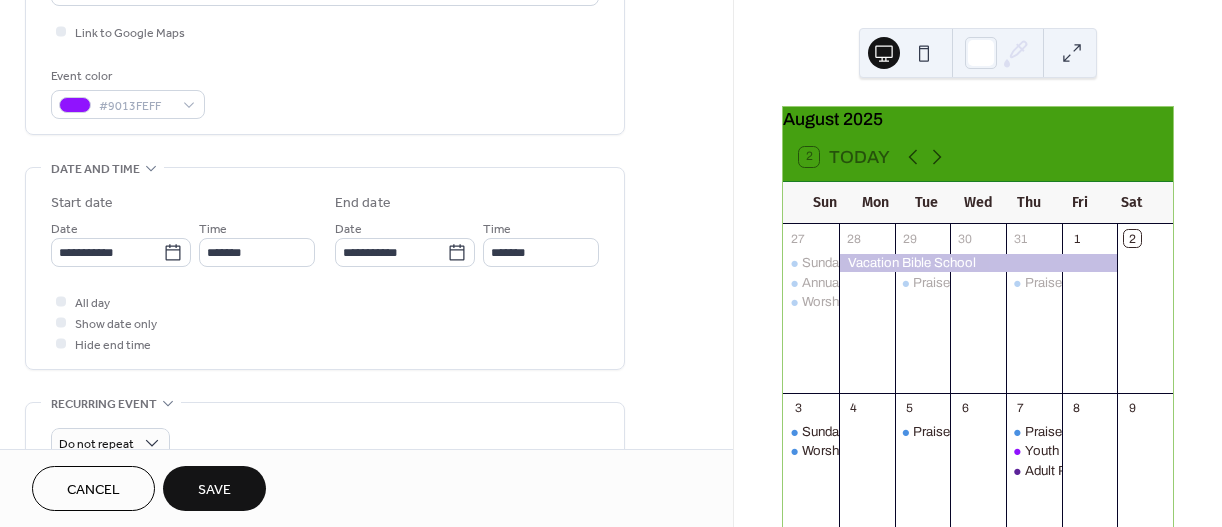 click on "Event color #9013FEFF" at bounding box center (325, 92) 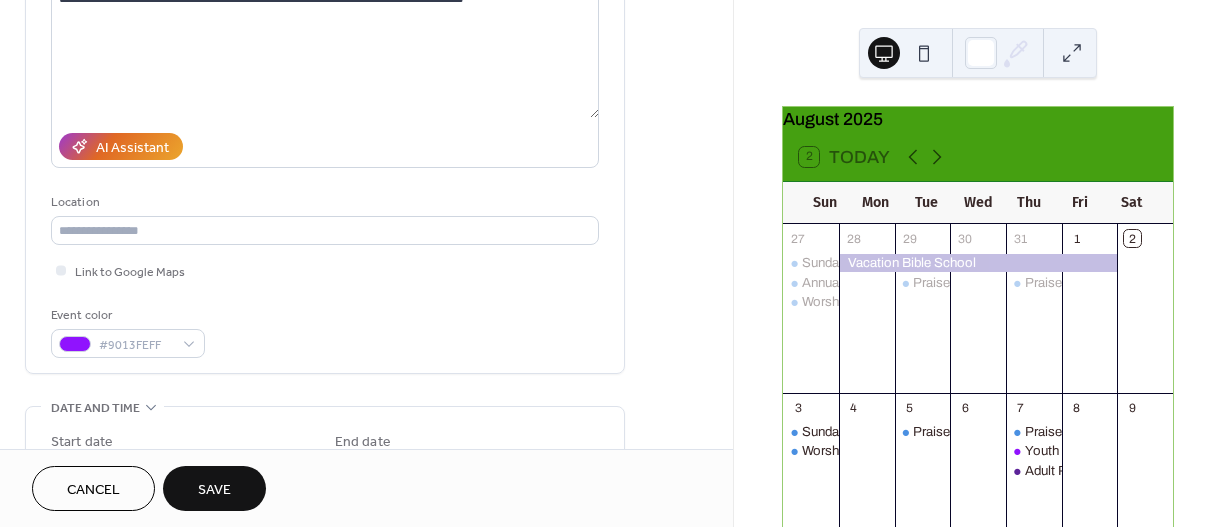 scroll, scrollTop: 384, scrollLeft: 0, axis: vertical 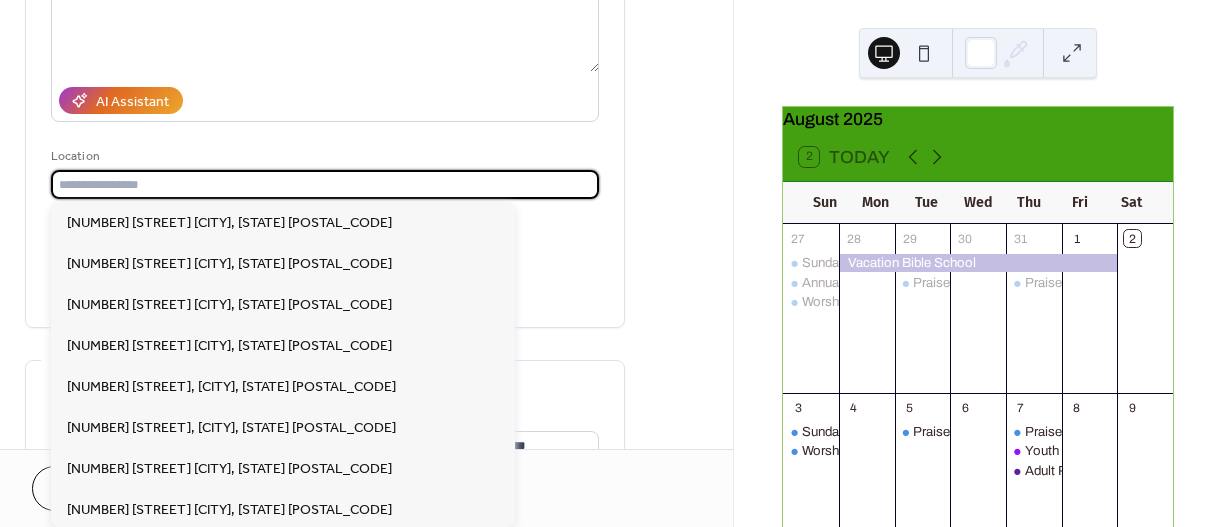 click at bounding box center (325, 184) 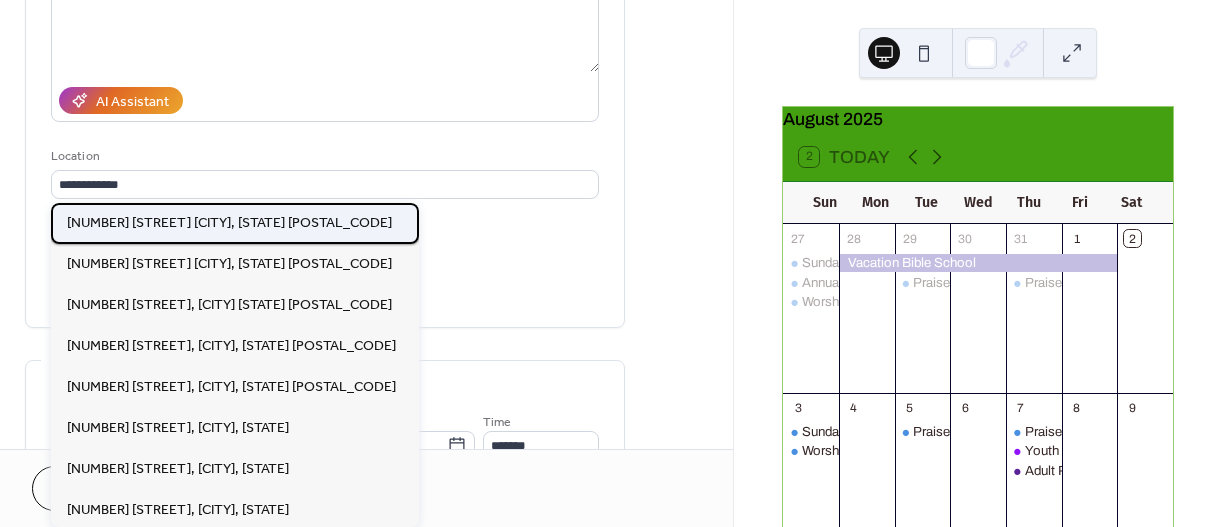 click on "[NUMBER] [STREET] [CITY], [STATE] [POSTAL_CODE]" at bounding box center (229, 223) 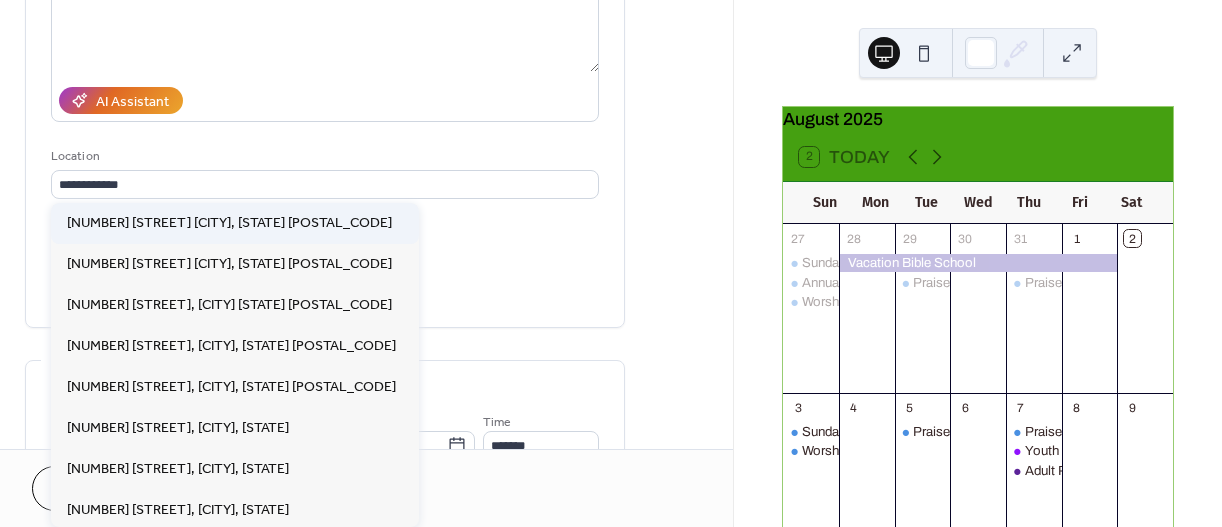 type on "**********" 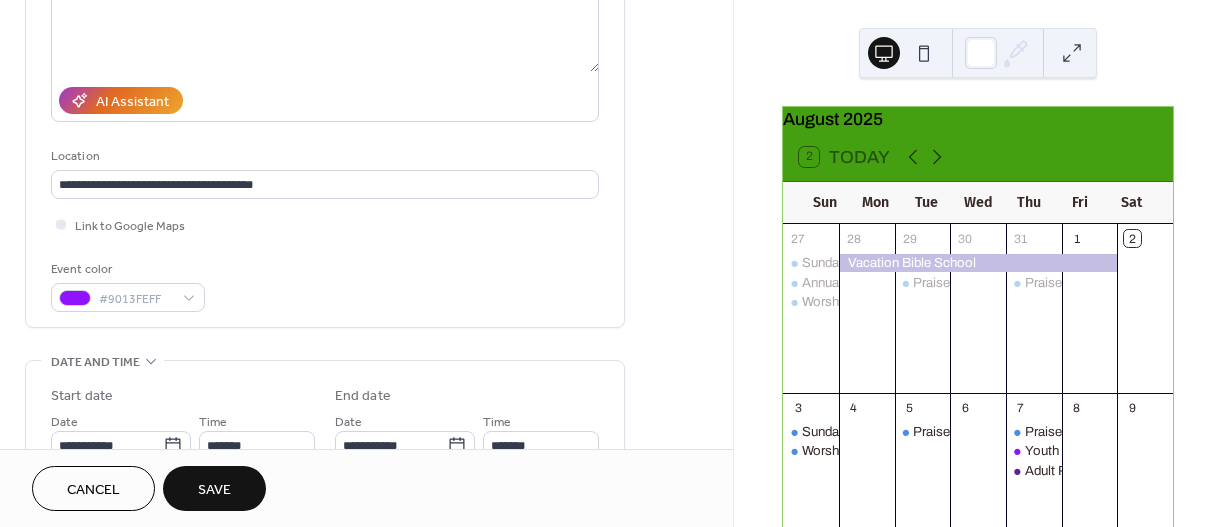 scroll, scrollTop: 26, scrollLeft: 0, axis: vertical 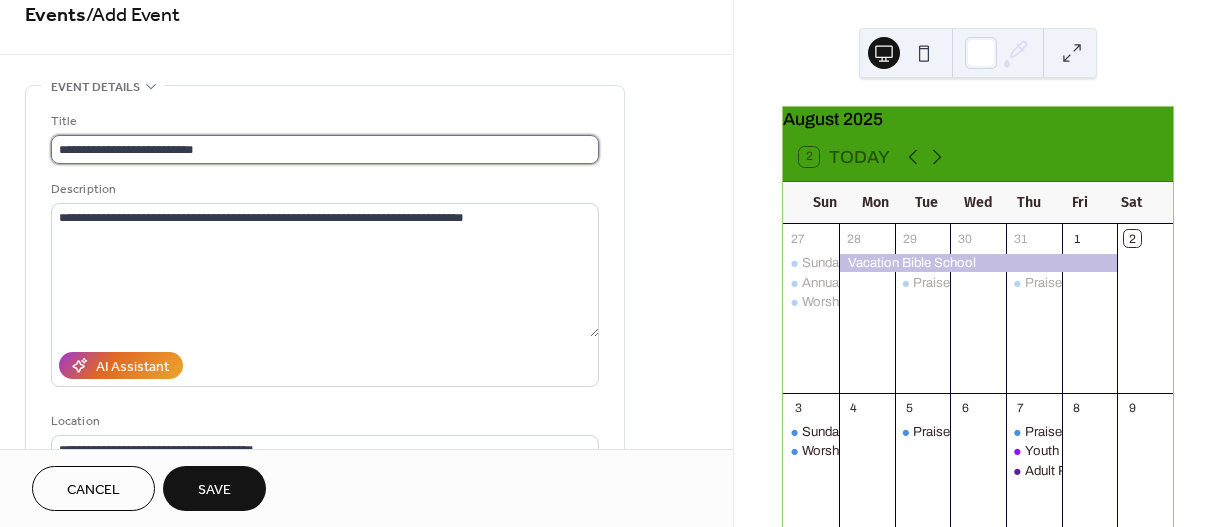 click on "**********" at bounding box center (325, 149) 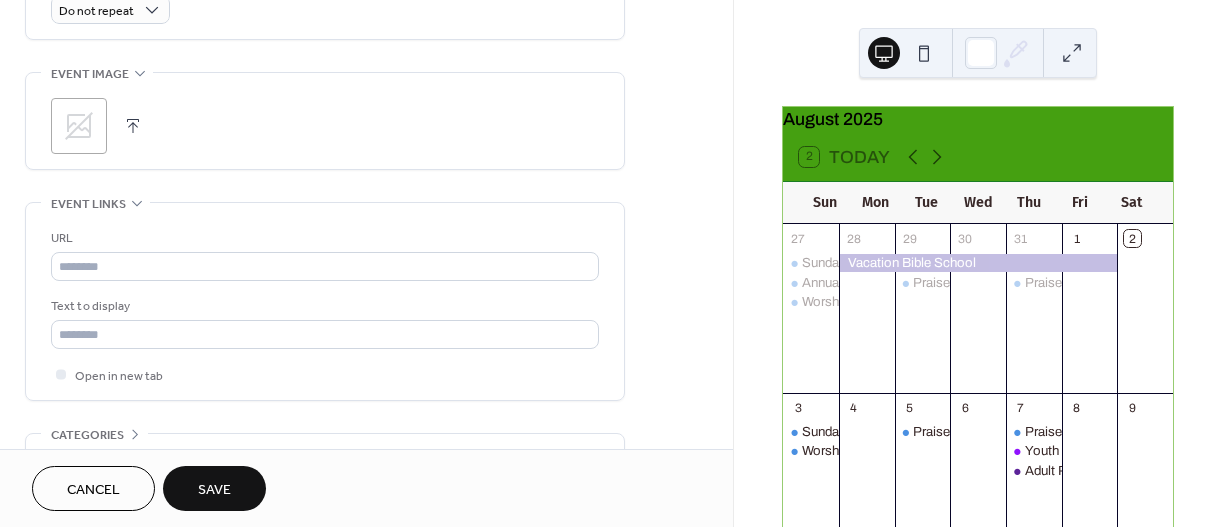 scroll, scrollTop: 1037, scrollLeft: 0, axis: vertical 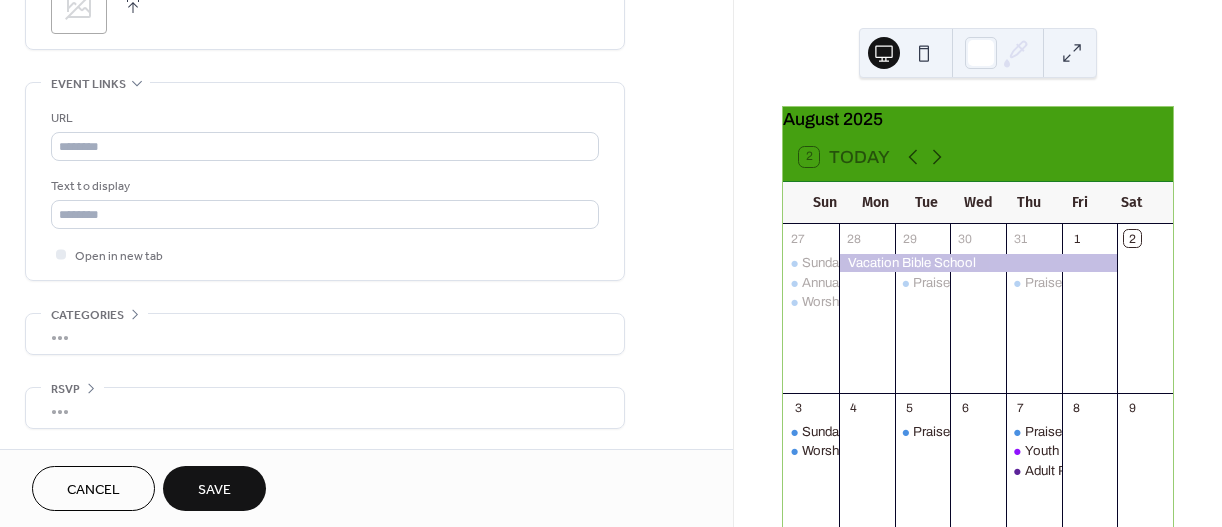 type on "**********" 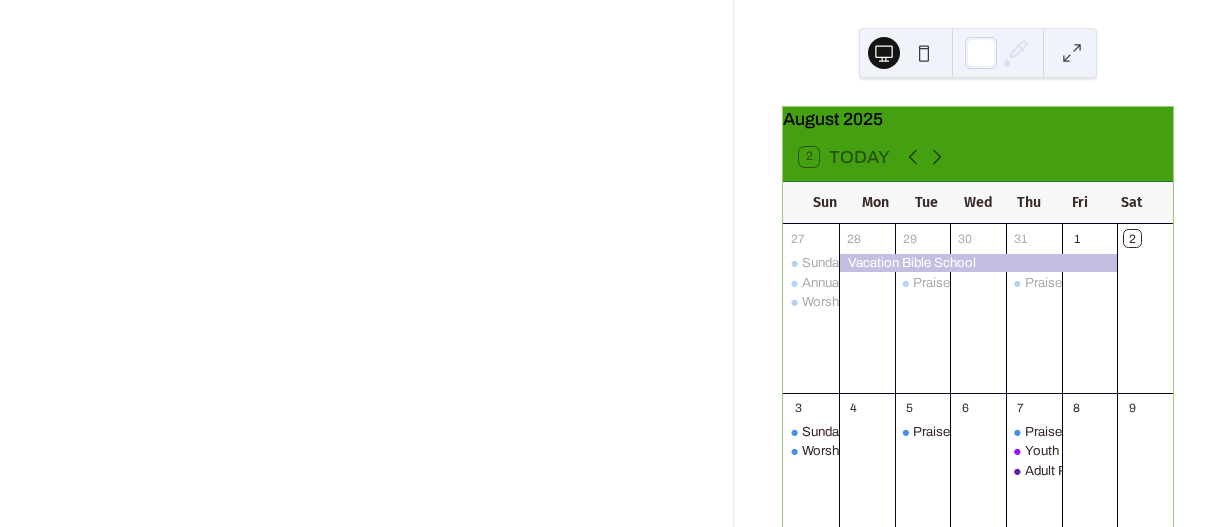 click on "August 2025 2 Today Sun Mon Tue Wed Thu Fri Sat 27 Sunday School (Zoom Only) Annual Ushers Day Worship Service 28 29 Praises In Motion 30 31 Praises In Motion 1 2 3 Sunday School (Zoom Only) Worship Service 4 5 Praises In Motion 6 7 Praises In Motion Youth Praise Team Adult Praise Team (In-person) 8 9 10 Sunday School (Zoom Only) Worship Service 11 12 Praises In Motion 13 14 Praises In Motion Adult Praise Team  15 16 Men's Day Breakfast/Conference 17 Sunday School (Zoom Only) Annual Men's Day Harmony of Hope Mills Worship Service 18 19 Carrolton Nursing Home Praises In Motion 20 21 Cumberland Village Nursing Home Praises In Motion 22 Timeless Blessings Ministry (Zoom) 23 Floral Ministry Meeting (In-person) 24 Sunday School (Zoom Only) Worship Service 25 26 Praises In Motion 27 28 Praises In Motion 29 30 31 Sunday School (Zoom Only) Worship Service 1 2 Praises In Motion 3 4 Praises In Motion 5 6" at bounding box center (611, 263) 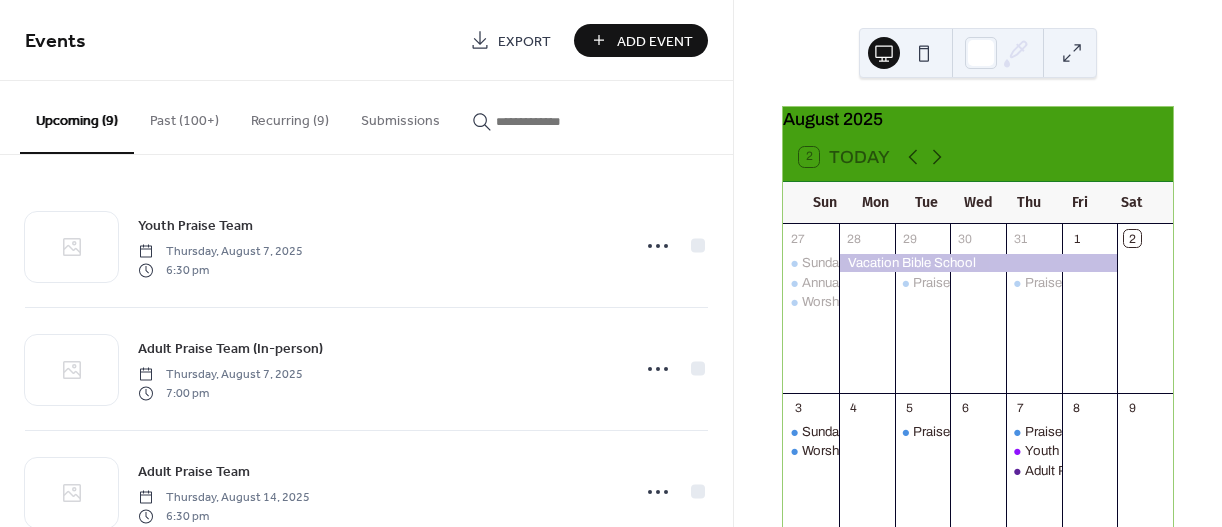 click on "Add Event" at bounding box center (655, 41) 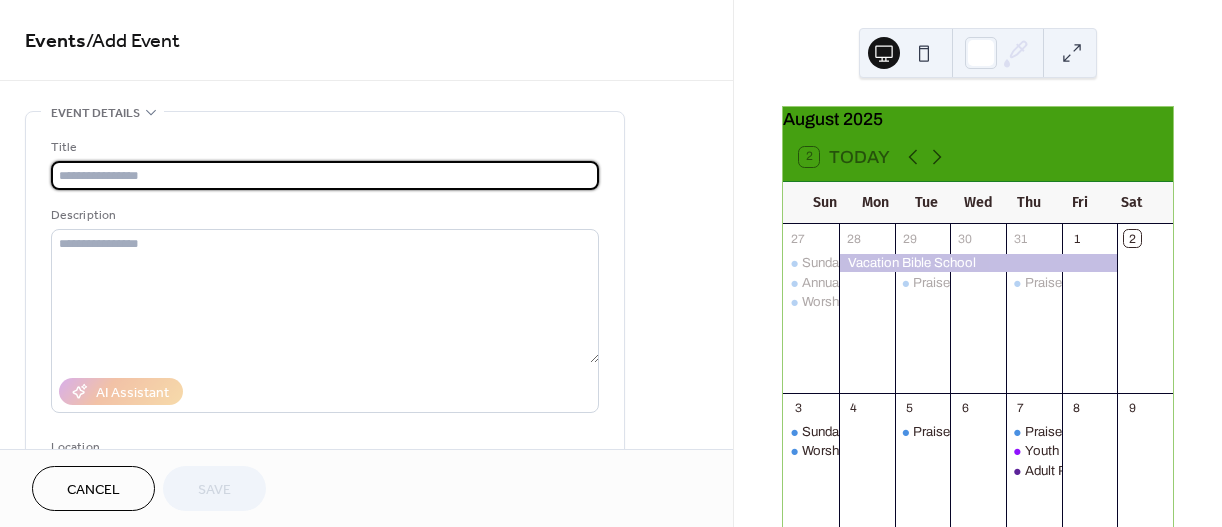 drag, startPoint x: 80, startPoint y: 245, endPoint x: 452, endPoint y: 176, distance: 378.3451 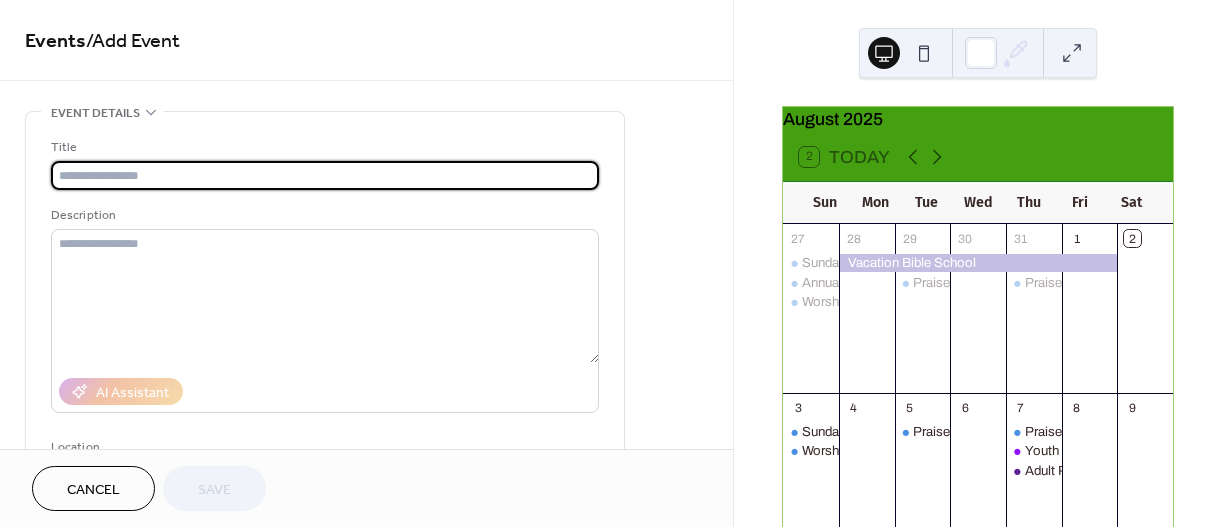 click at bounding box center (325, 175) 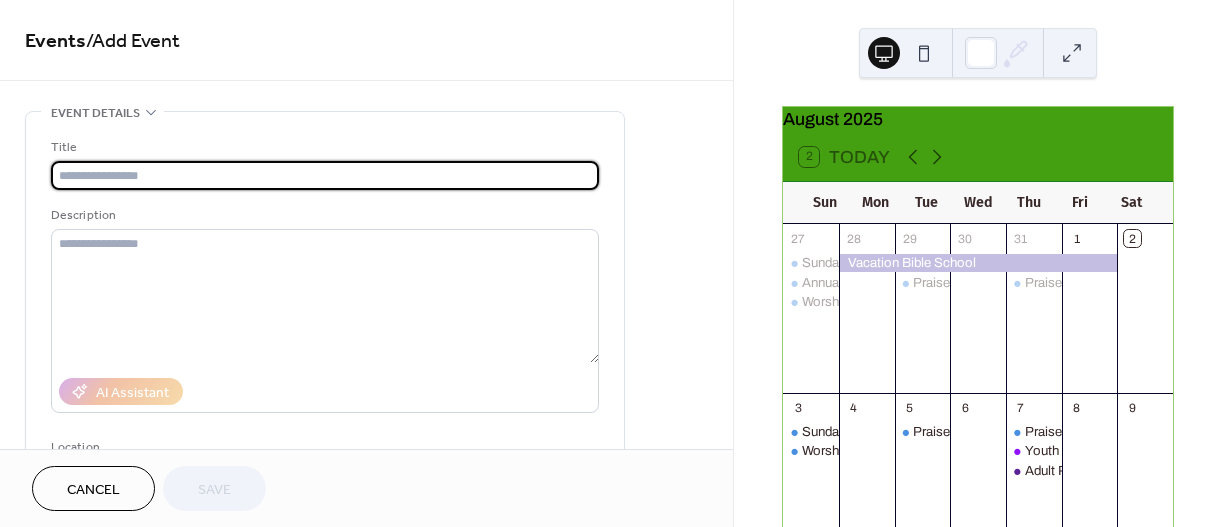 paste on "**********" 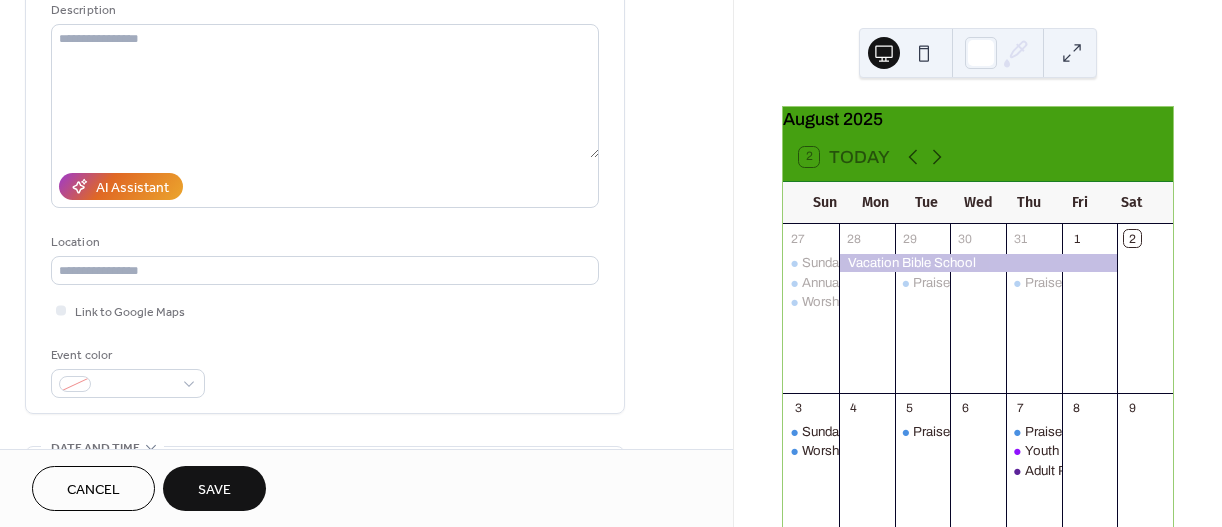 scroll, scrollTop: 212, scrollLeft: 0, axis: vertical 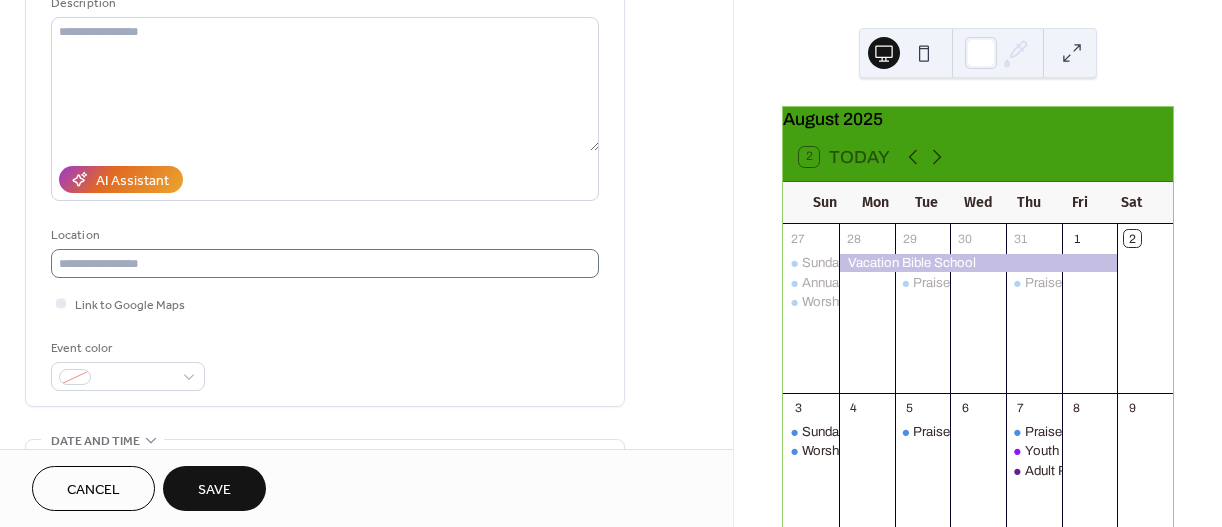 type on "**********" 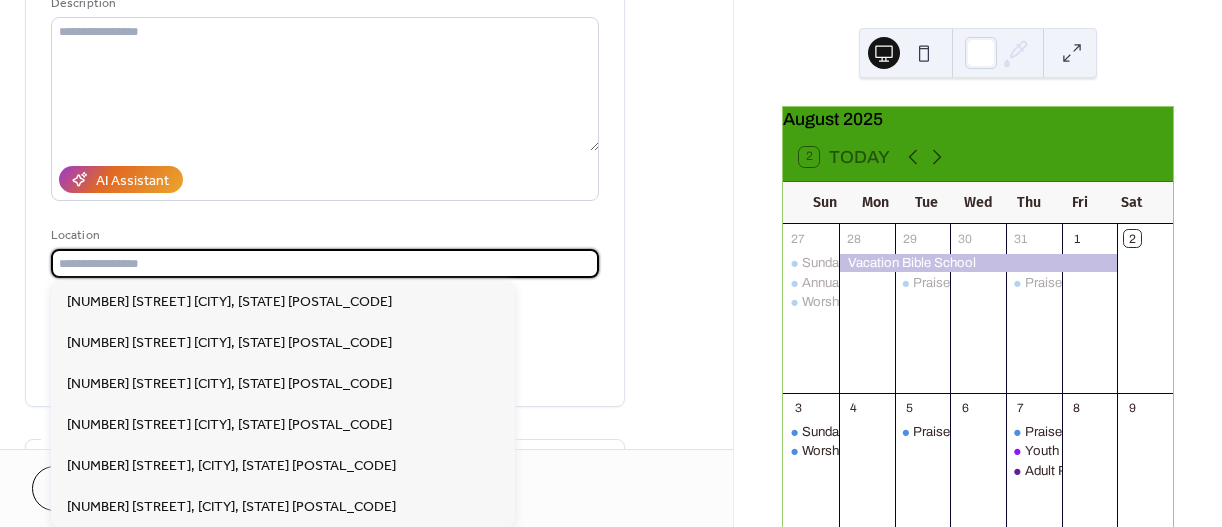 click at bounding box center (325, 263) 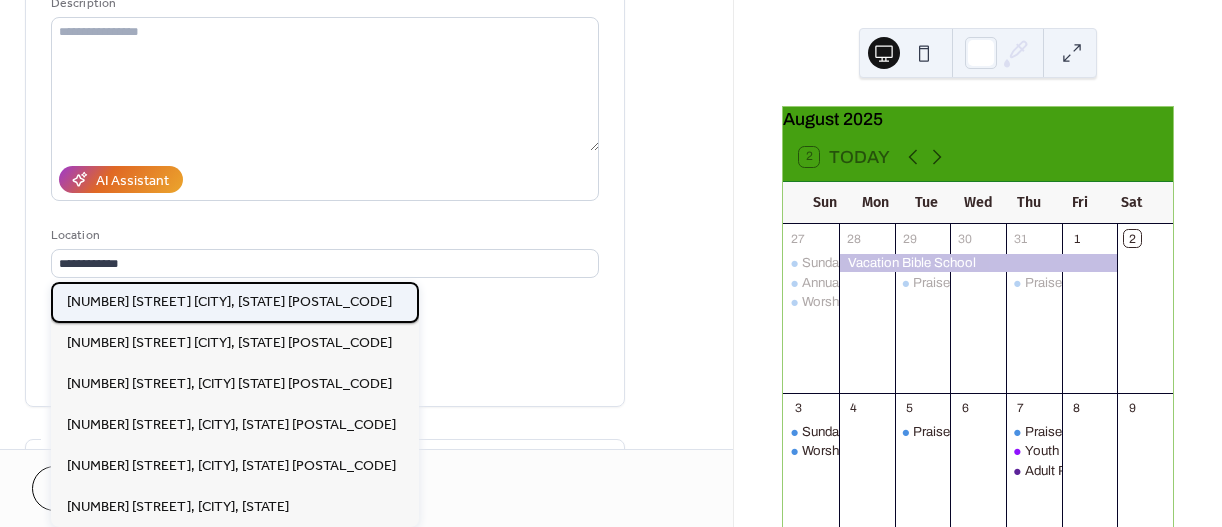click on "[NUMBER] [STREET] [CITY], [STATE] [POSTAL_CODE]" at bounding box center [229, 302] 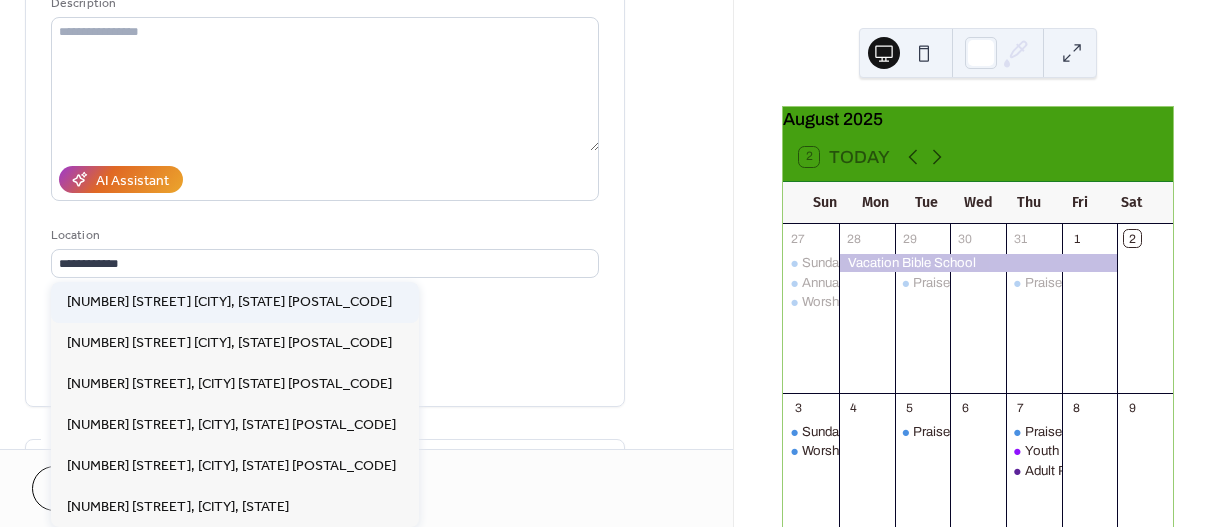 type on "**********" 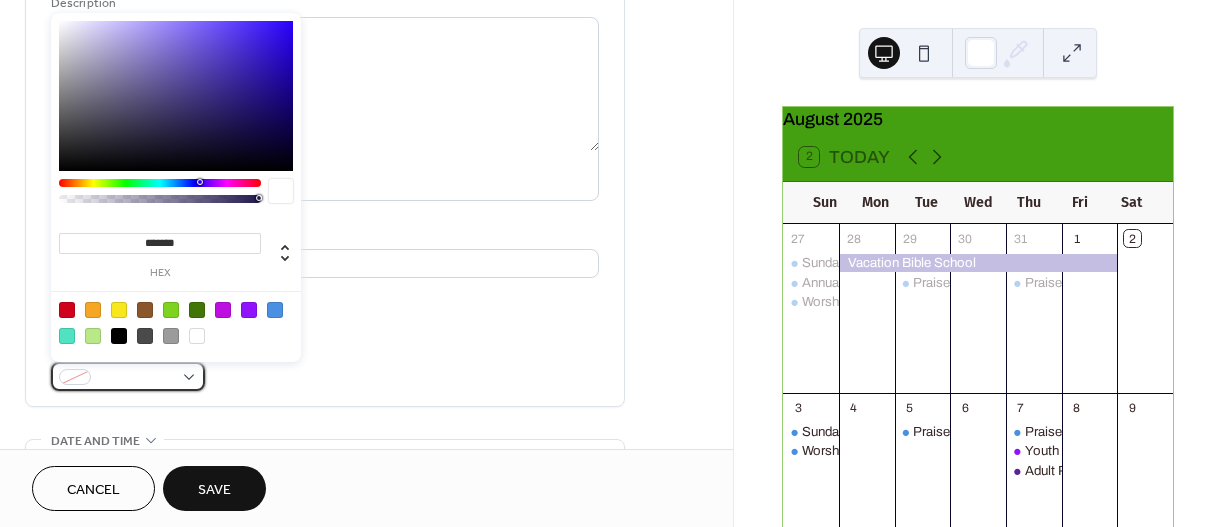 click at bounding box center [128, 376] 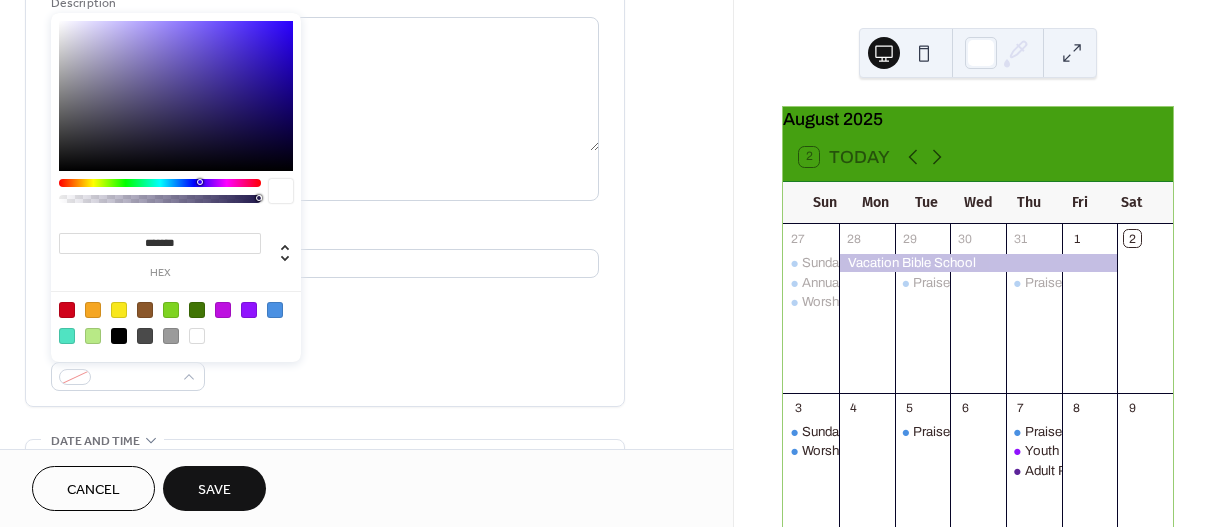 click at bounding box center (249, 310) 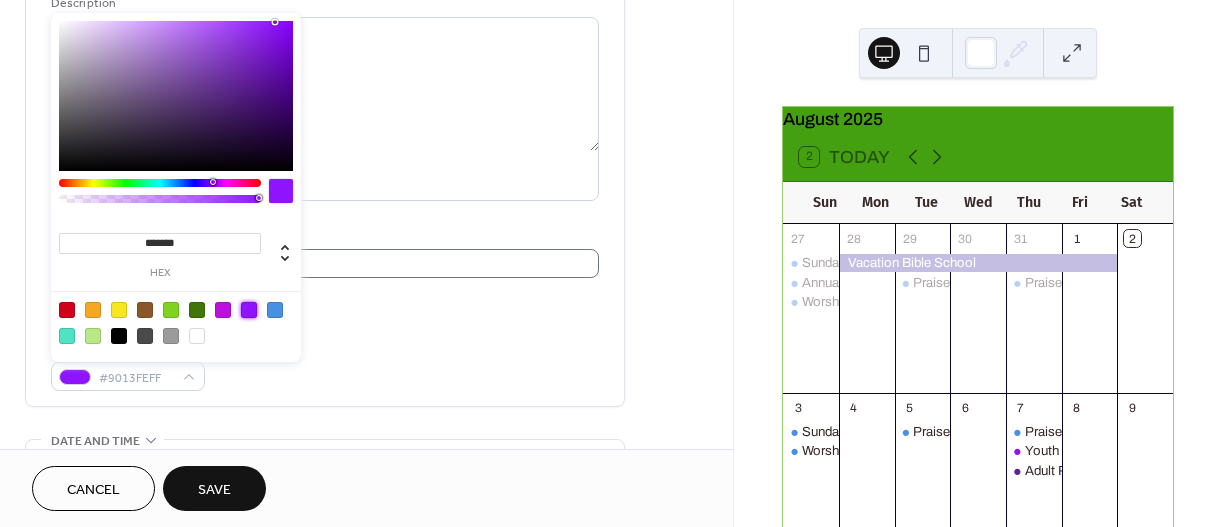 drag, startPoint x: 400, startPoint y: 306, endPoint x: 574, endPoint y: 254, distance: 181.60396 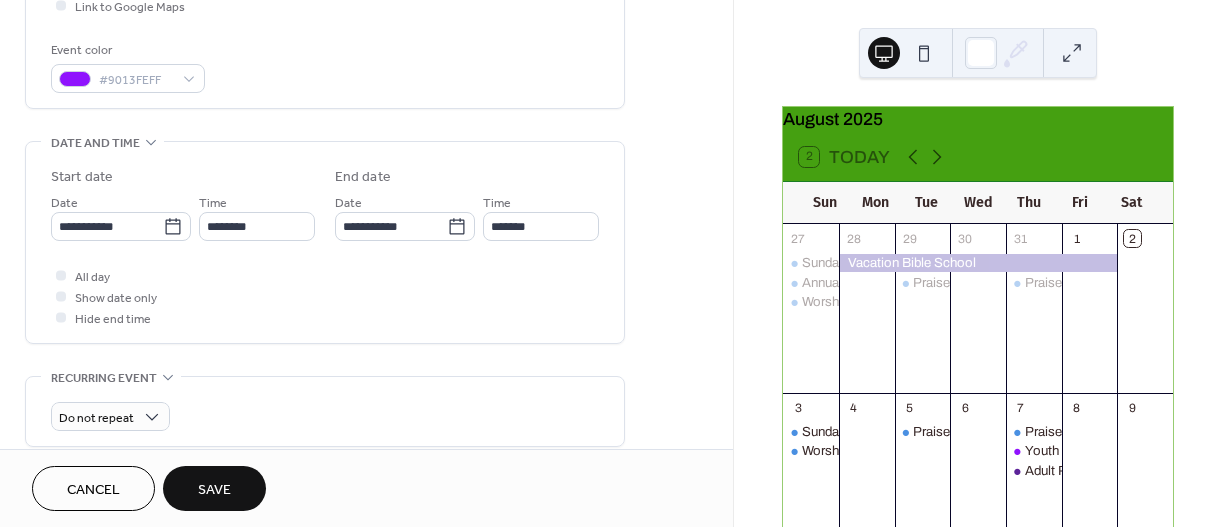 scroll, scrollTop: 613, scrollLeft: 0, axis: vertical 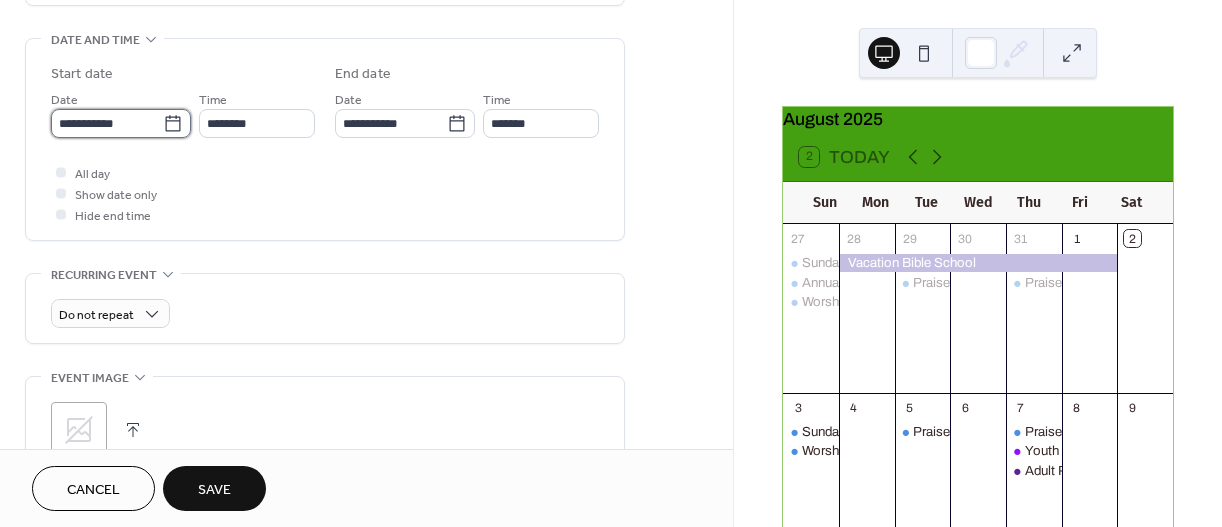 click on "**********" at bounding box center (107, 123) 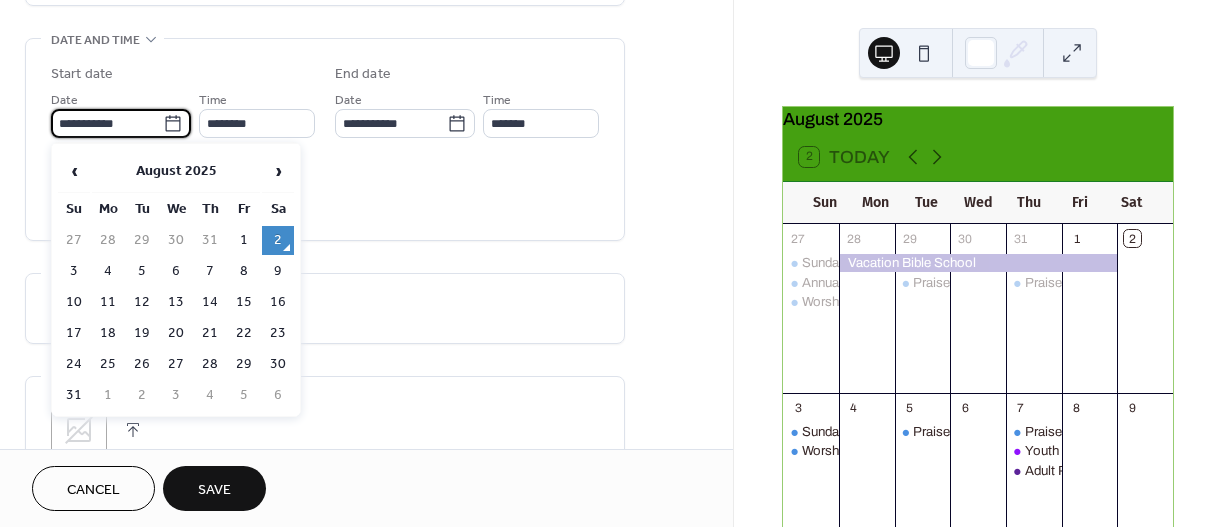 click on "21" at bounding box center (210, 333) 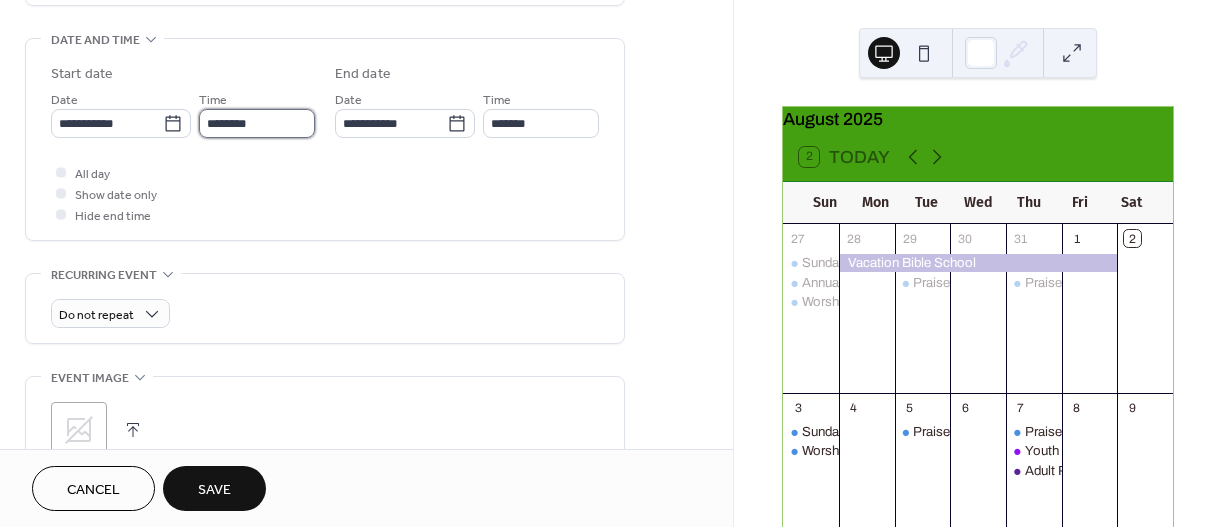 click on "********" at bounding box center (257, 123) 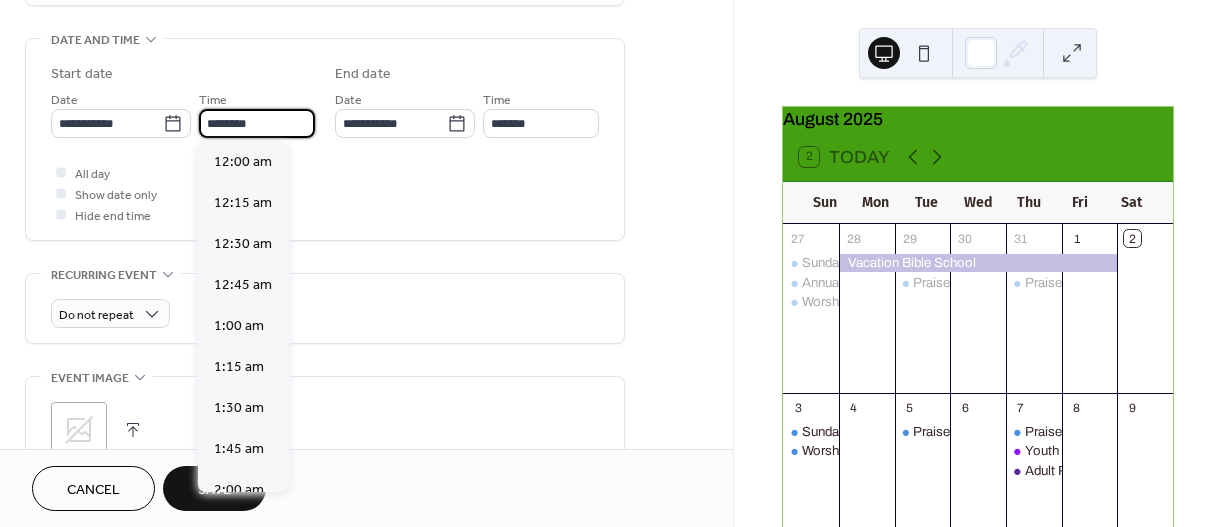 click on "********" at bounding box center (257, 123) 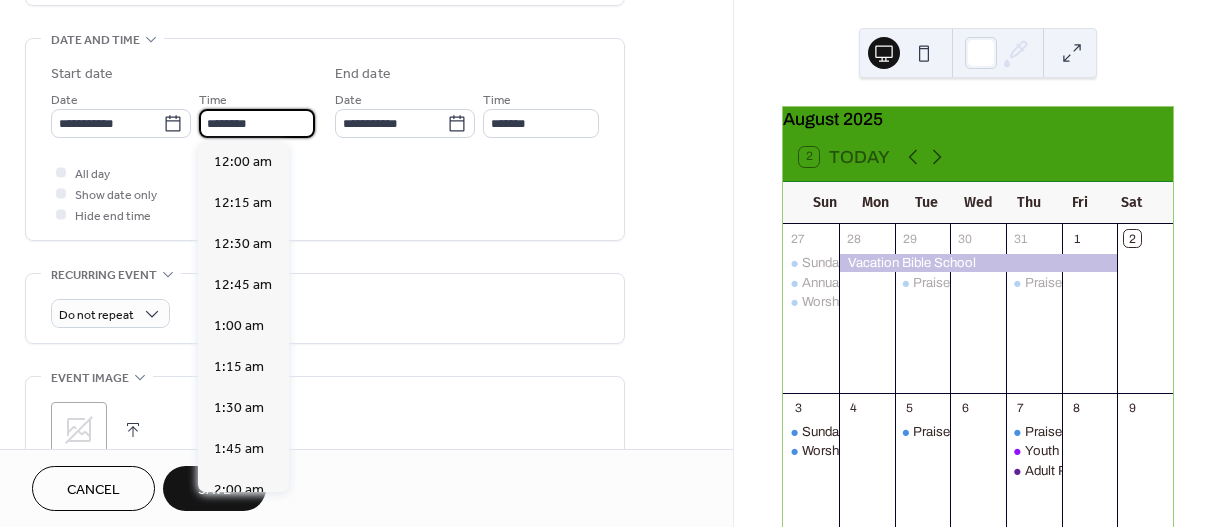 scroll, scrollTop: 1968, scrollLeft: 0, axis: vertical 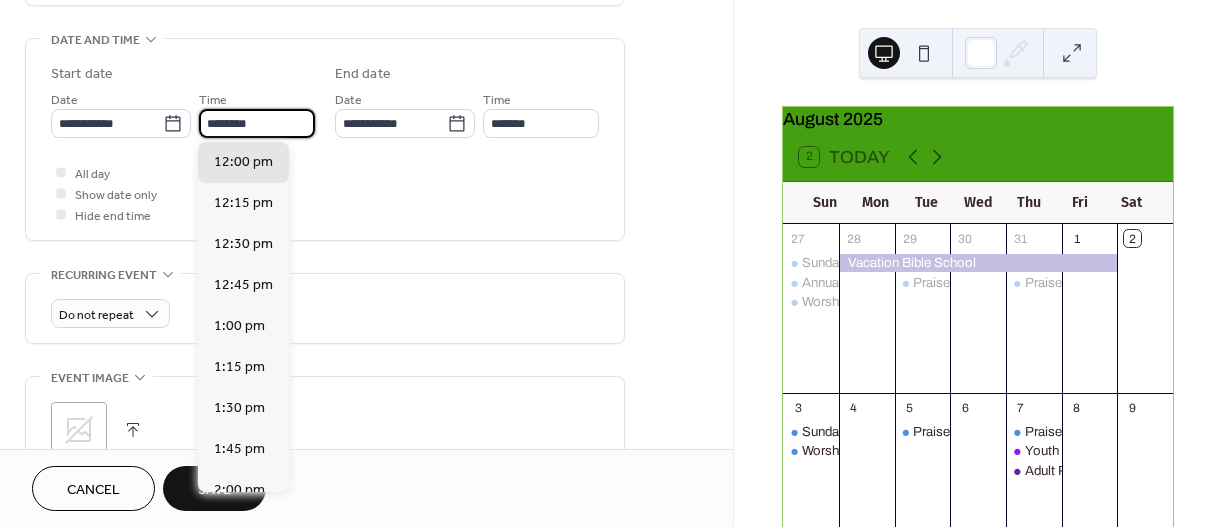 click on "********" at bounding box center (257, 123) 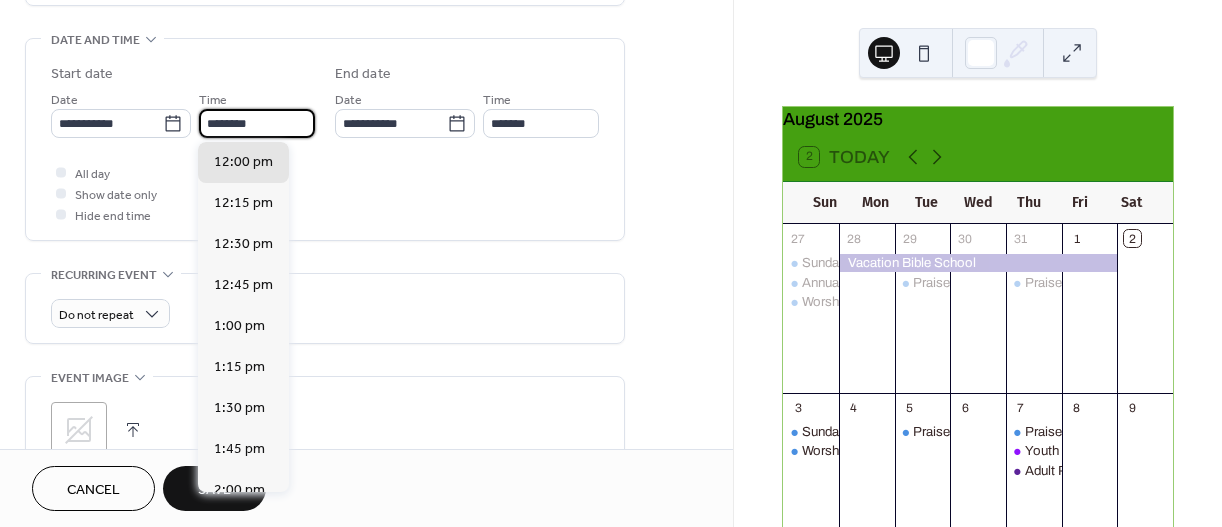 click on "********" at bounding box center (257, 123) 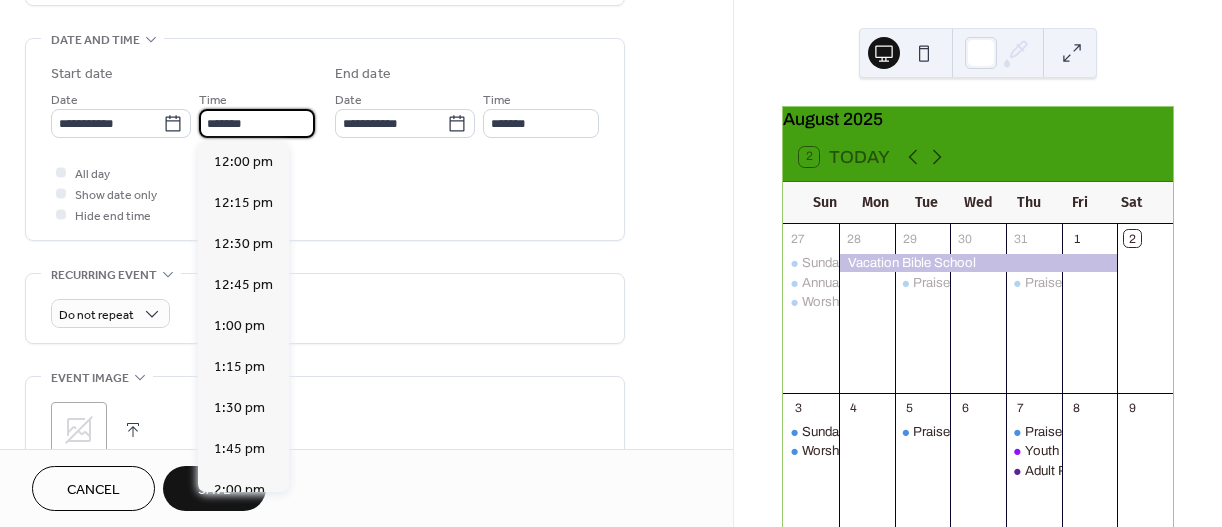 scroll, scrollTop: 2952, scrollLeft: 0, axis: vertical 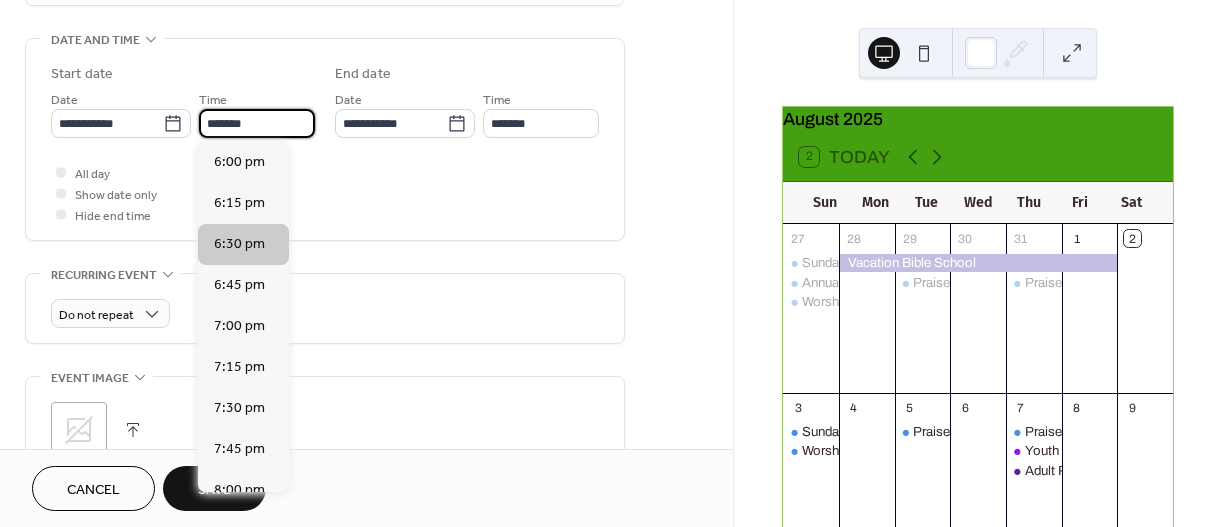 type on "*******" 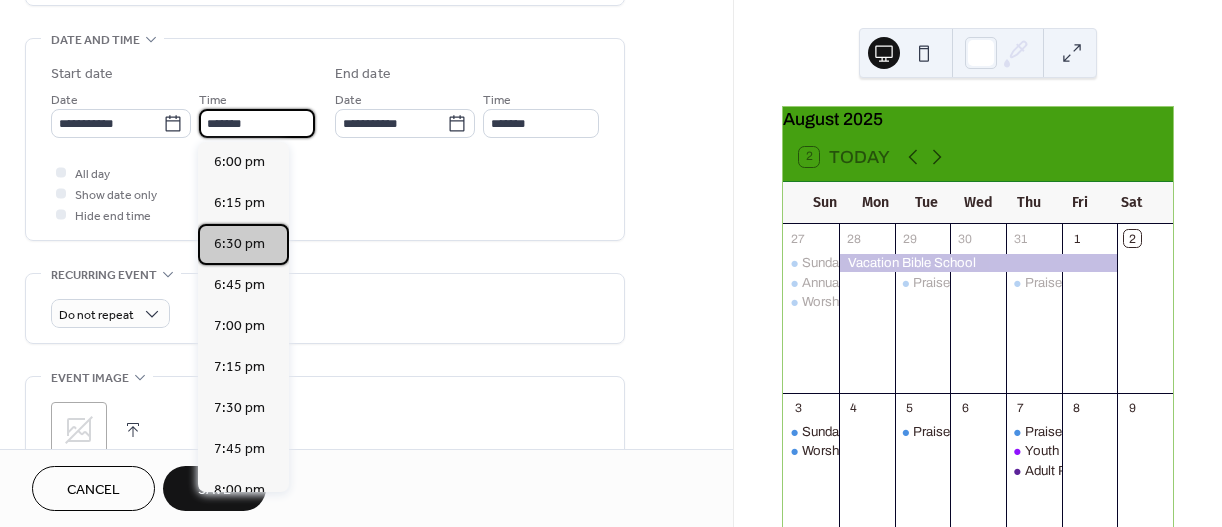 click on "6:30 pm" at bounding box center (239, 244) 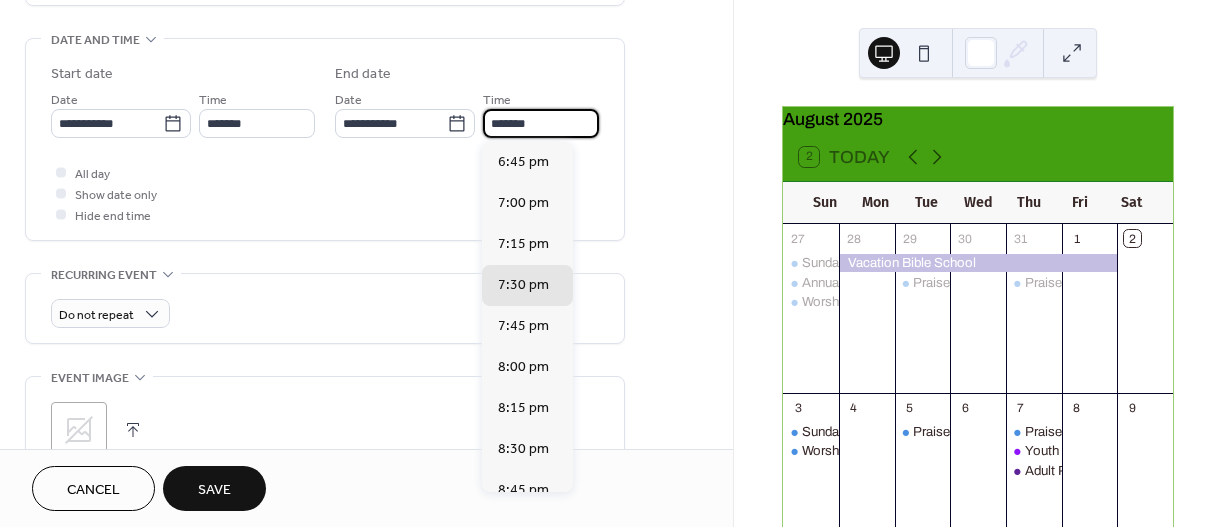 drag, startPoint x: 500, startPoint y: 115, endPoint x: 737, endPoint y: 96, distance: 237.76038 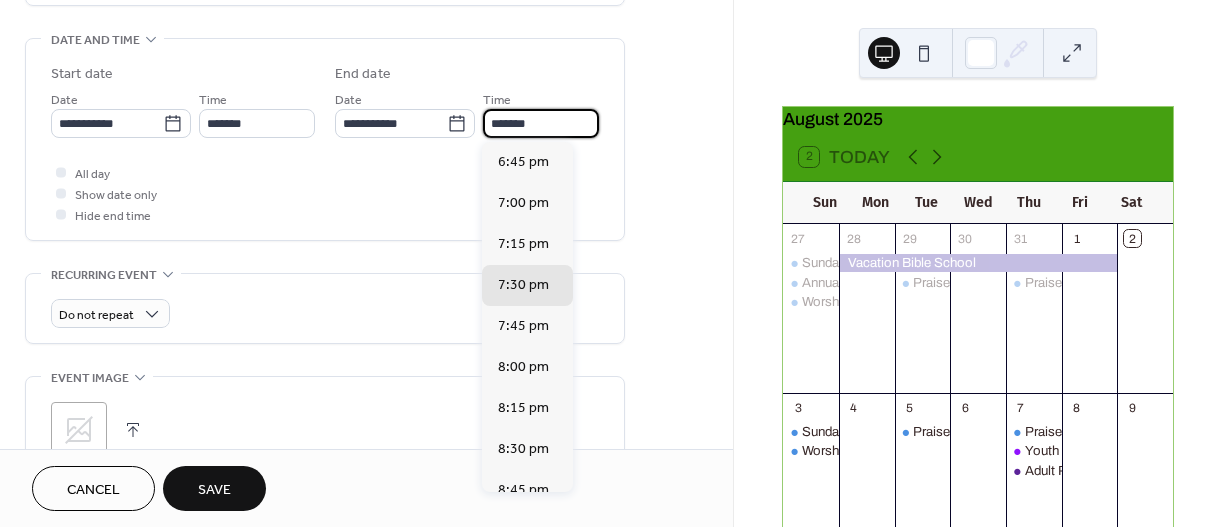 click on "*******" at bounding box center [541, 123] 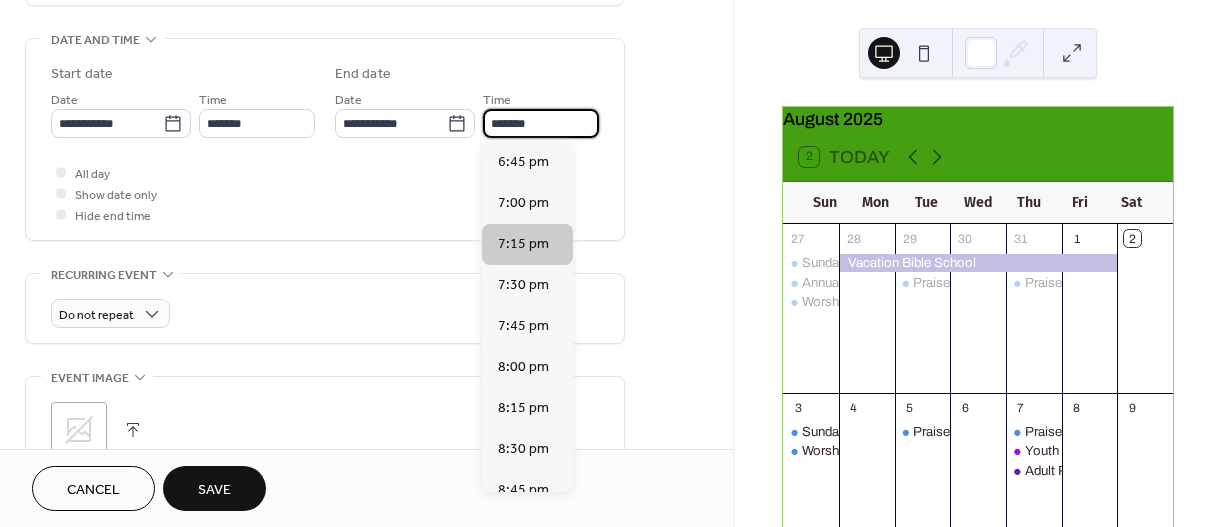 type on "*******" 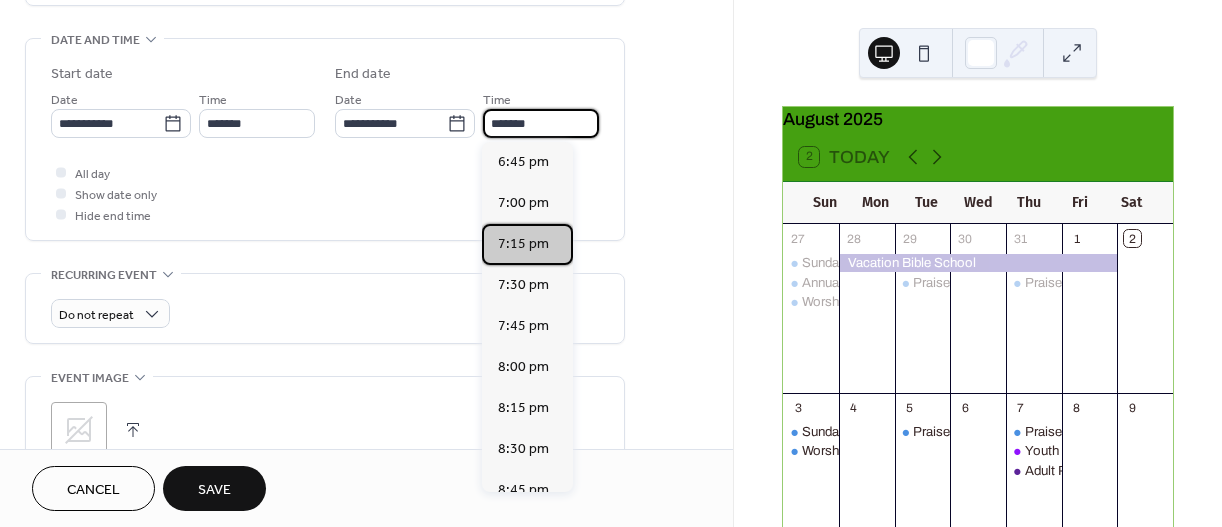 click on "7:15 pm" at bounding box center [523, 244] 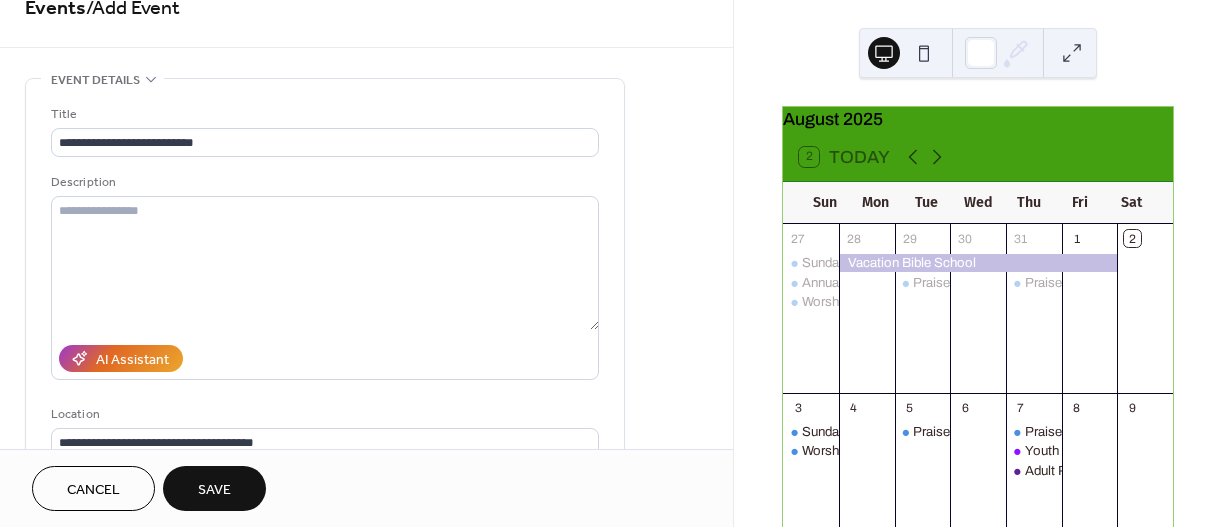 scroll, scrollTop: 0, scrollLeft: 0, axis: both 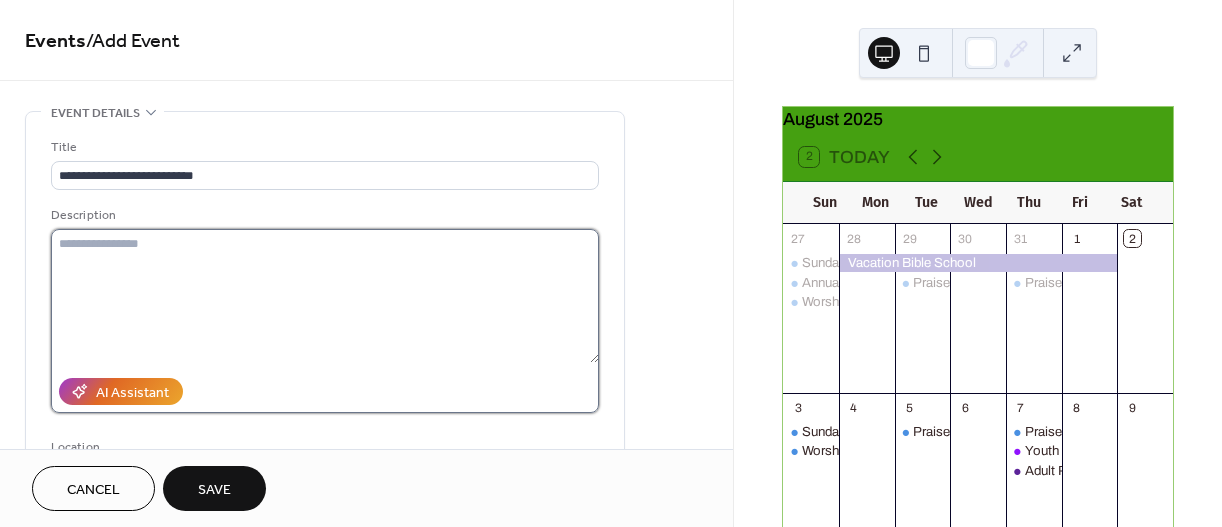 click at bounding box center [325, 296] 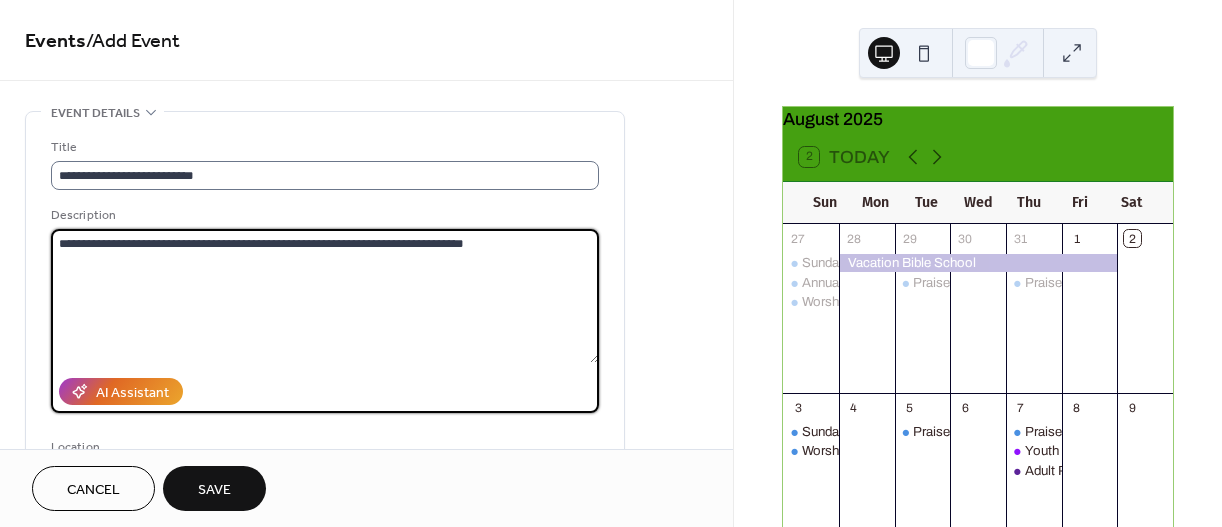 type on "**********" 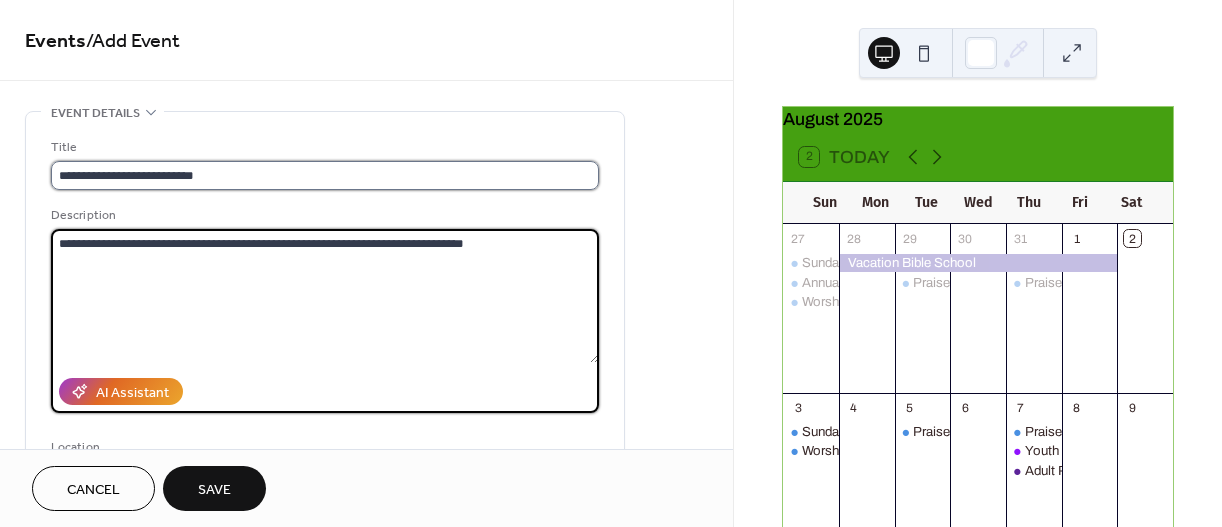 click on "**********" at bounding box center [325, 175] 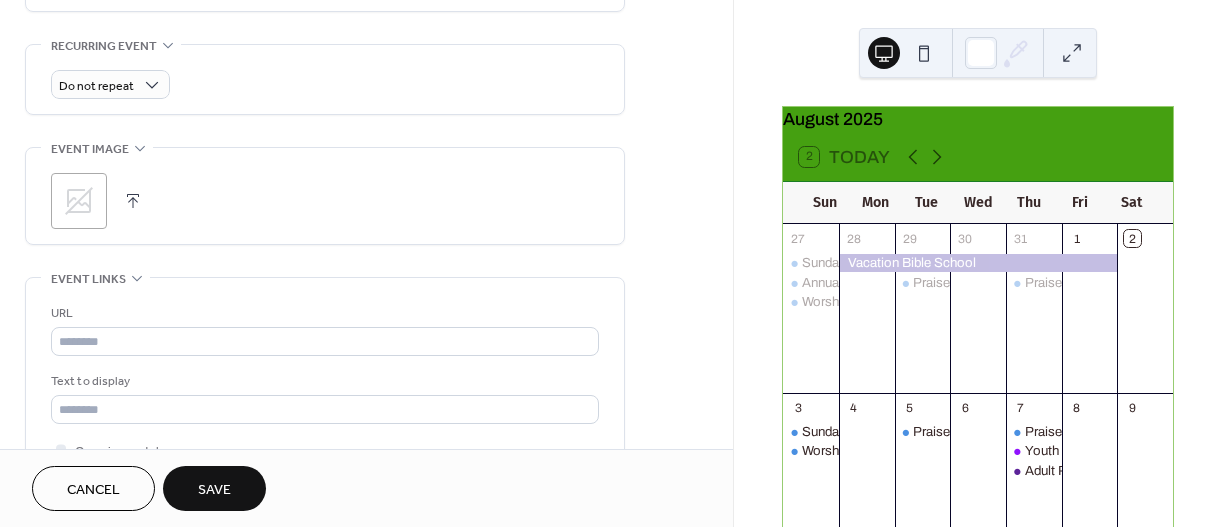scroll, scrollTop: 838, scrollLeft: 0, axis: vertical 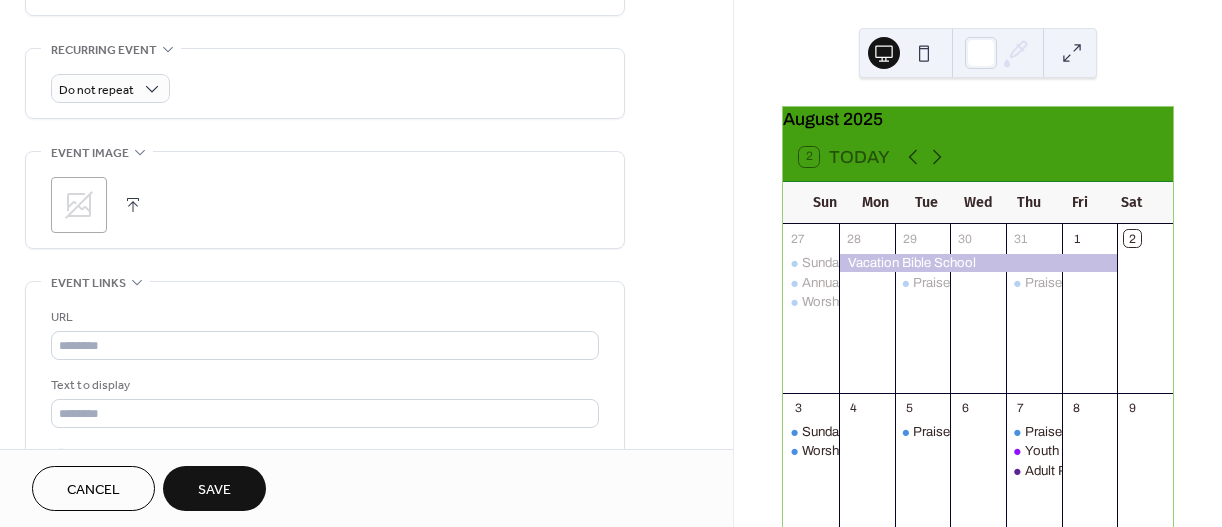 type on "**********" 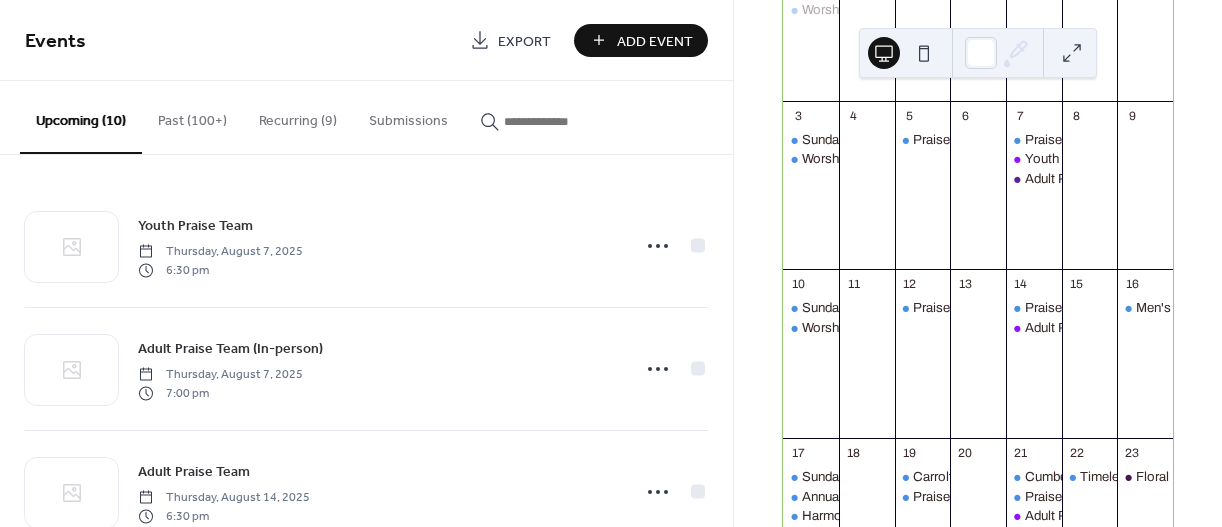 scroll, scrollTop: 142, scrollLeft: 0, axis: vertical 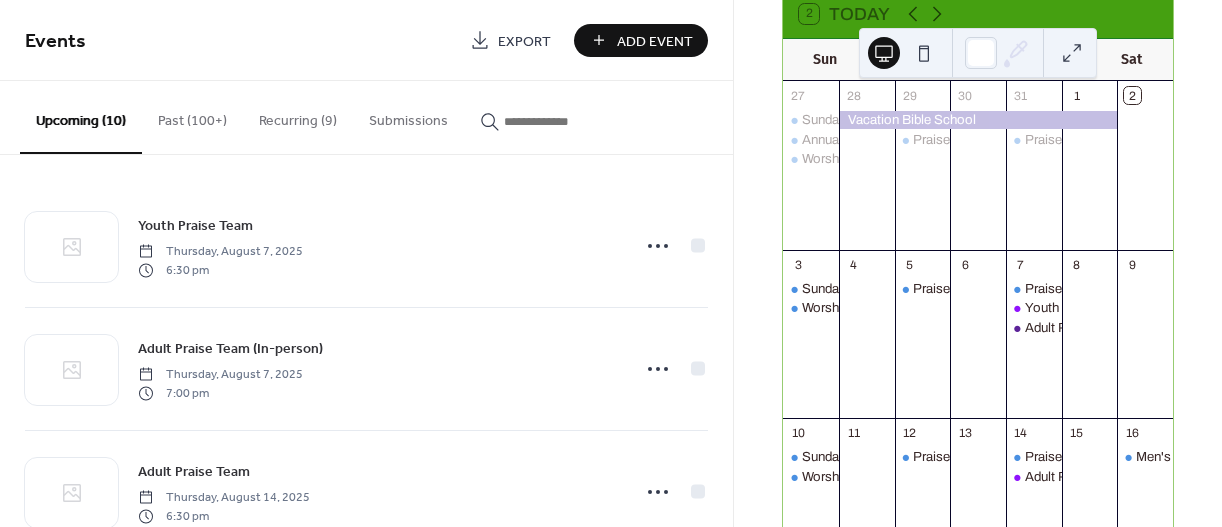 click on "Add Event" at bounding box center (655, 41) 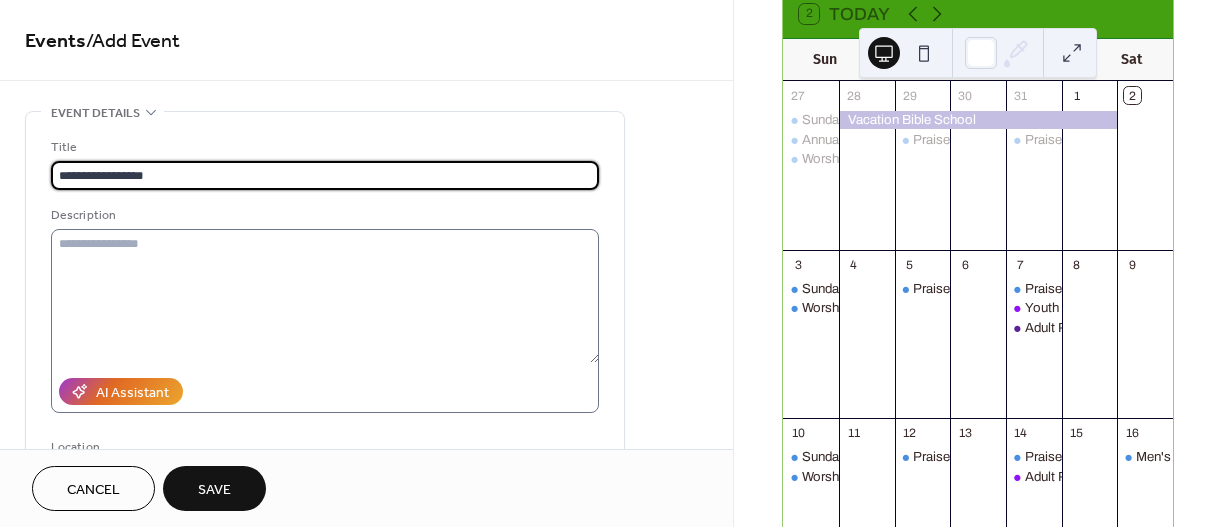 type on "**********" 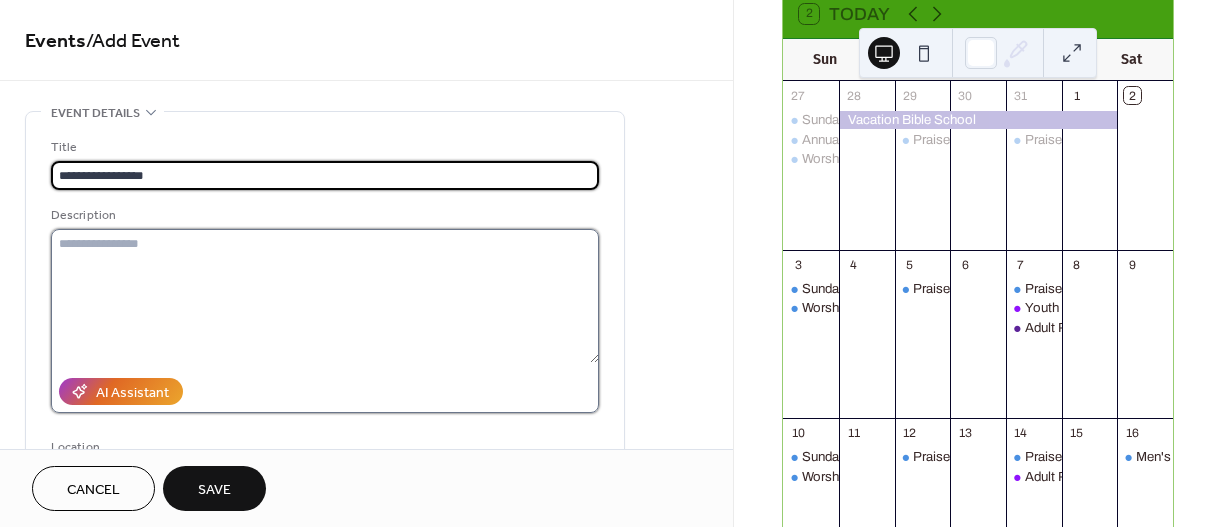 click at bounding box center (325, 296) 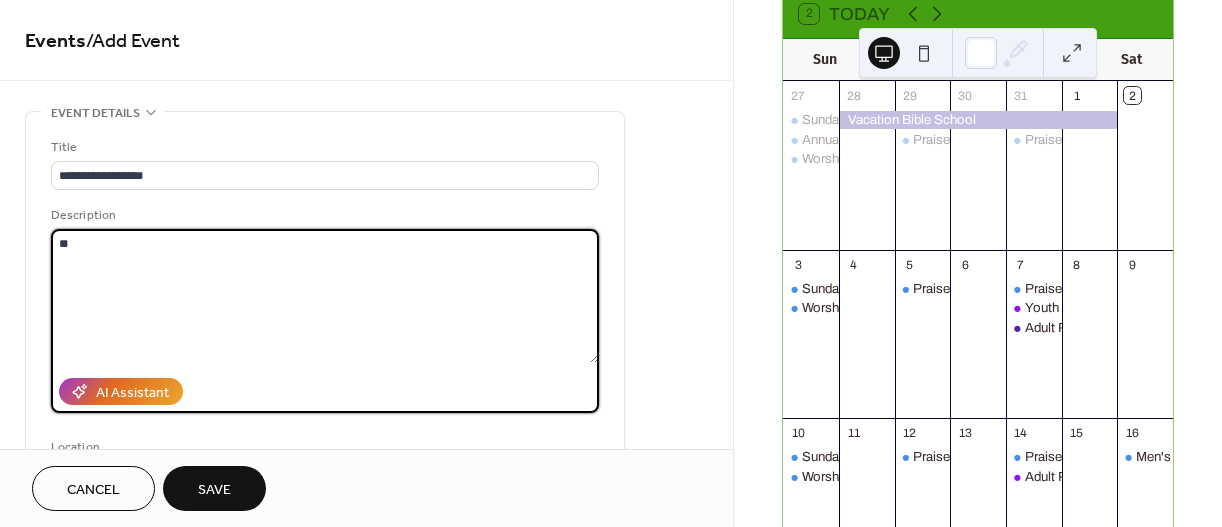 type on "*" 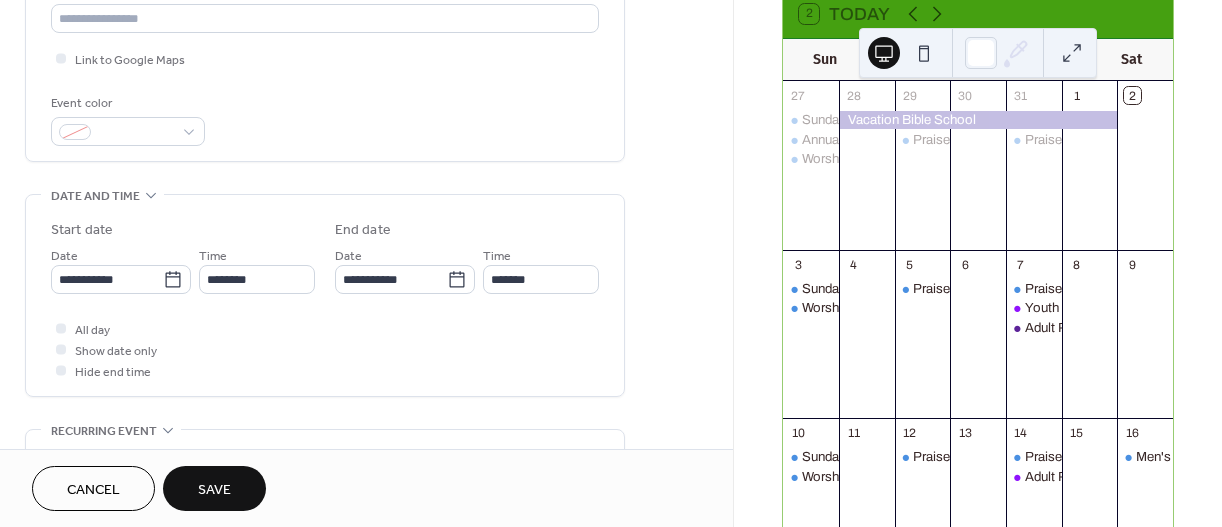 scroll, scrollTop: 570, scrollLeft: 0, axis: vertical 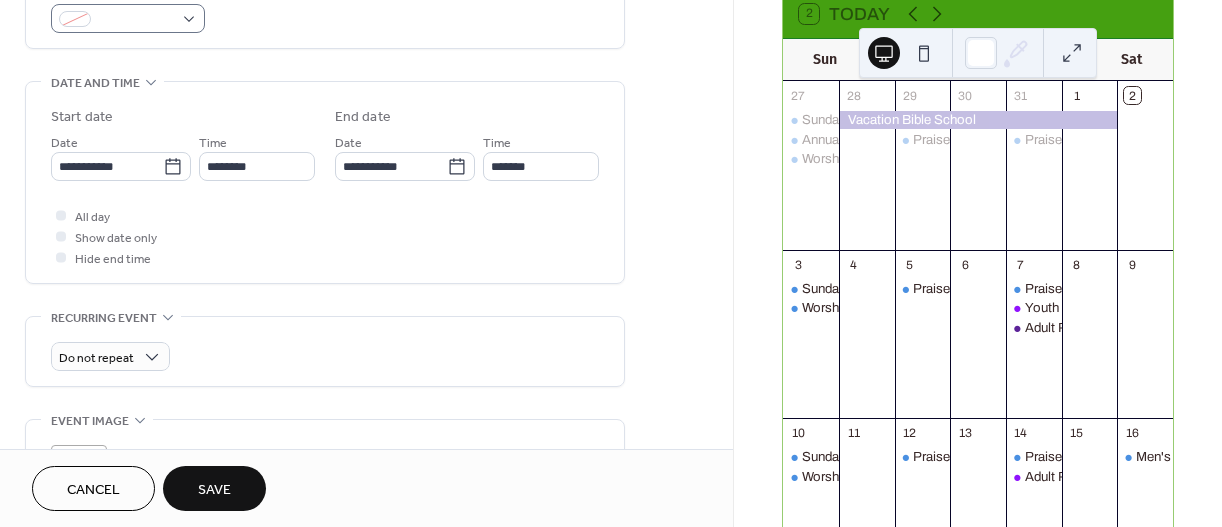 type on "**********" 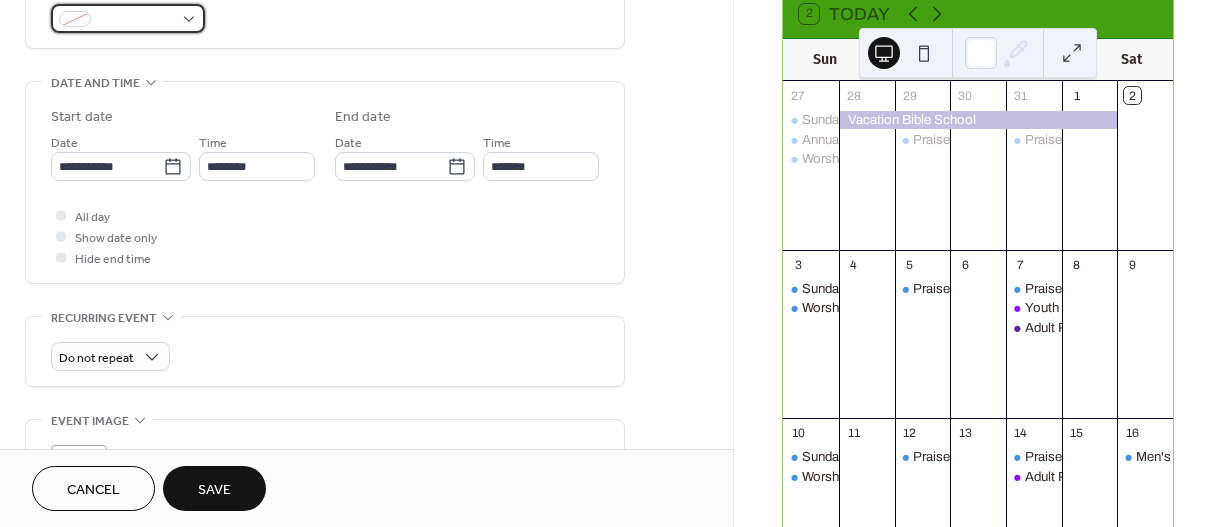 click at bounding box center [128, 18] 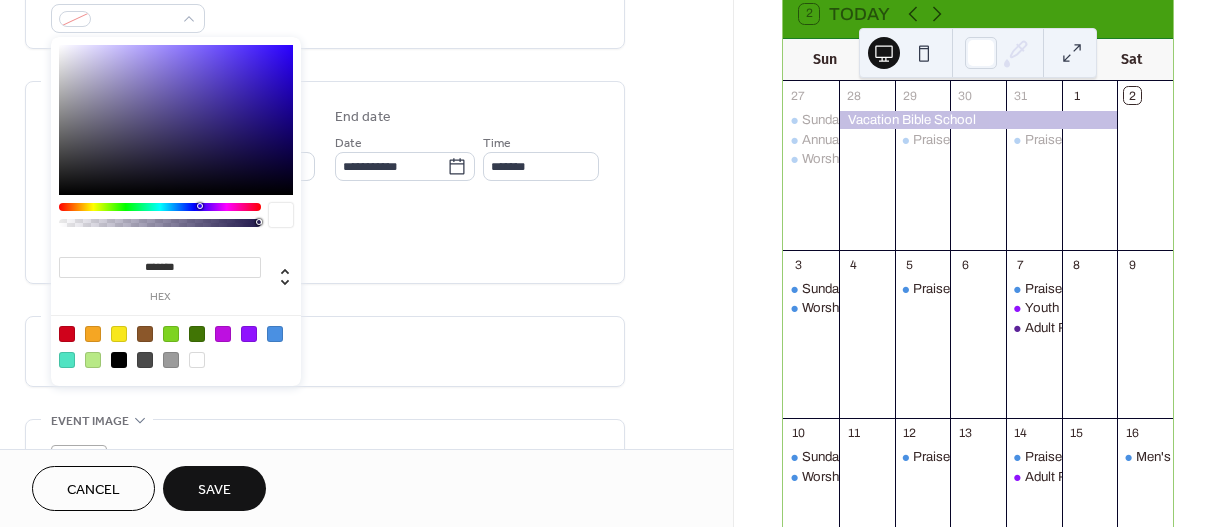 click at bounding box center [176, 346] 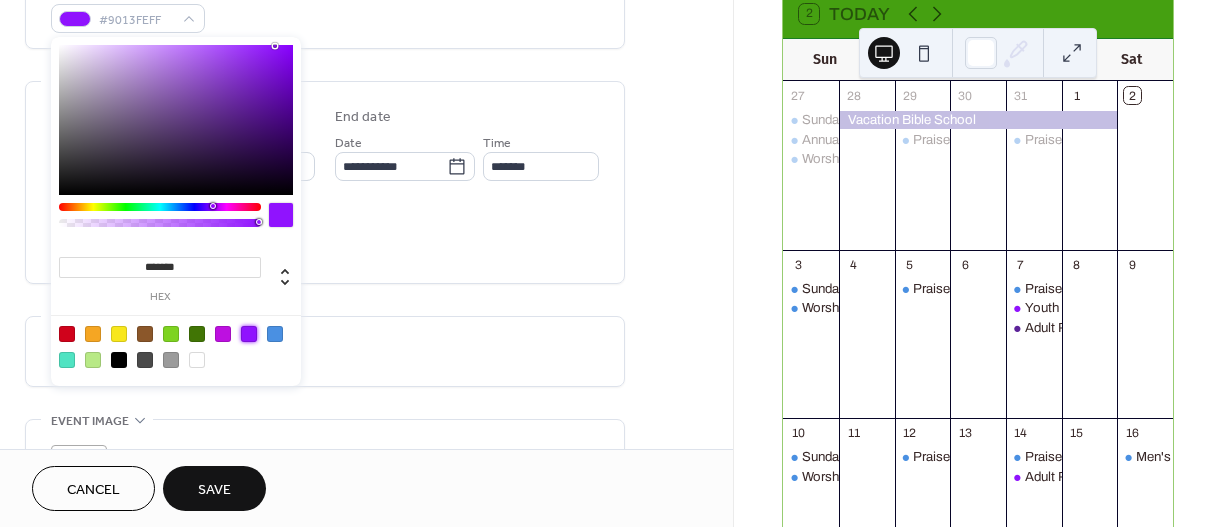 click on "All day Show date only Hide end time" at bounding box center [325, 236] 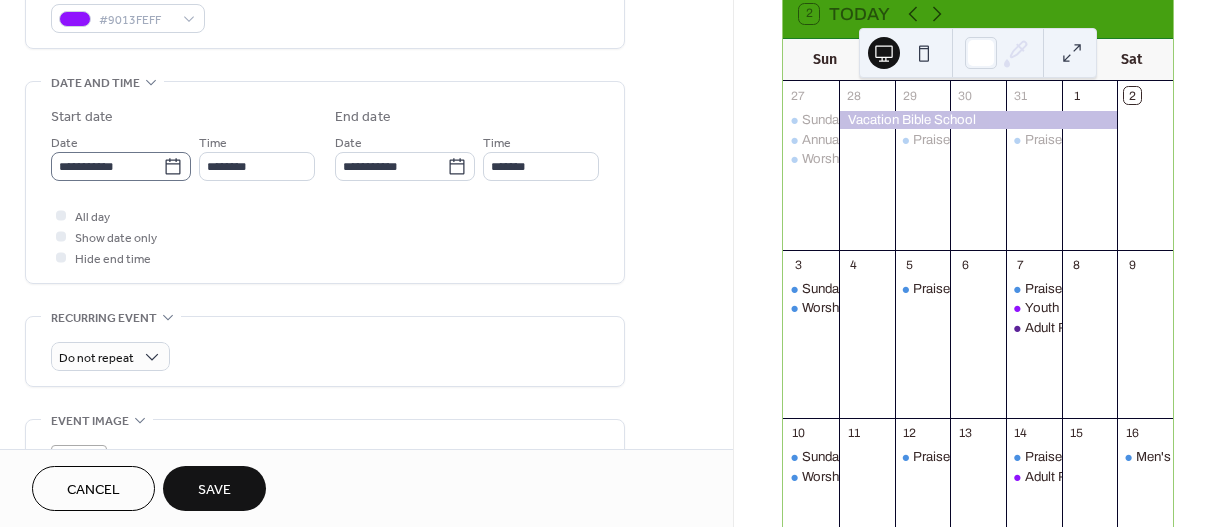click 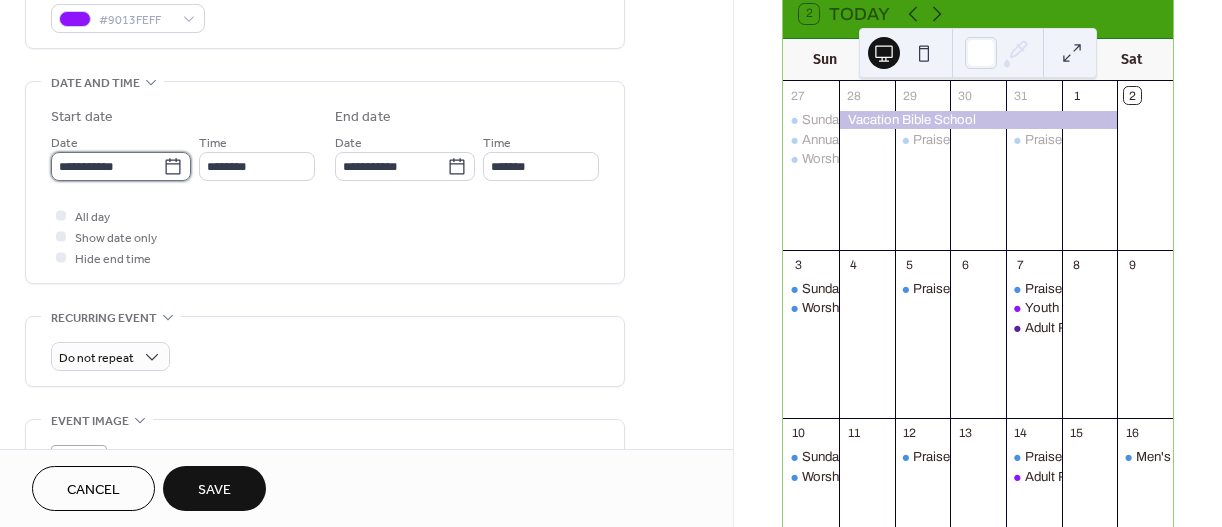 click on "**********" at bounding box center [107, 166] 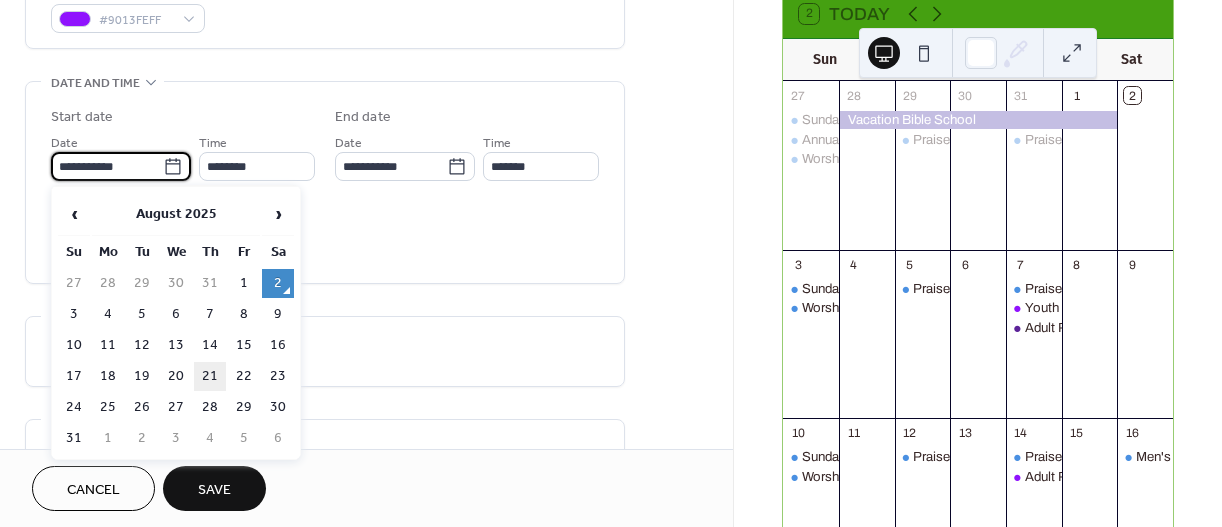 click on "21" at bounding box center [210, 376] 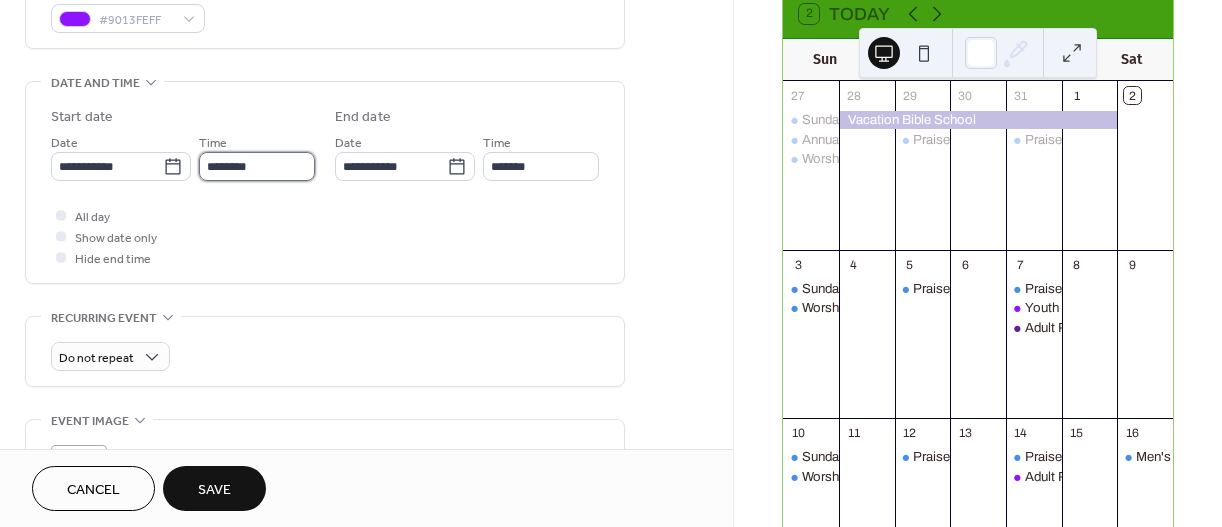click on "********" at bounding box center [257, 166] 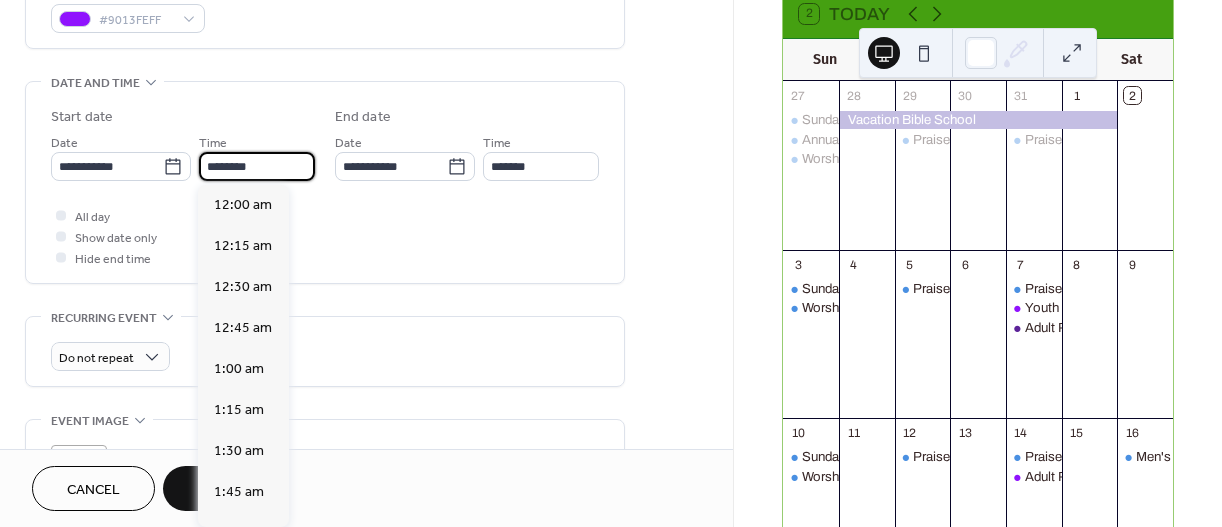 click on "********" at bounding box center [257, 166] 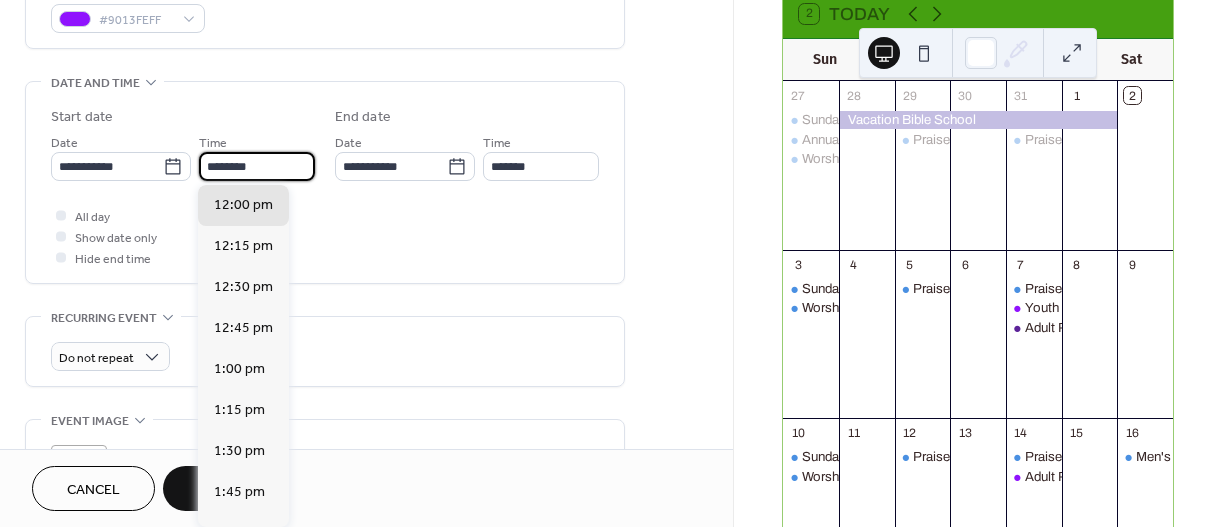 click on "********" at bounding box center [257, 166] 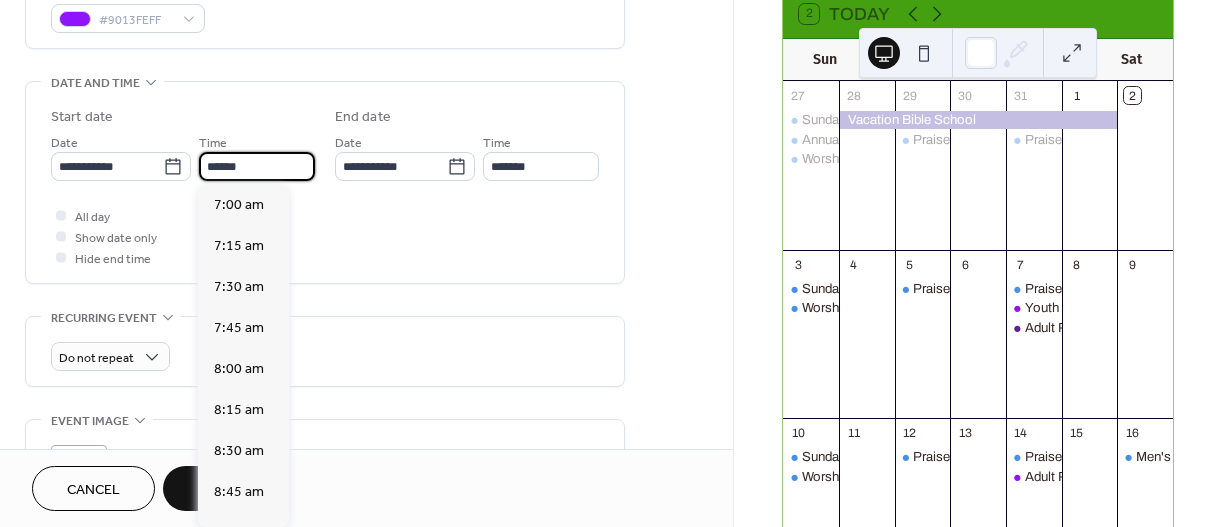 scroll, scrollTop: 3157, scrollLeft: 0, axis: vertical 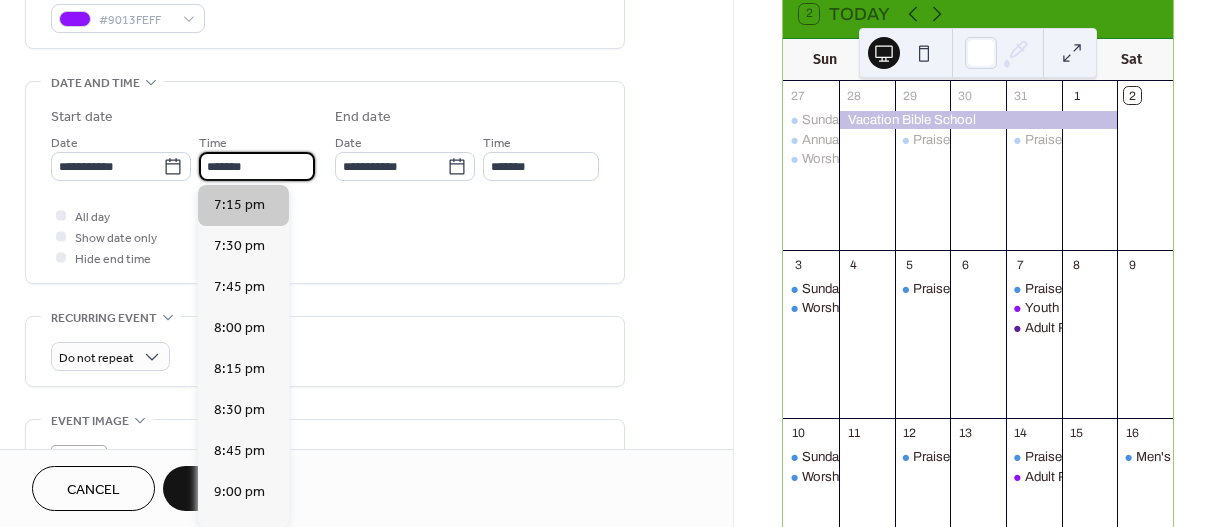 type on "*******" 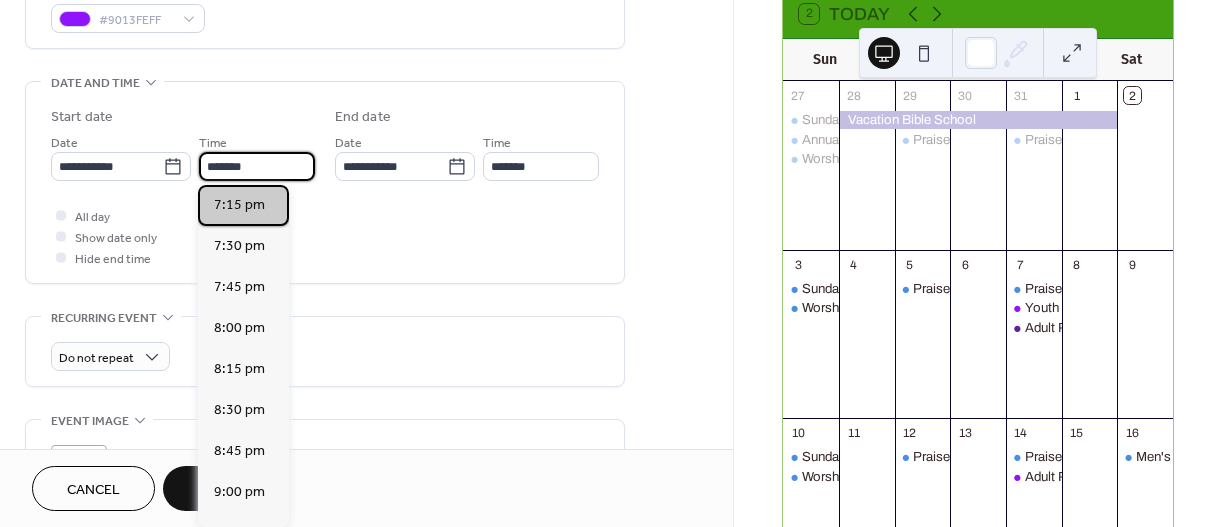 click on "7:15 pm" at bounding box center [239, 205] 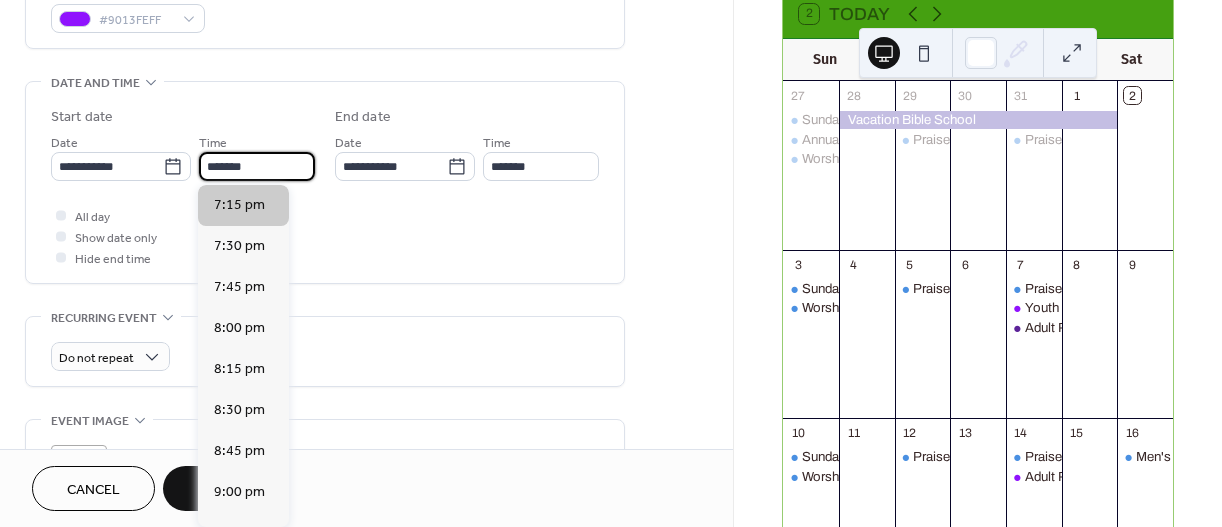 type on "*******" 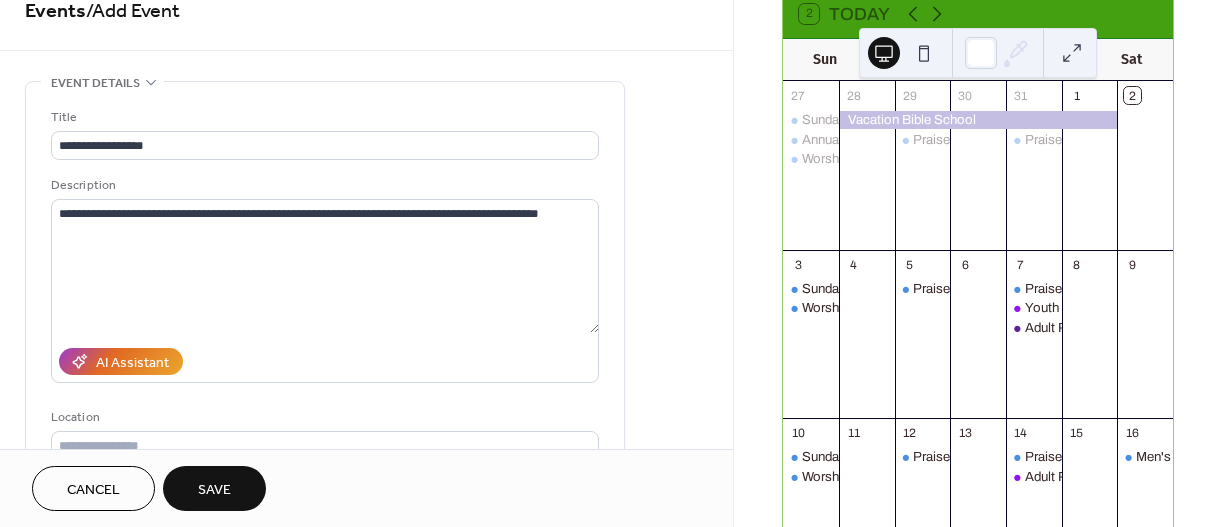 scroll, scrollTop: 26, scrollLeft: 0, axis: vertical 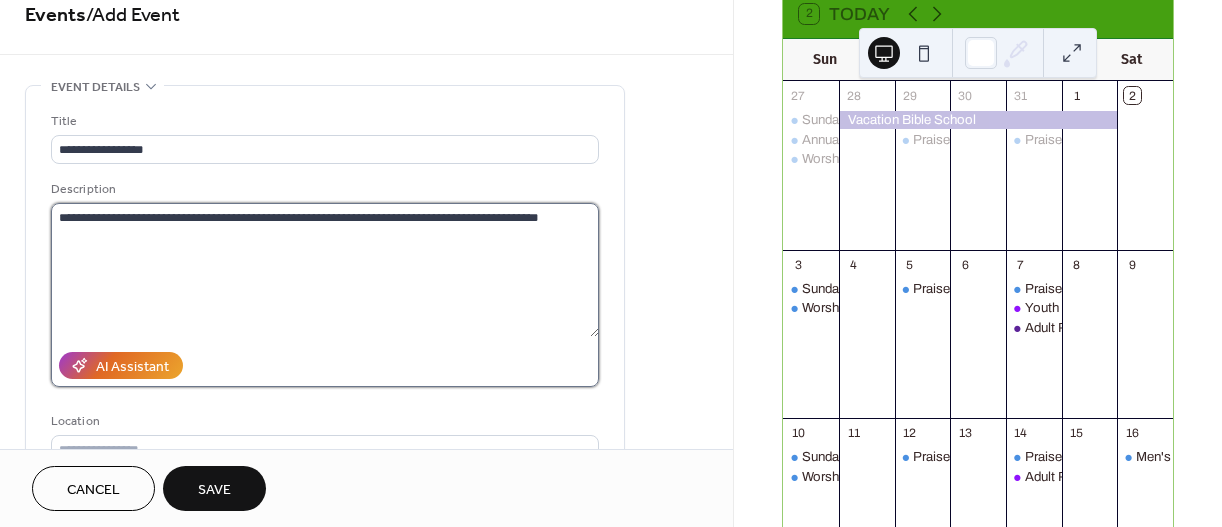 click on "**********" at bounding box center (325, 270) 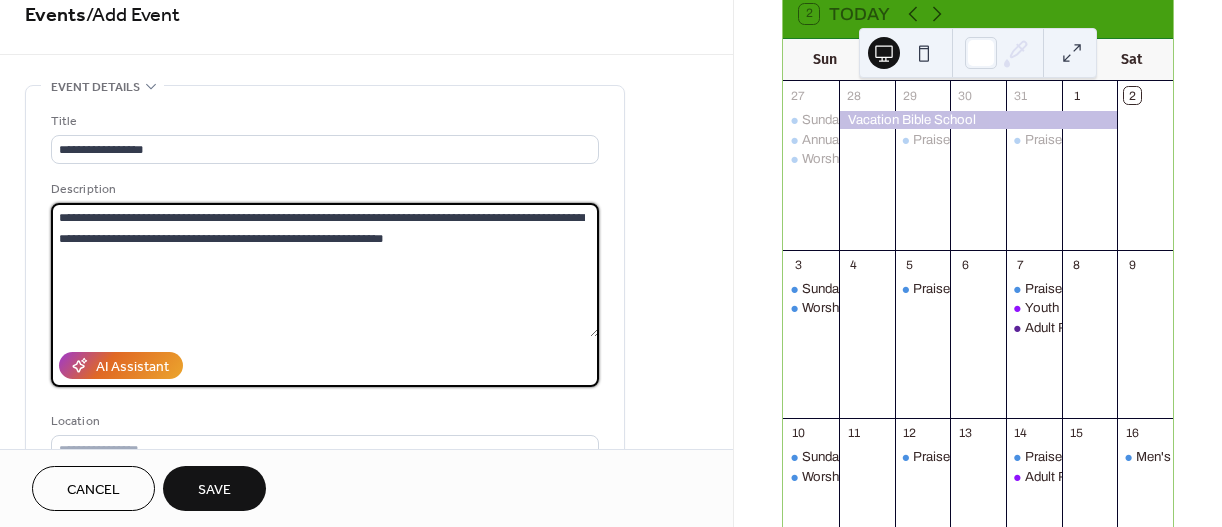 type on "**********" 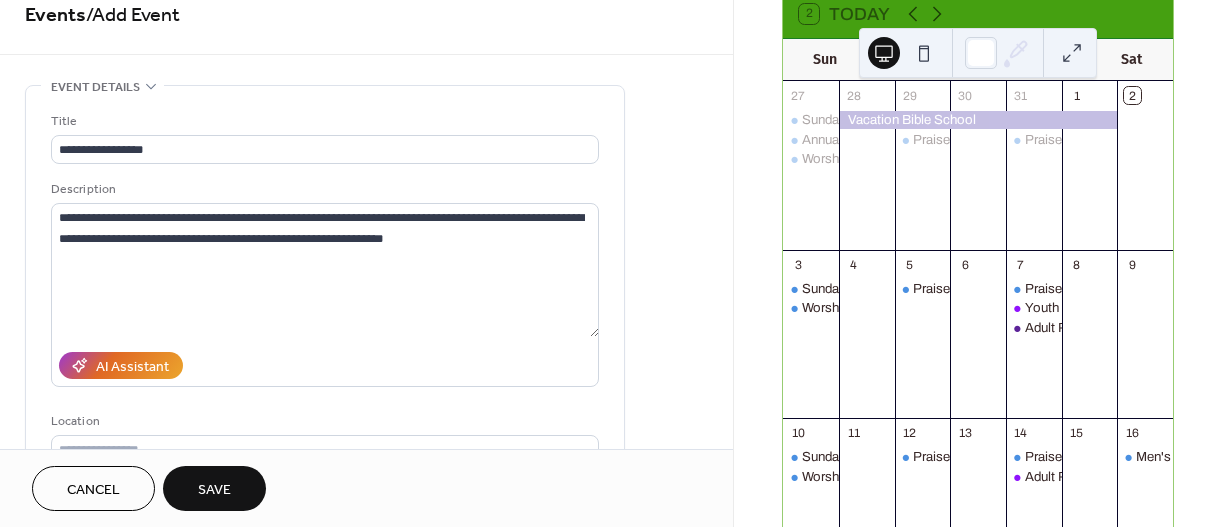 click on "Save" at bounding box center (214, 490) 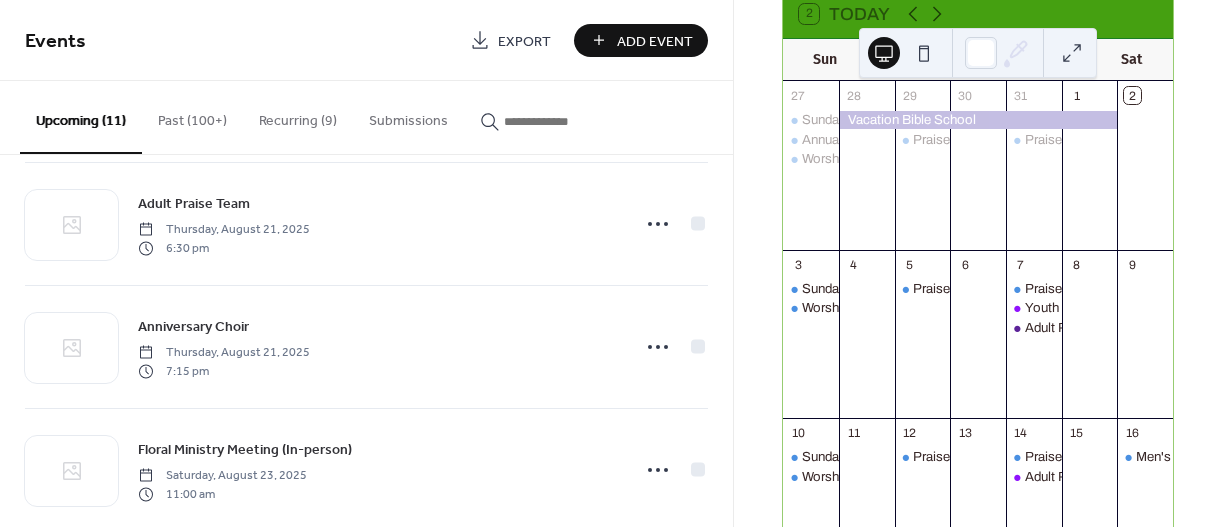 scroll, scrollTop: 725, scrollLeft: 0, axis: vertical 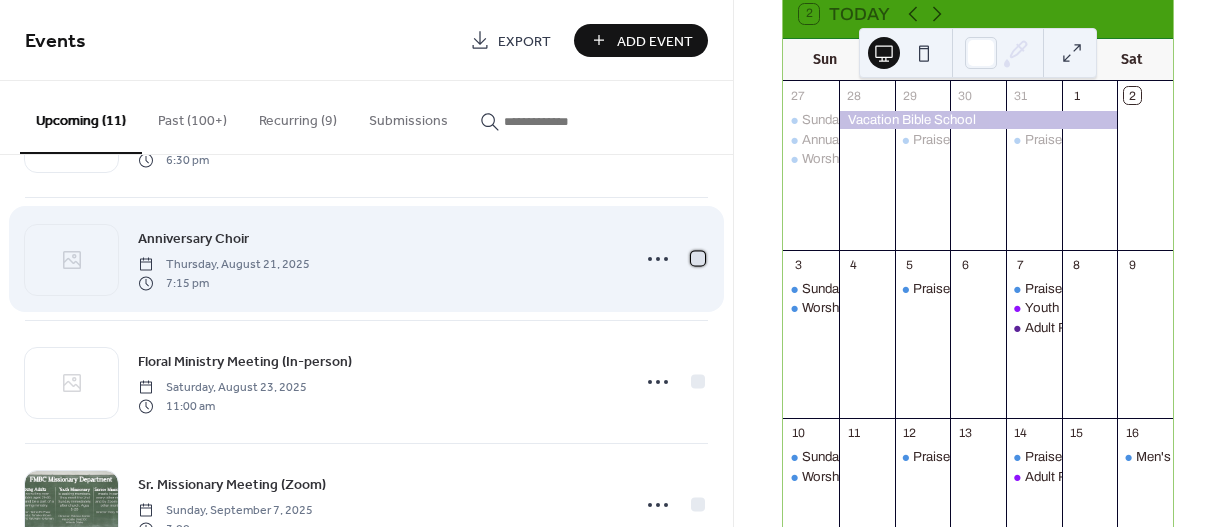 click at bounding box center [698, 258] 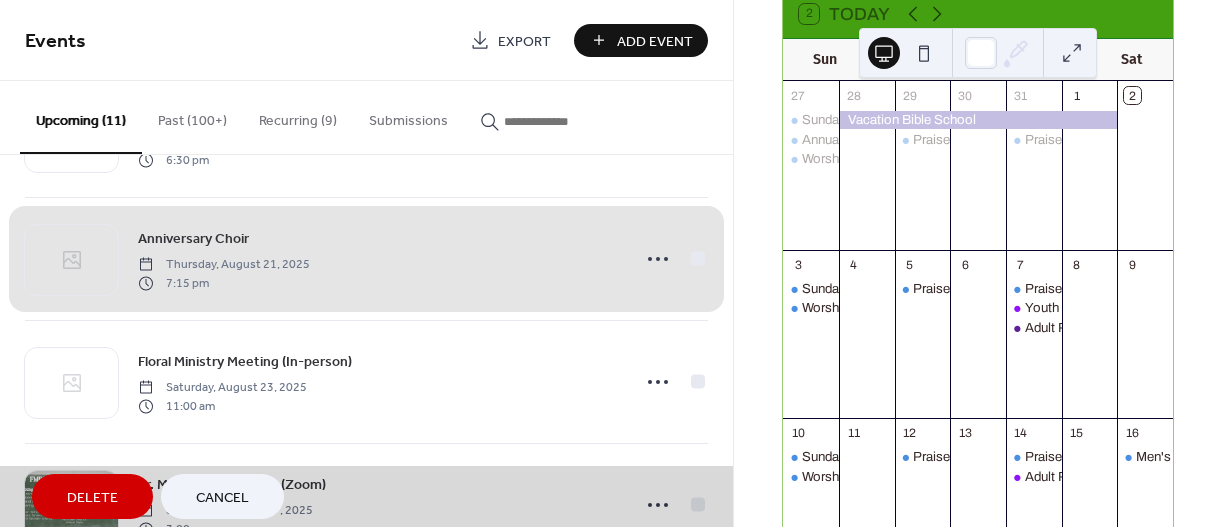 click on "Anniversary Choir Thursday, August 21, 2025 7:15 pm" at bounding box center [366, 258] 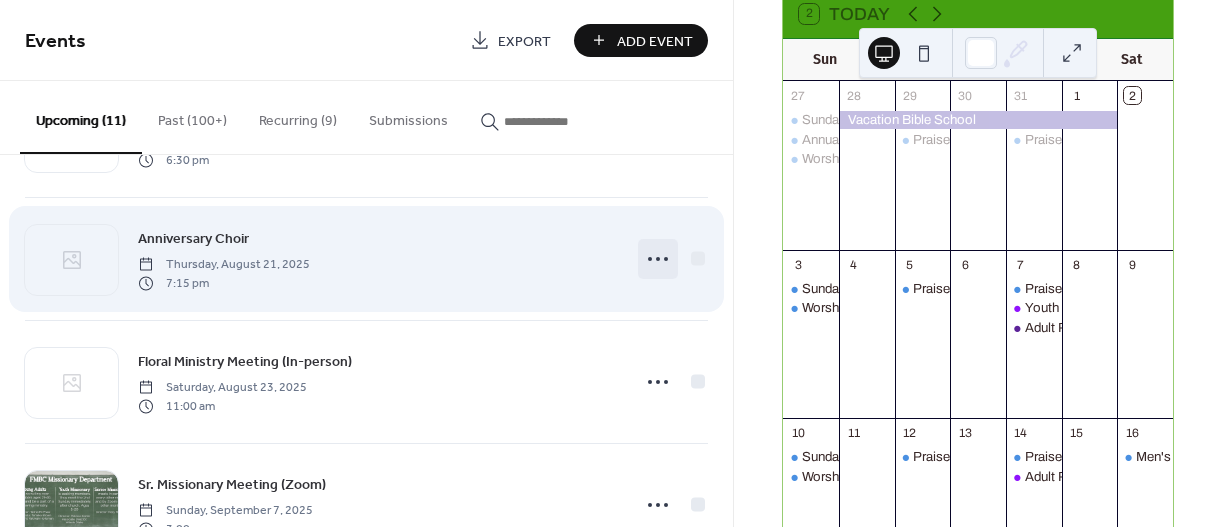 click 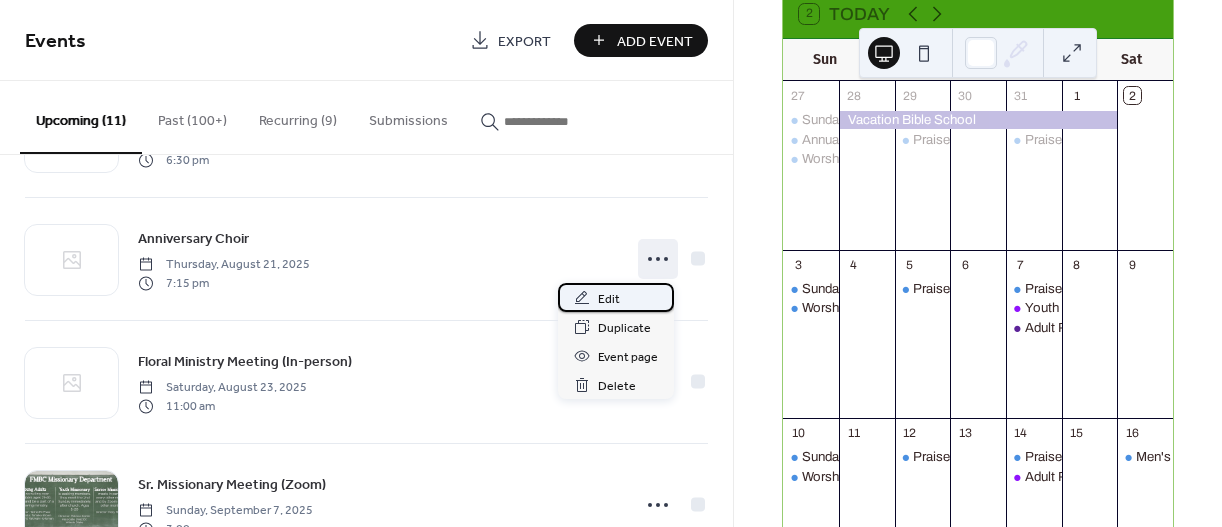 click on "Edit" at bounding box center (609, 299) 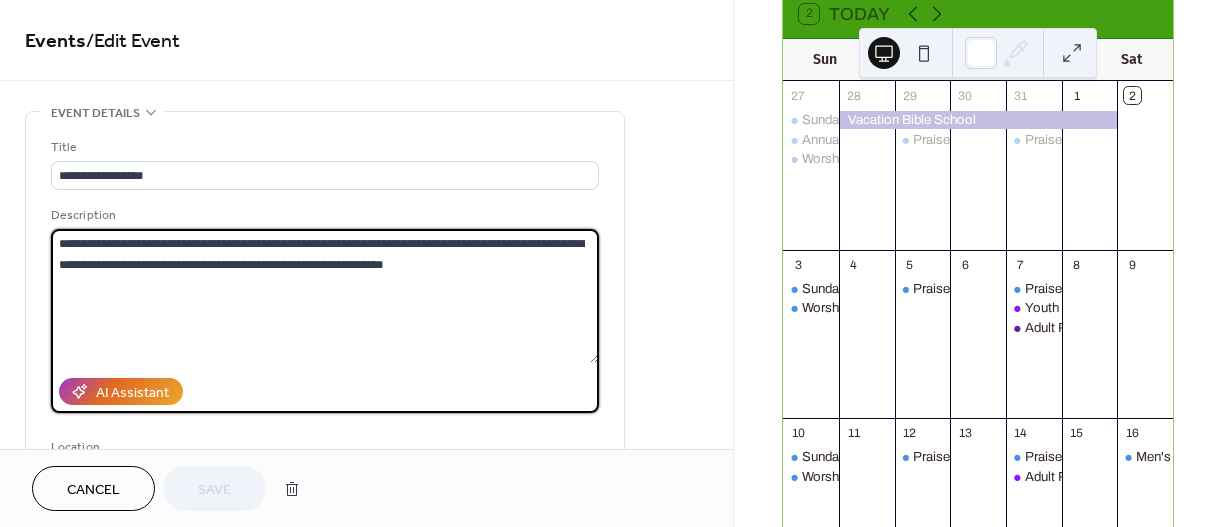 click on "**********" at bounding box center (325, 296) 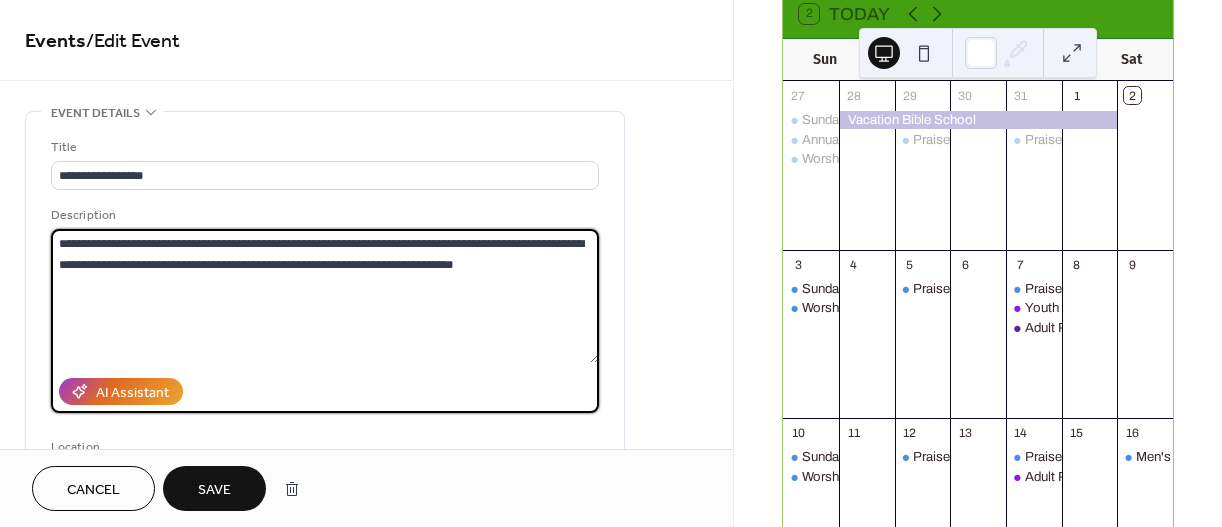type on "**********" 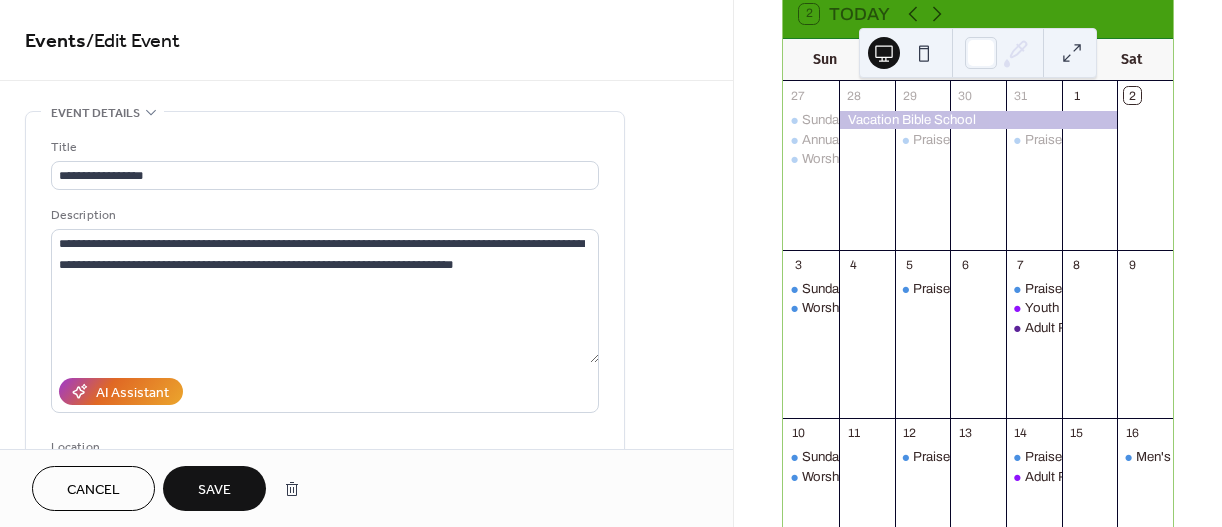 click on "Save" at bounding box center [214, 490] 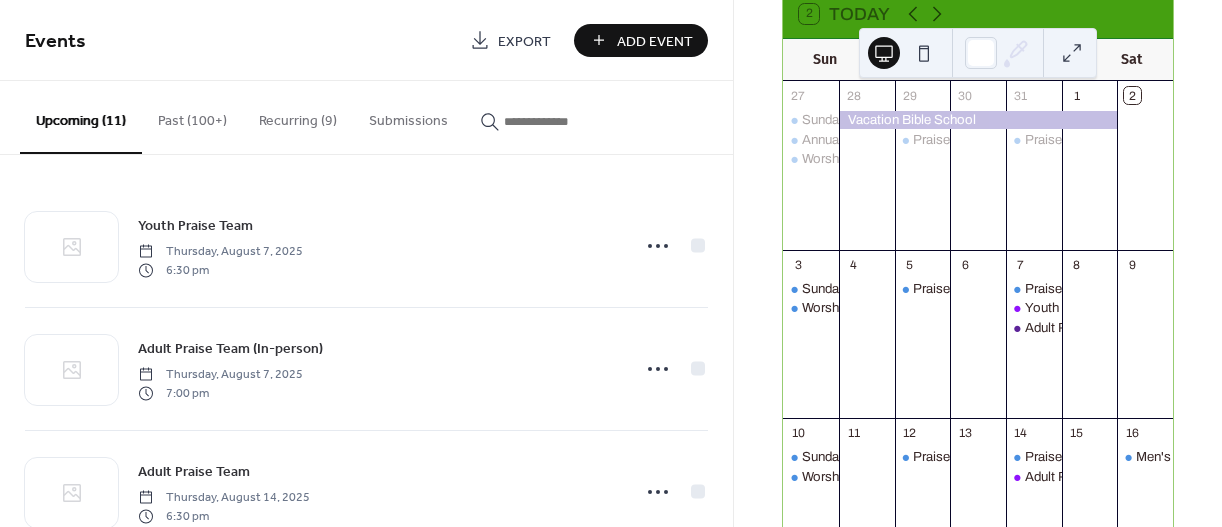 click on "Add Event" at bounding box center [655, 41] 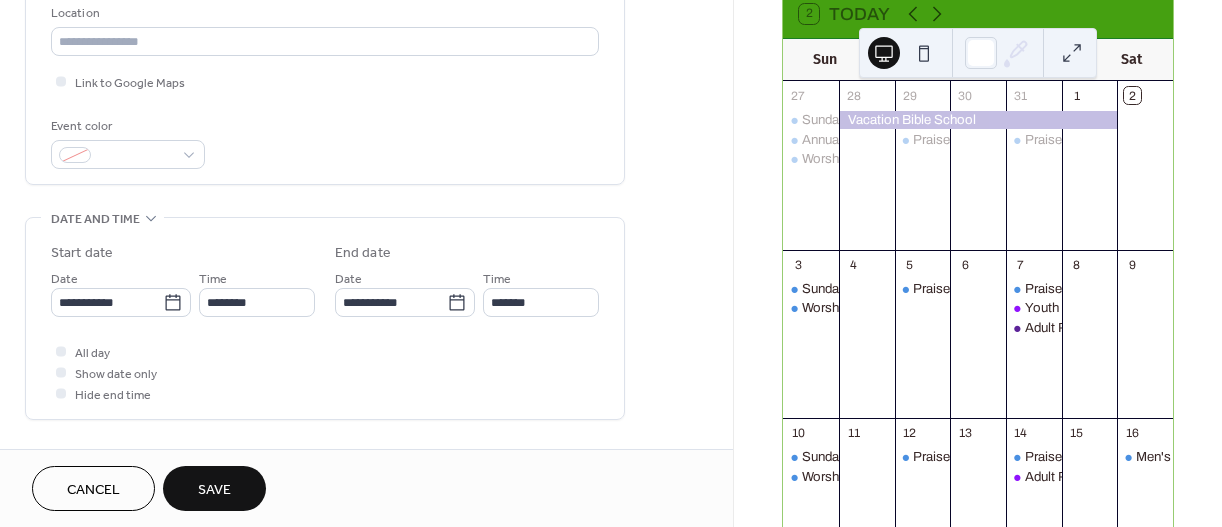 scroll, scrollTop: 347, scrollLeft: 0, axis: vertical 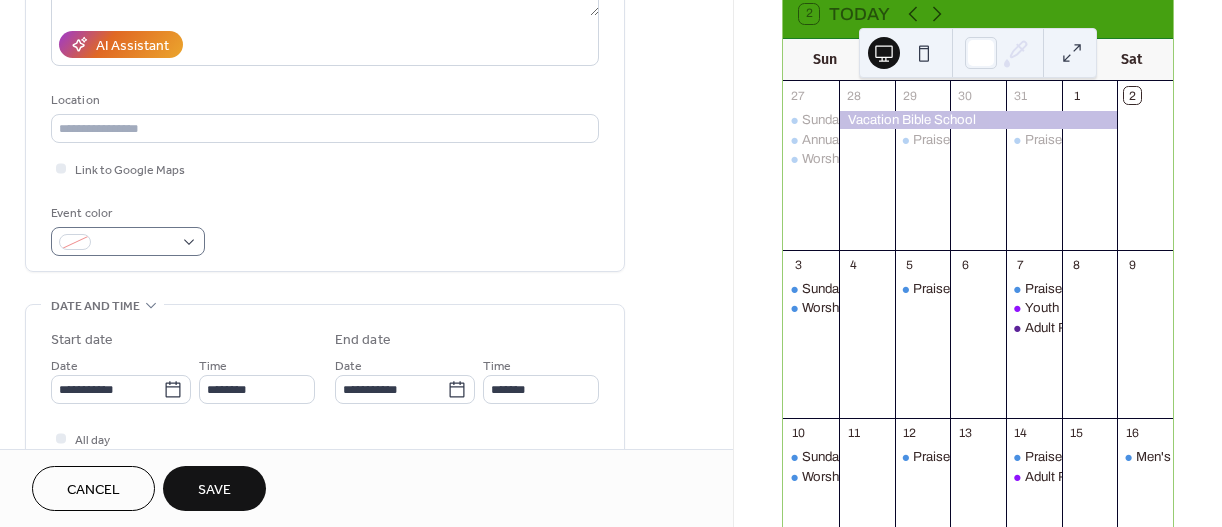 type on "**********" 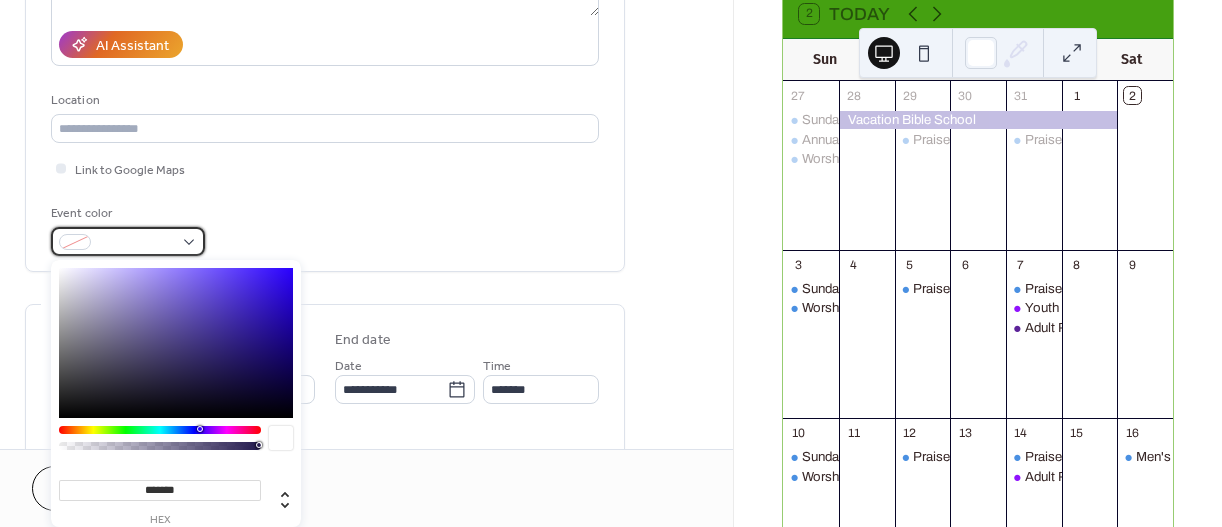 click at bounding box center [128, 241] 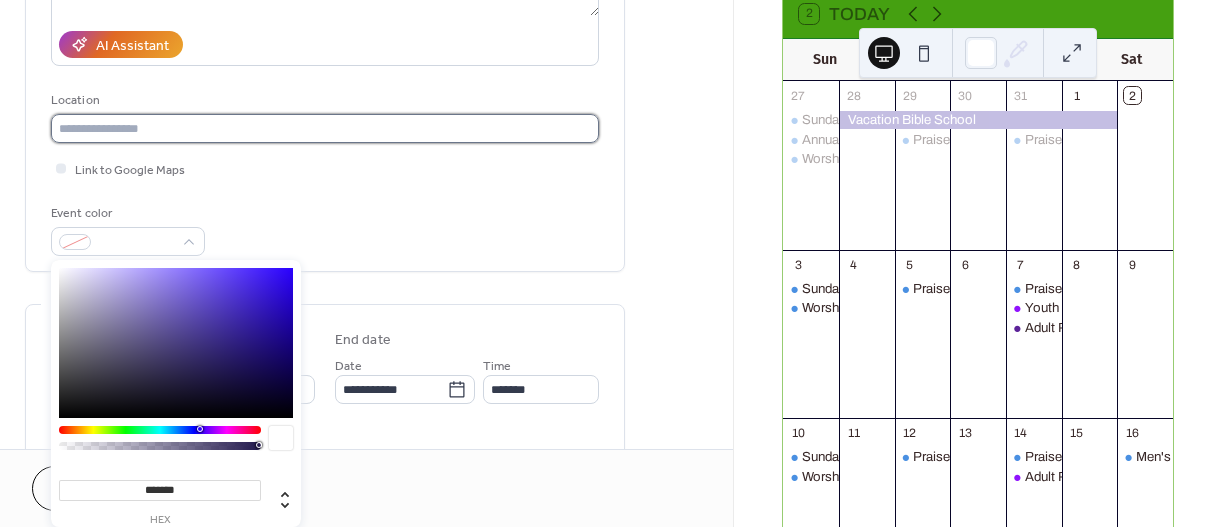 click at bounding box center [325, 128] 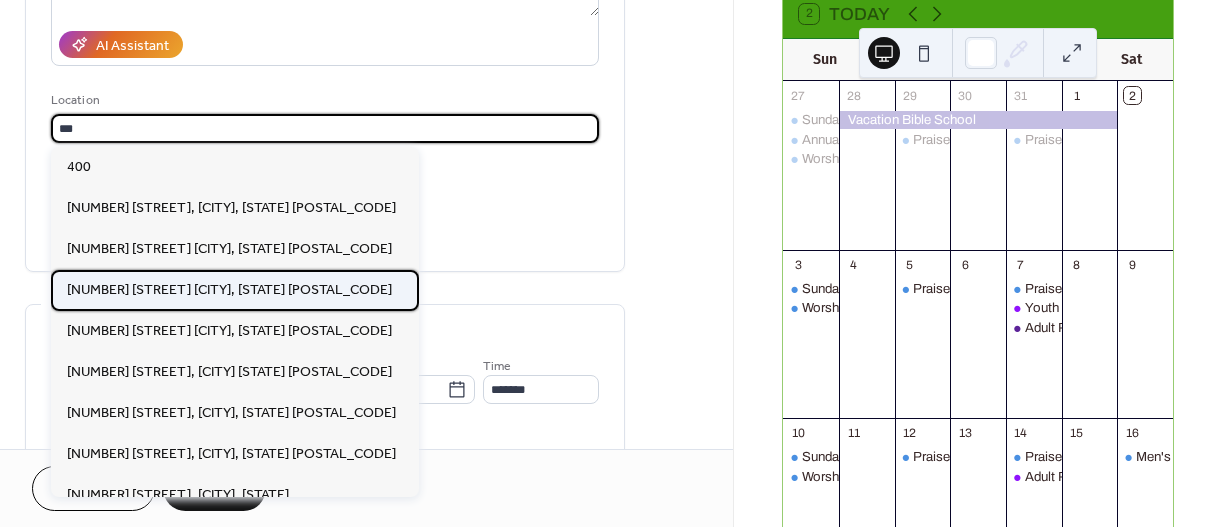 click on "[NUMBER] [STREET] [CITY], [STATE] [POSTAL_CODE]" at bounding box center (229, 290) 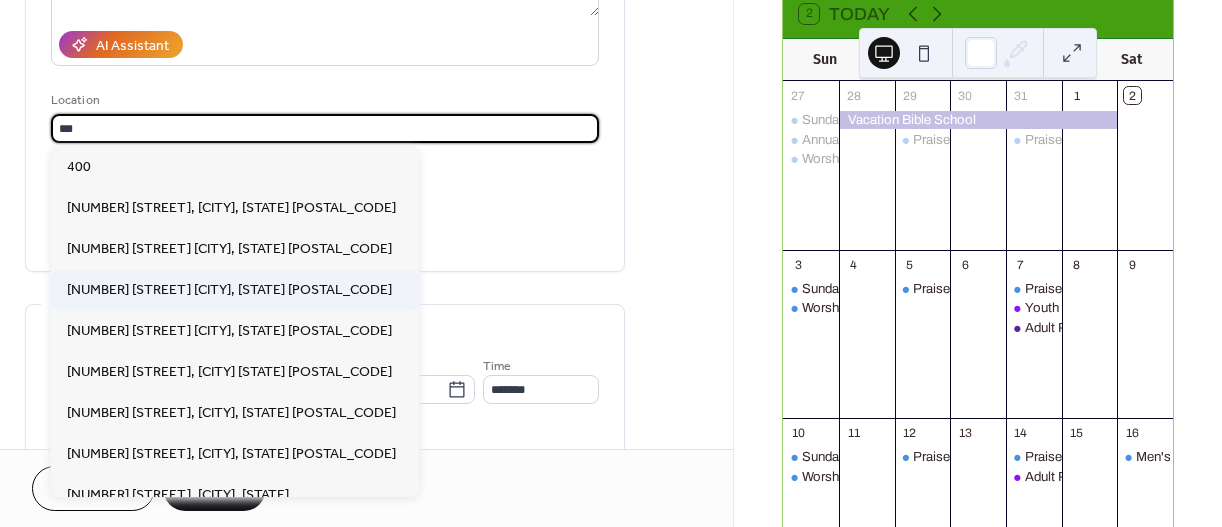 type on "**********" 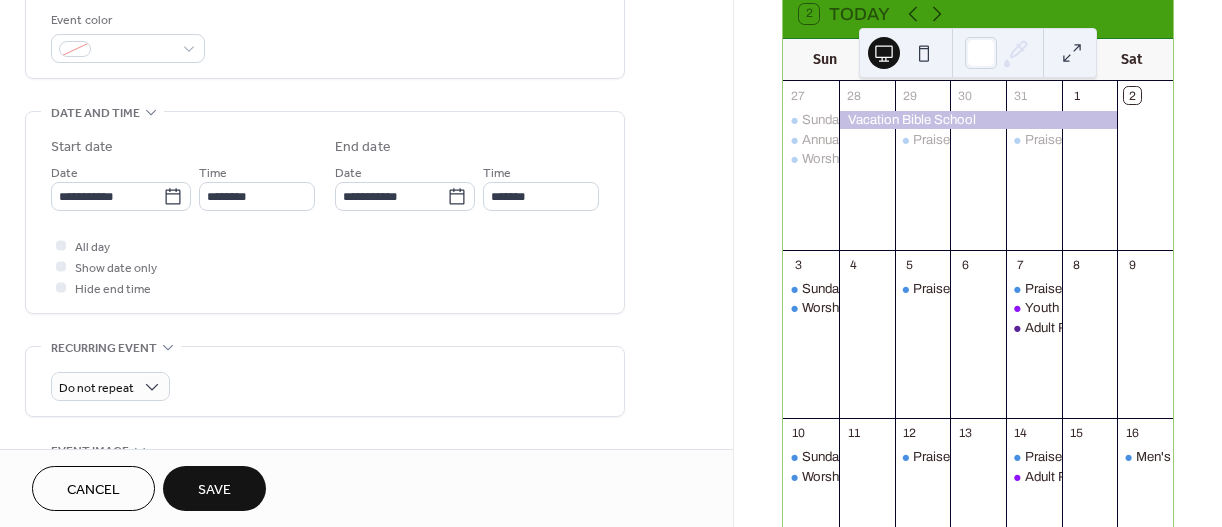 scroll, scrollTop: 547, scrollLeft: 0, axis: vertical 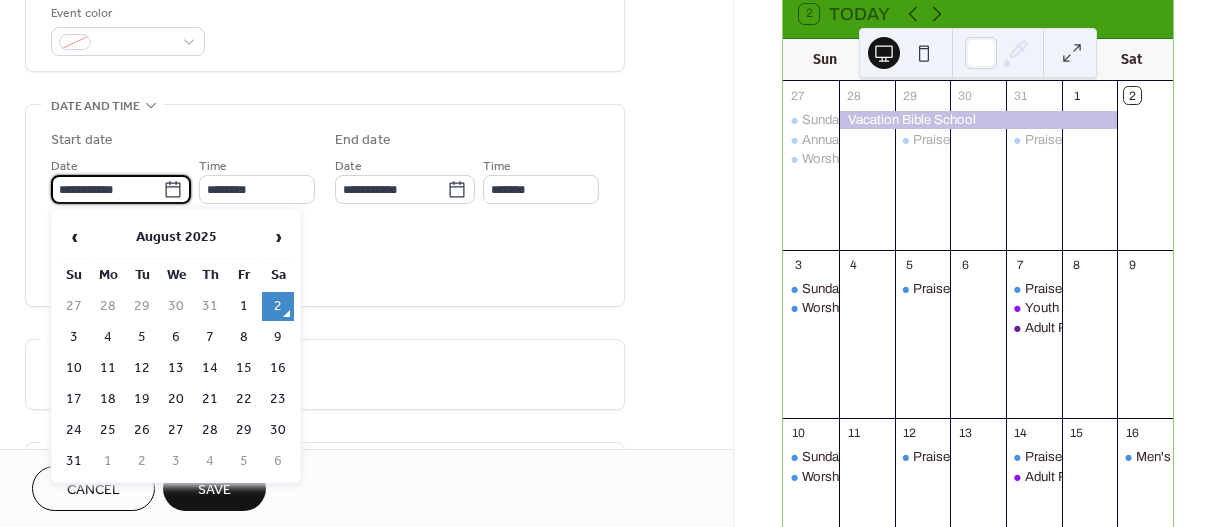 click on "**********" at bounding box center [107, 189] 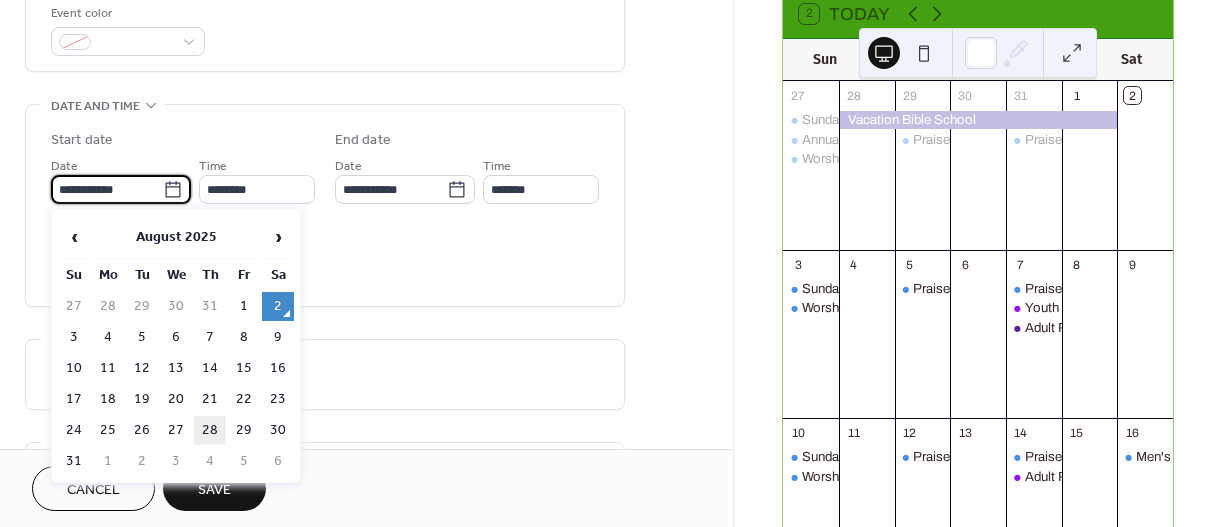 click on "28" at bounding box center [210, 430] 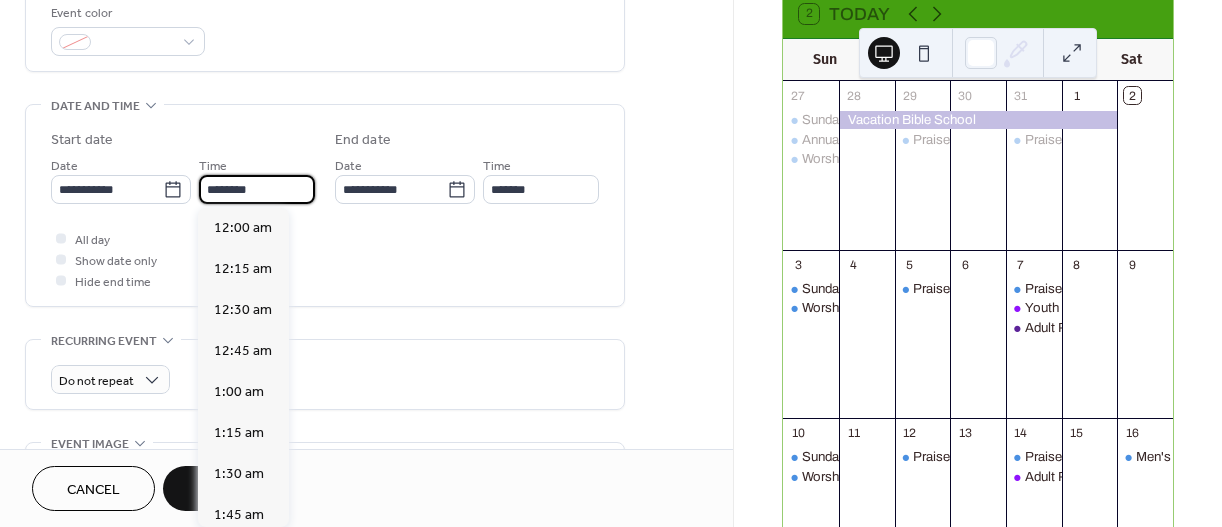 click on "********" at bounding box center (257, 189) 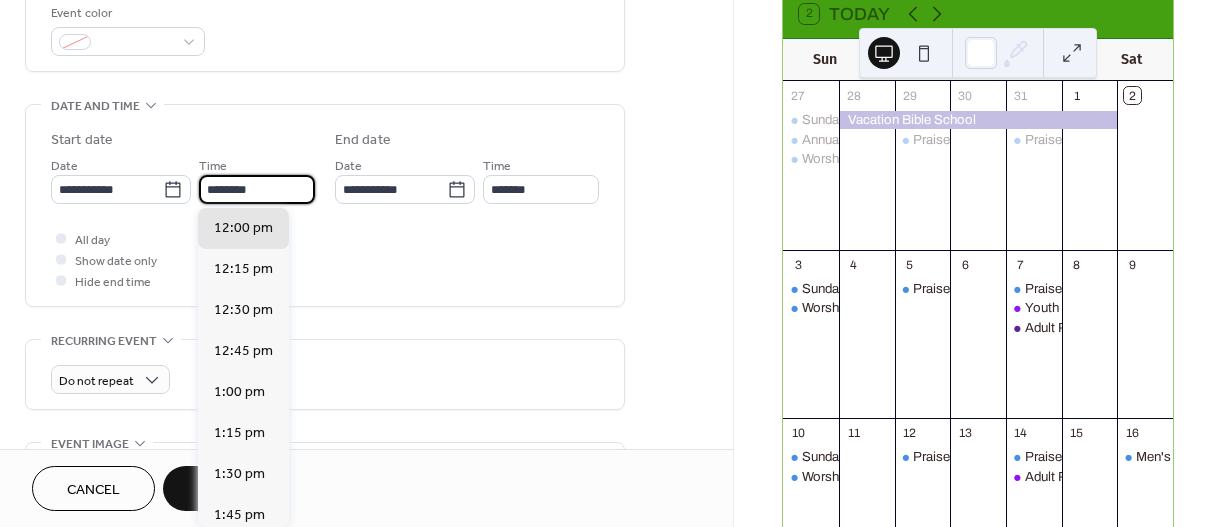 click on "********" at bounding box center [257, 189] 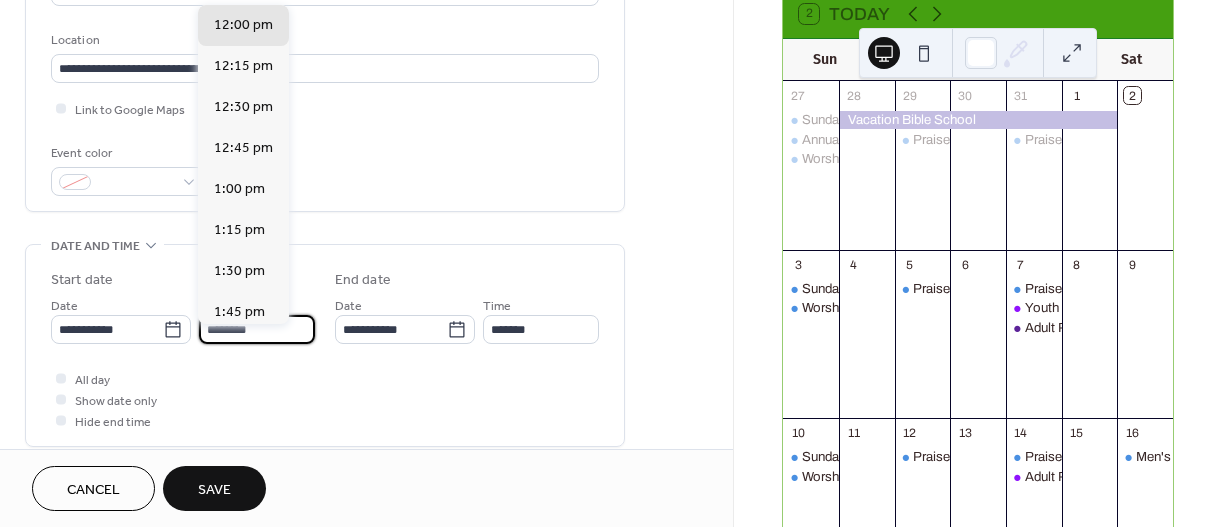 scroll, scrollTop: 560, scrollLeft: 0, axis: vertical 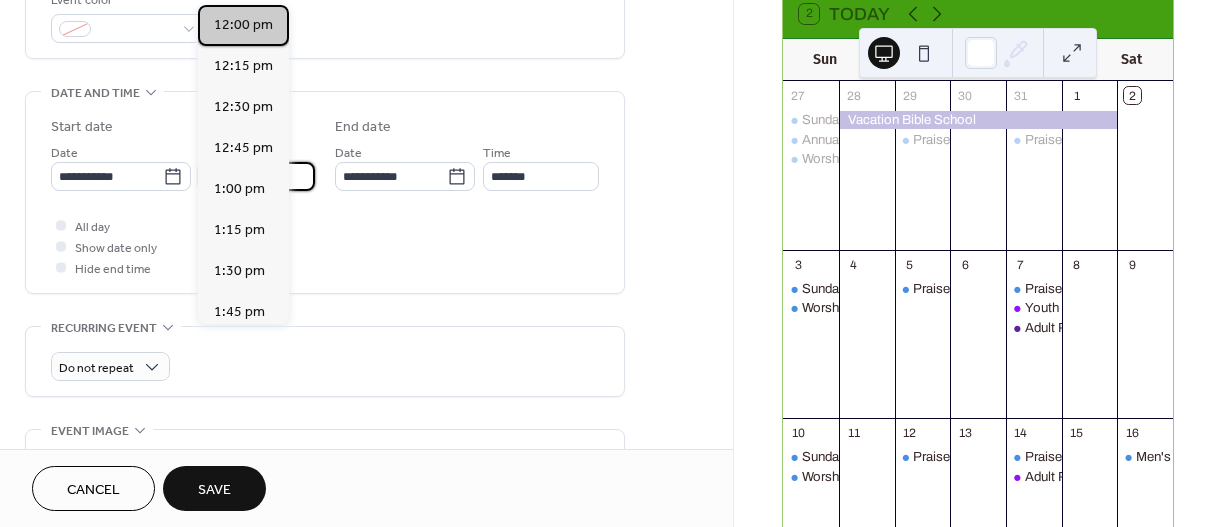 click on "12:00 pm" at bounding box center (243, 25) 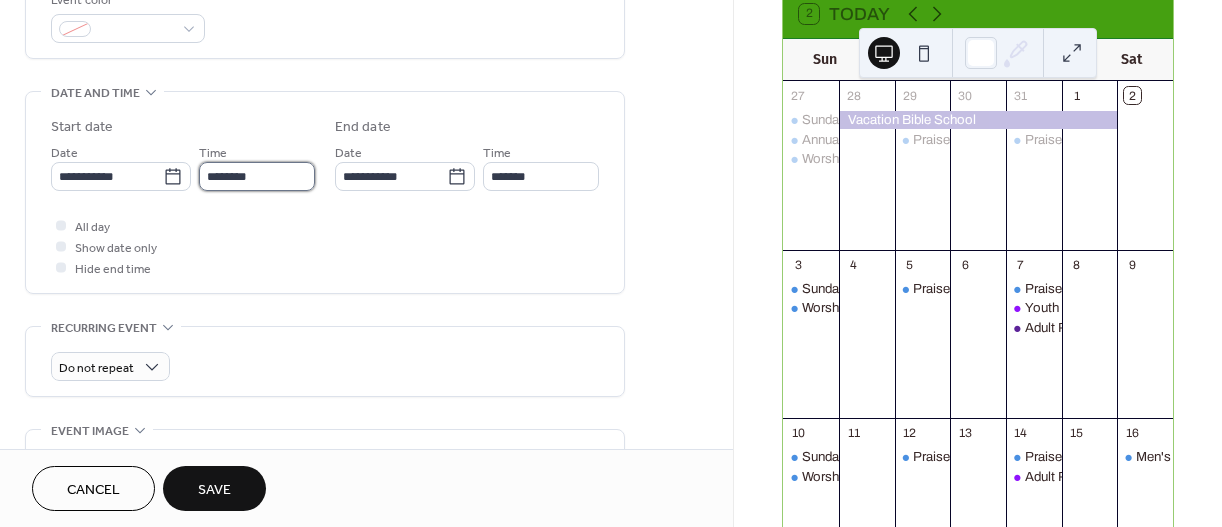 click on "********" at bounding box center [257, 176] 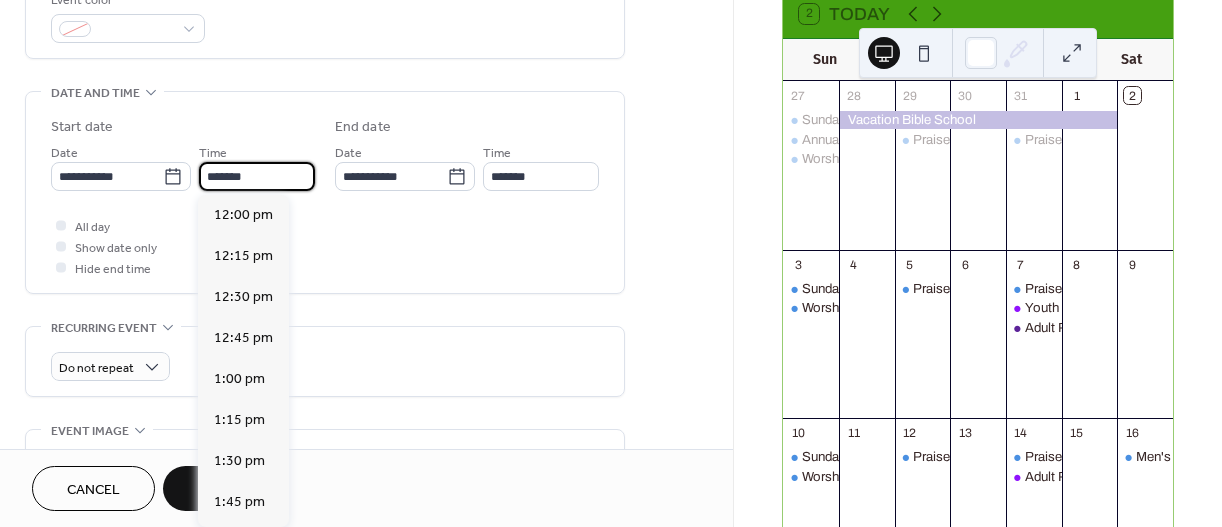 scroll, scrollTop: 2952, scrollLeft: 0, axis: vertical 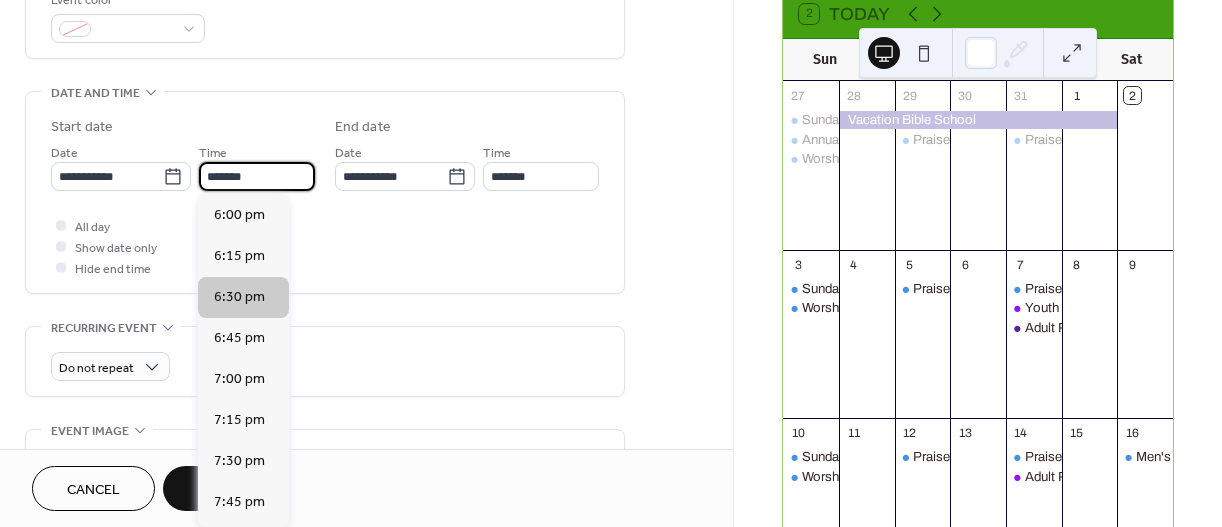 type on "*******" 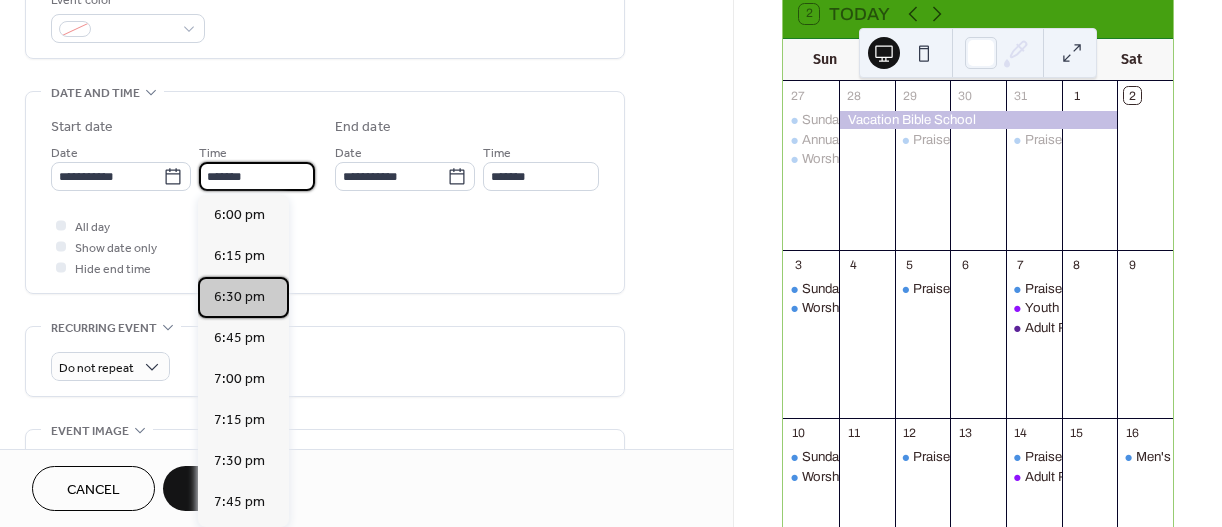 click on "6:30 pm" at bounding box center (239, 297) 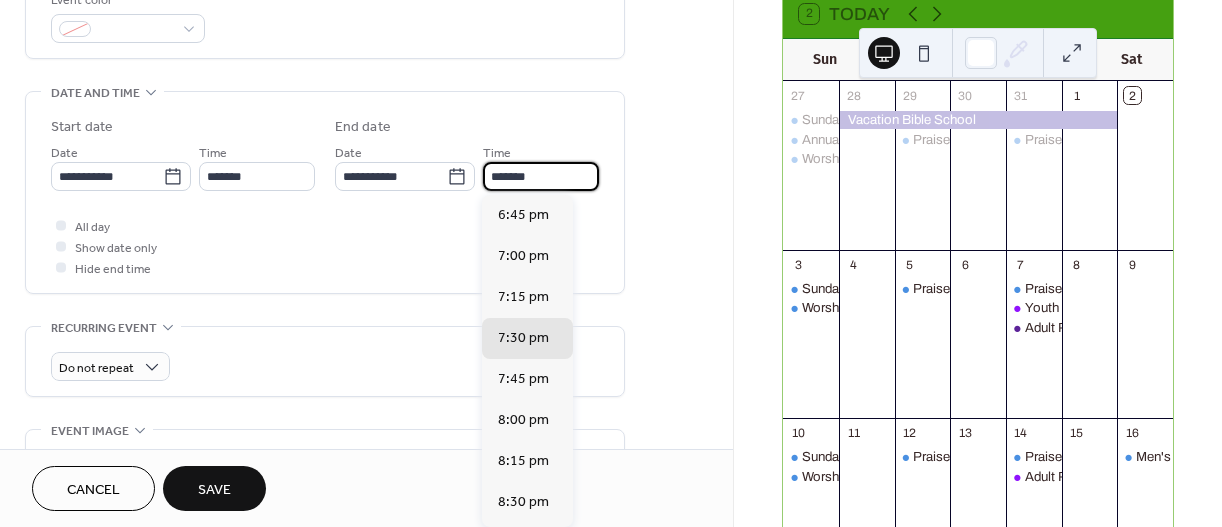 drag, startPoint x: 505, startPoint y: 174, endPoint x: 604, endPoint y: 184, distance: 99.50377 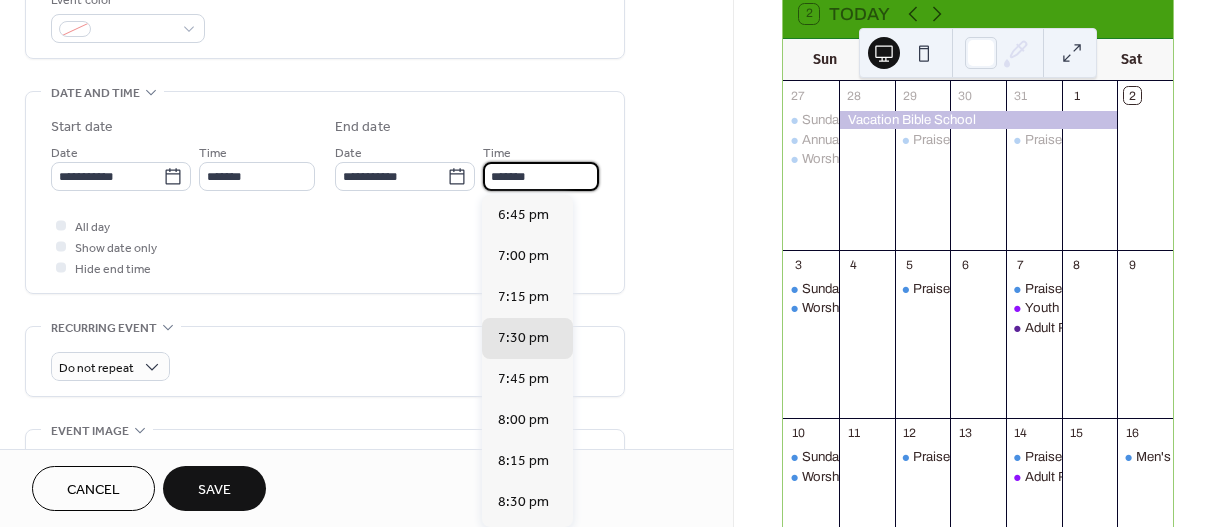 click on "*******" at bounding box center (541, 176) 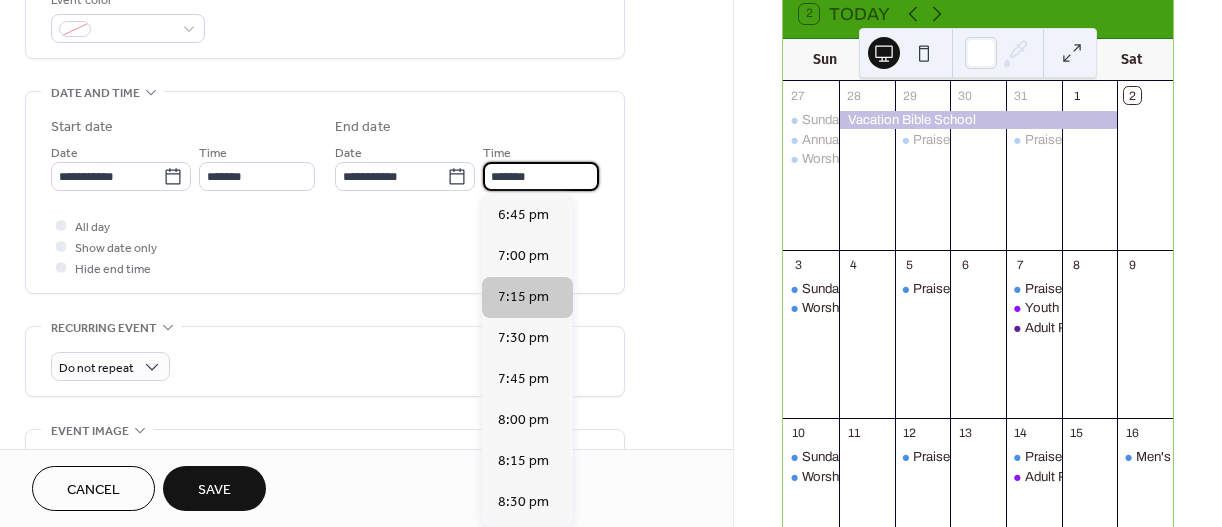 type on "*******" 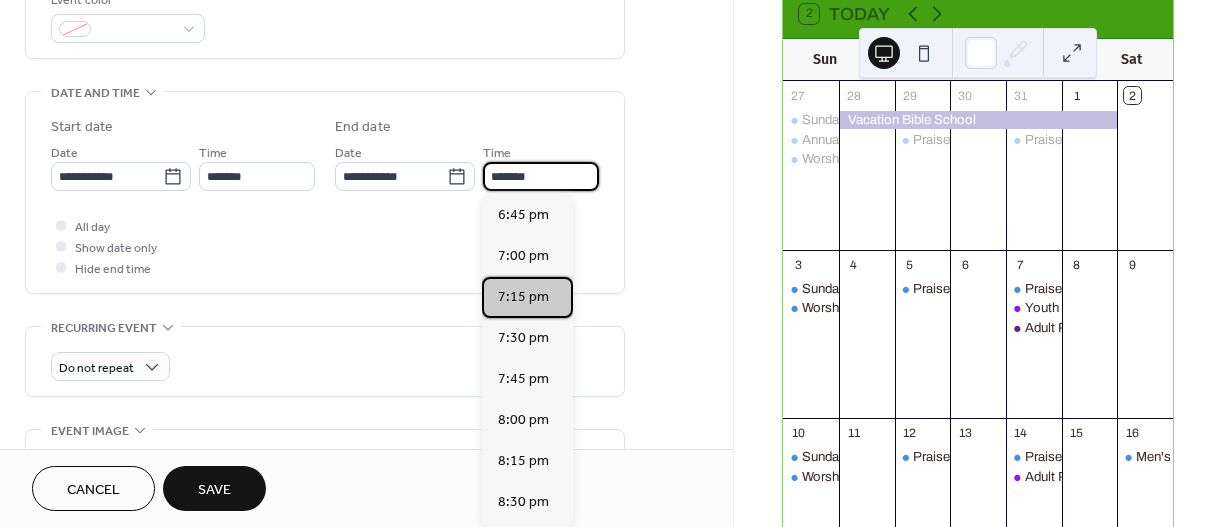click on "7:15 pm" at bounding box center (523, 297) 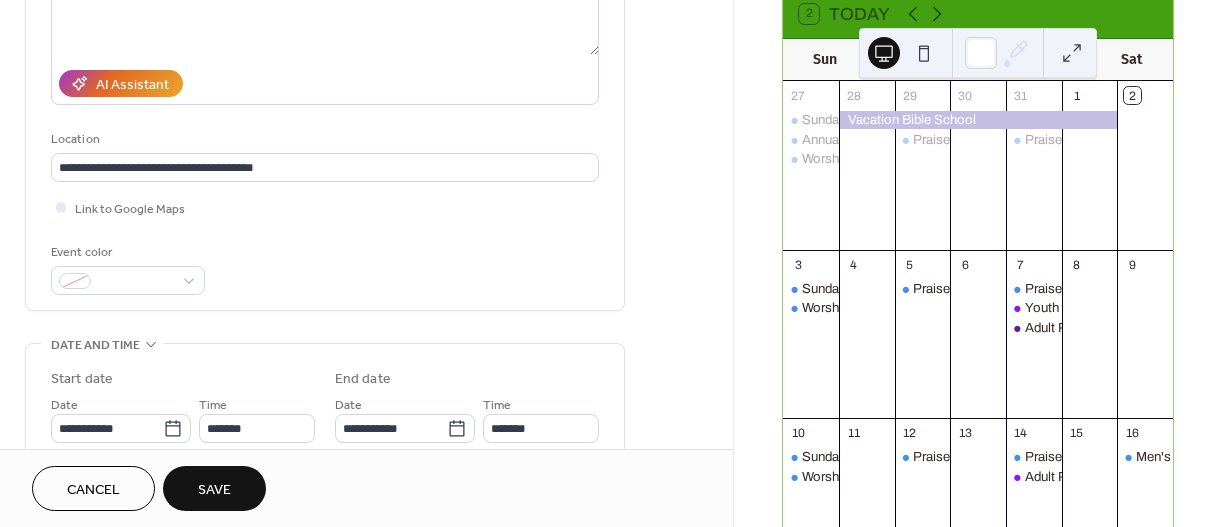 scroll, scrollTop: 328, scrollLeft: 0, axis: vertical 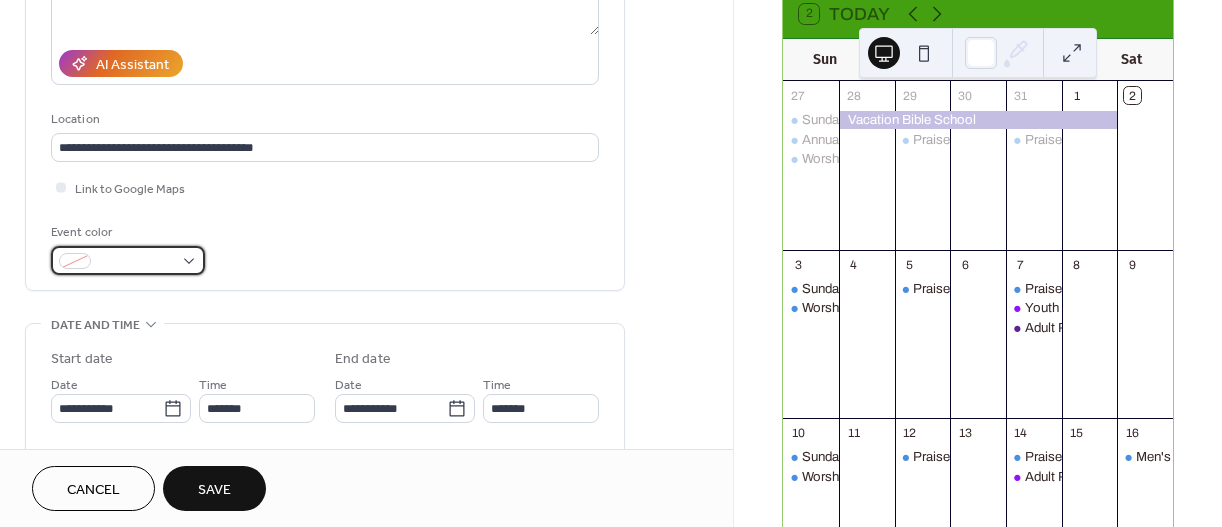 click at bounding box center (128, 260) 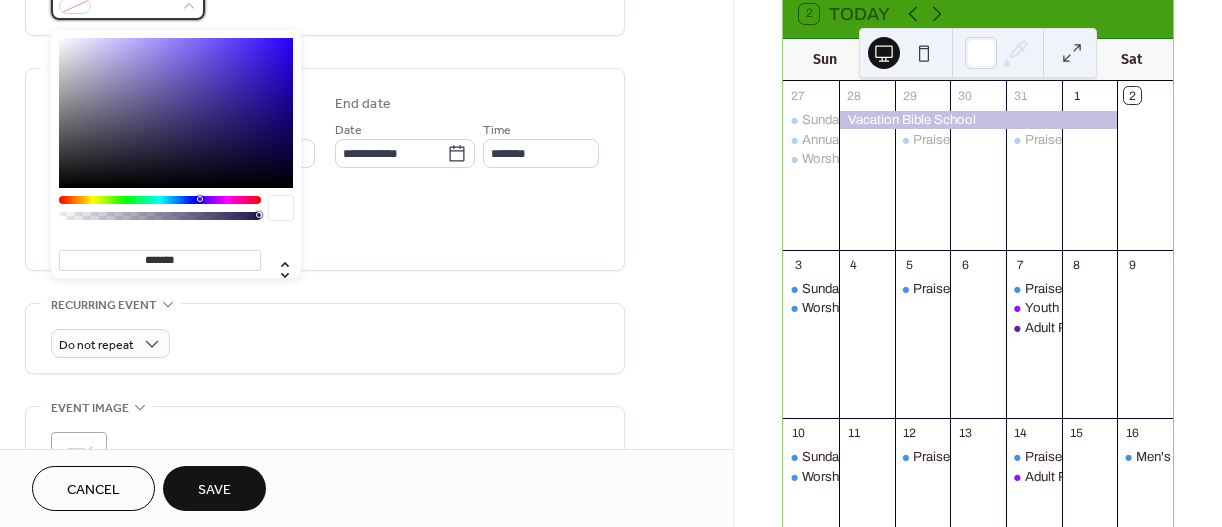 scroll, scrollTop: 593, scrollLeft: 0, axis: vertical 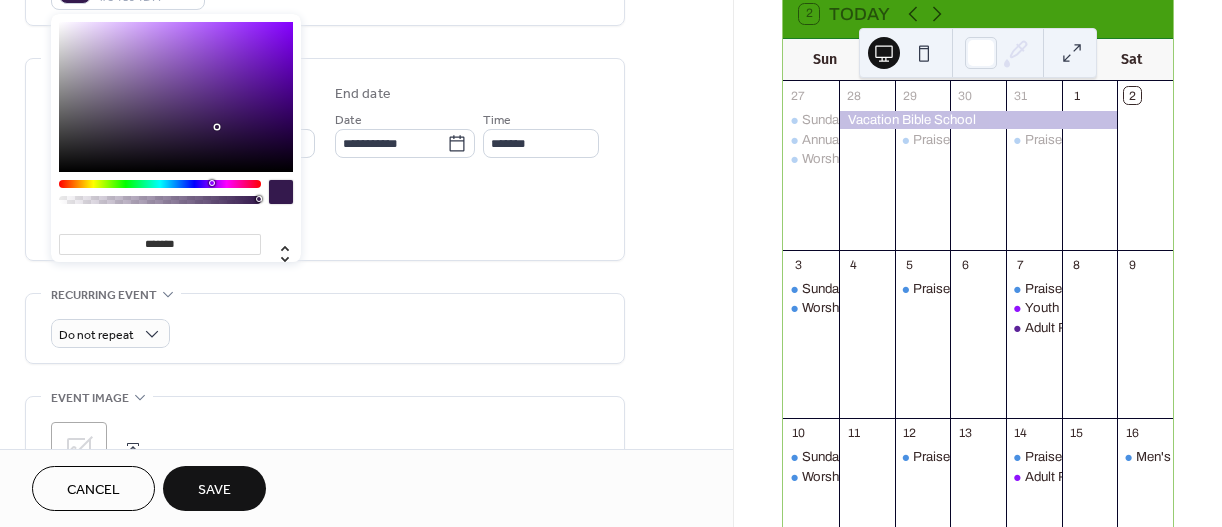click at bounding box center (160, 184) 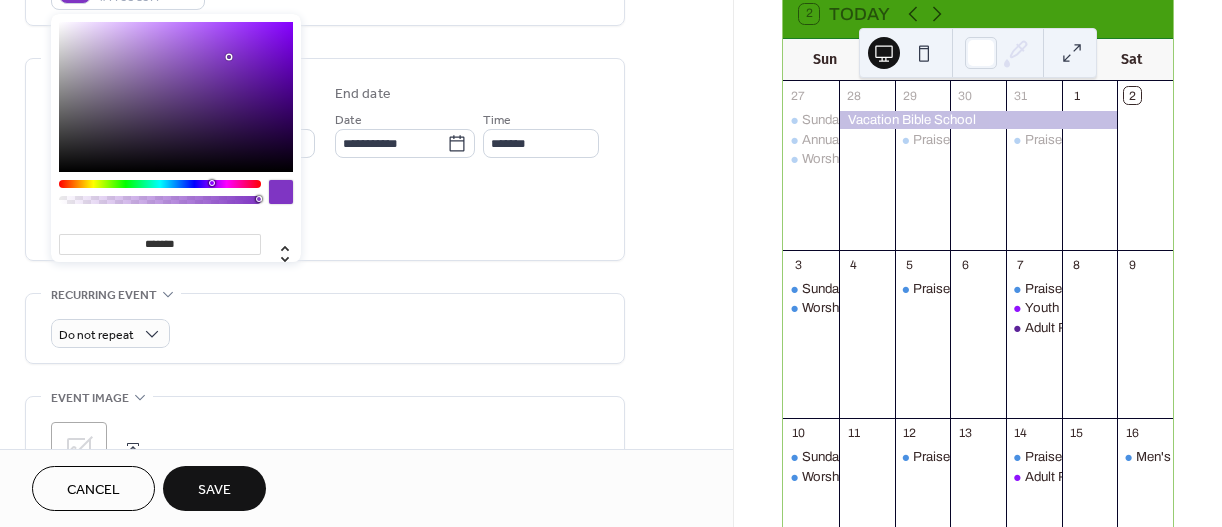 type on "*******" 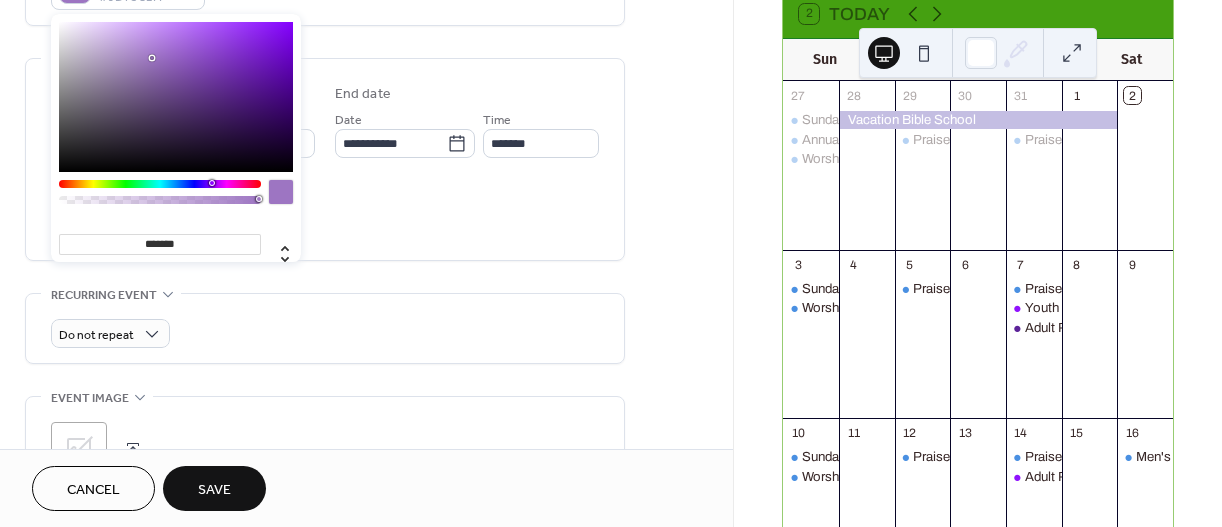 click at bounding box center (176, 97) 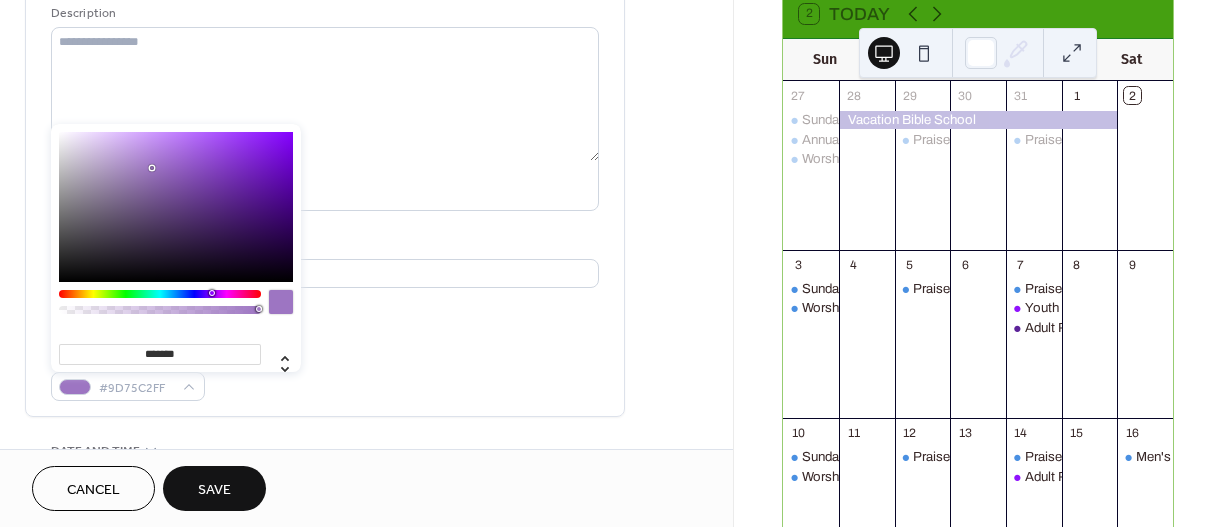 scroll, scrollTop: 437, scrollLeft: 0, axis: vertical 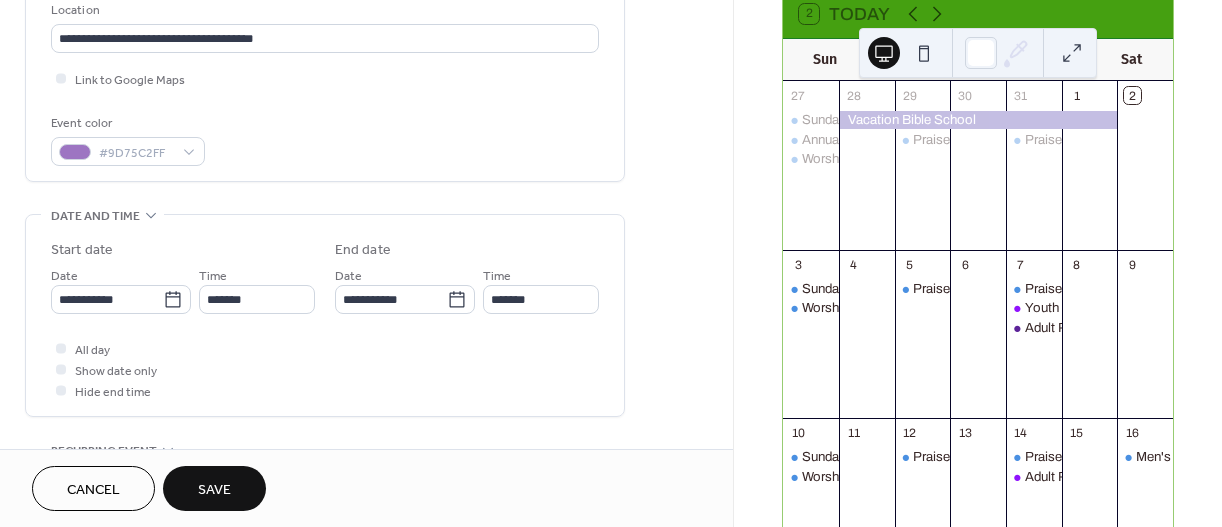 click on "Save" at bounding box center [214, 490] 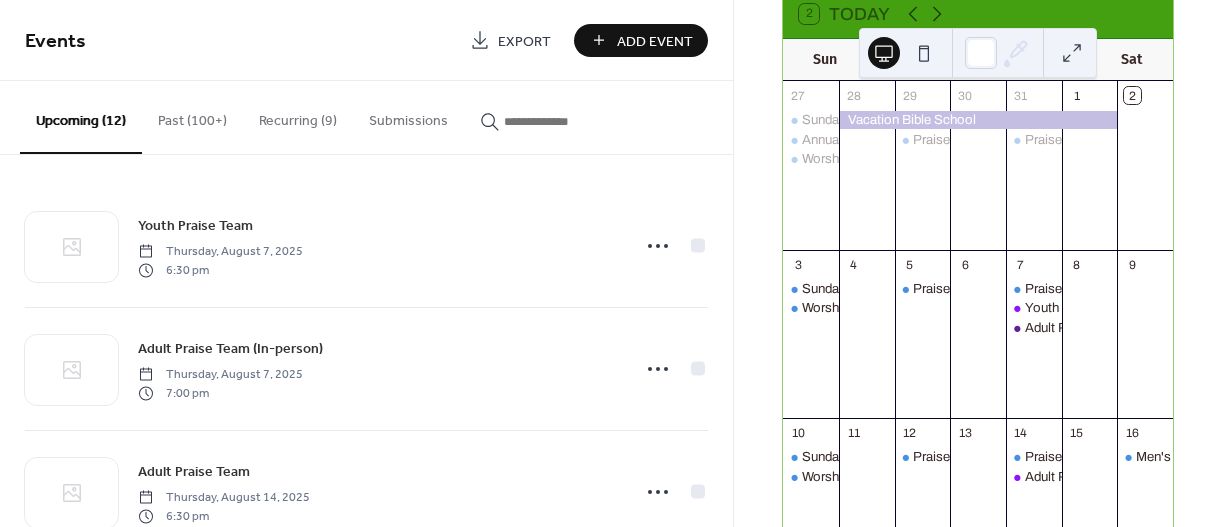 click on "Add Event" at bounding box center [655, 41] 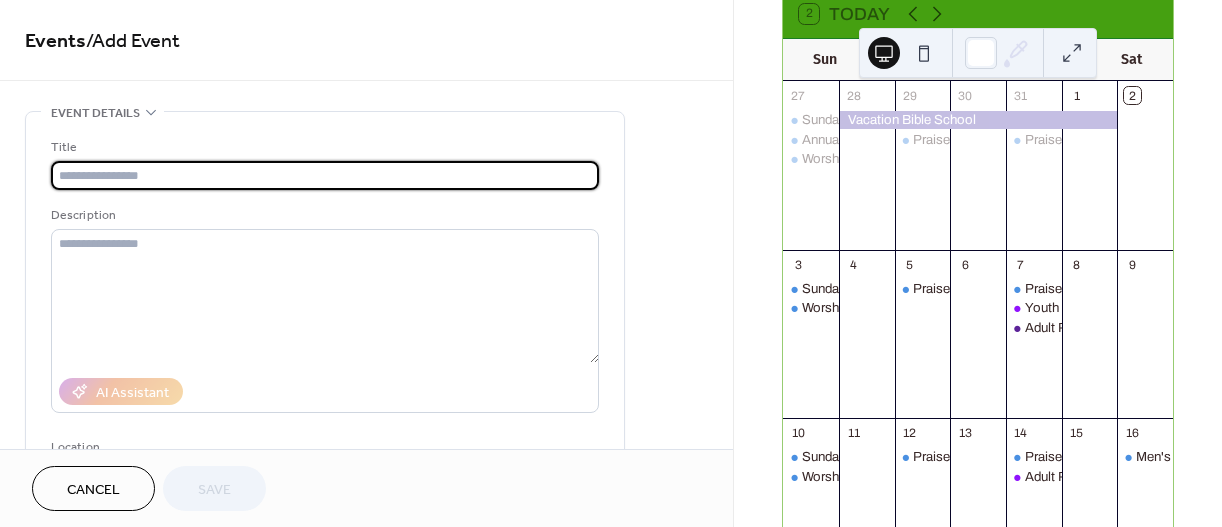 paste on "**********" 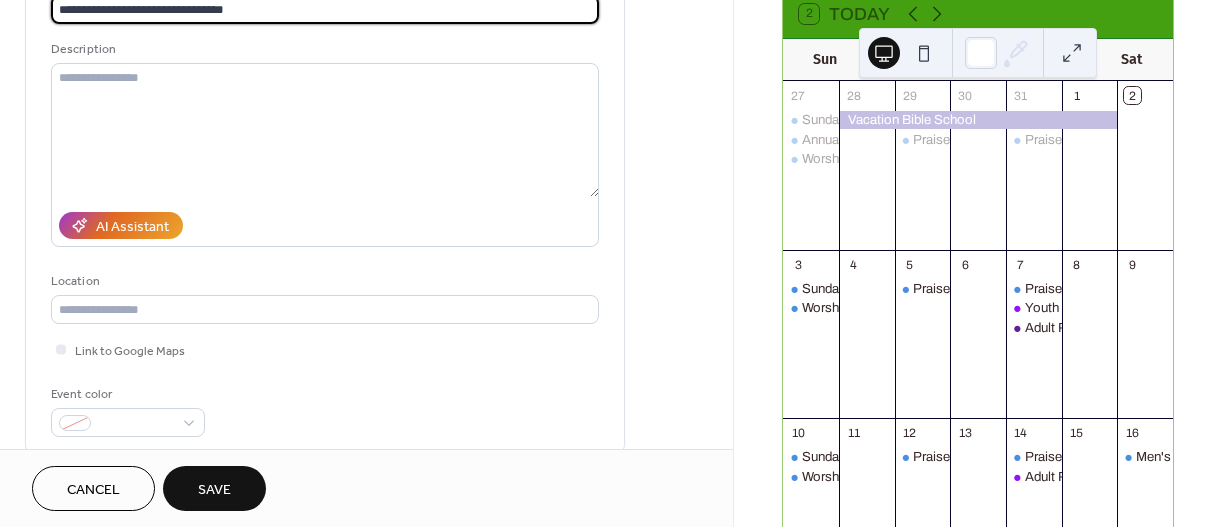 scroll, scrollTop: 275, scrollLeft: 0, axis: vertical 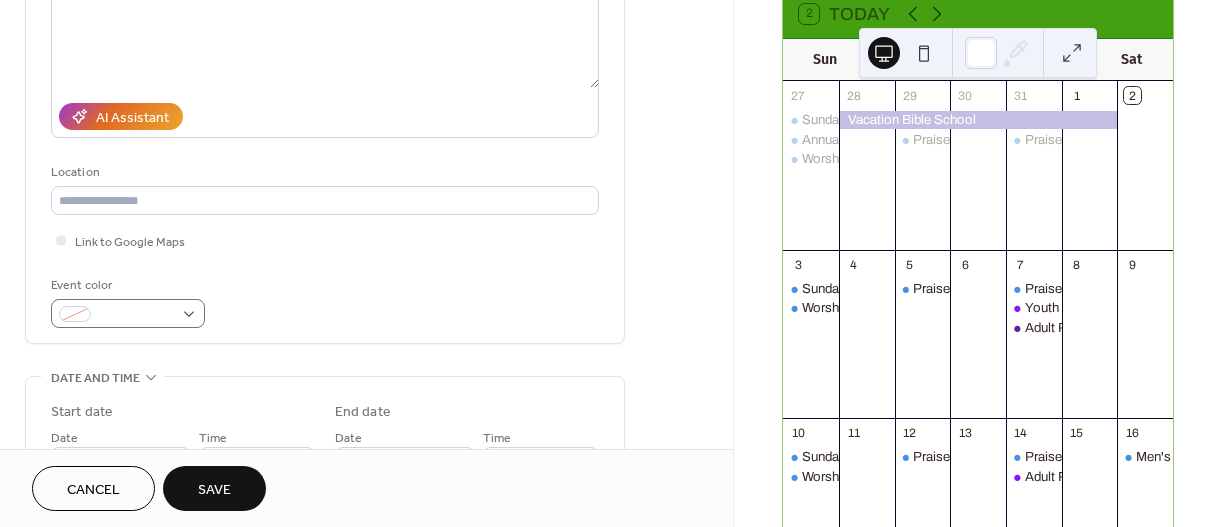 type on "**********" 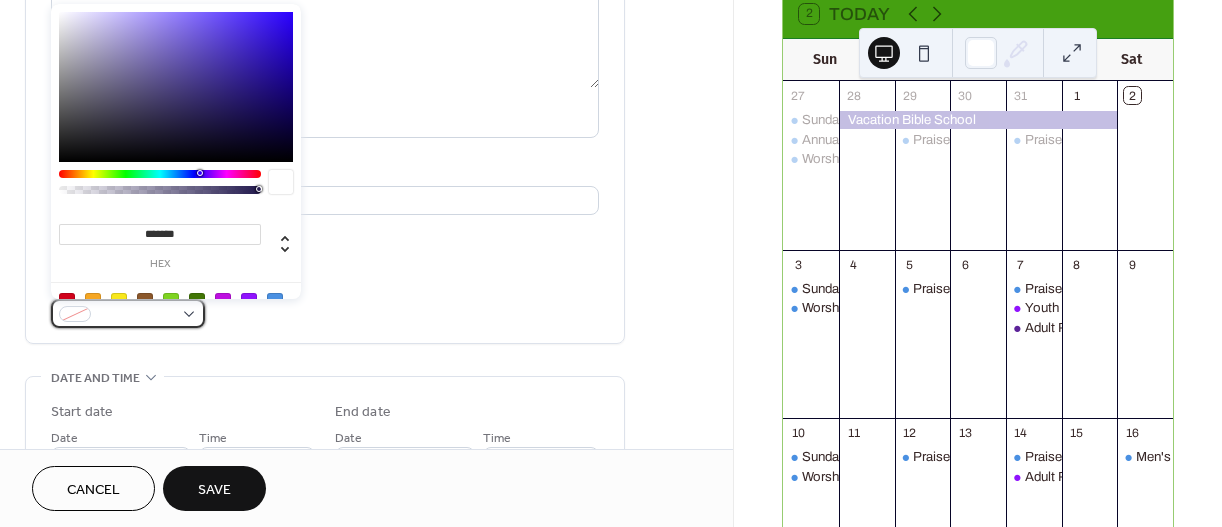 click at bounding box center (128, 313) 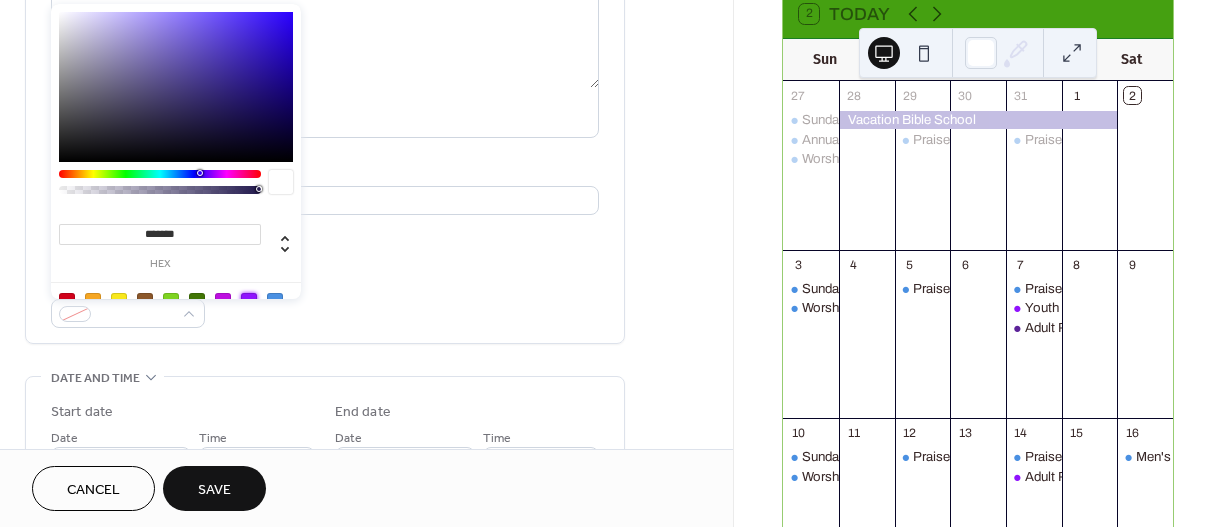 click at bounding box center (249, 301) 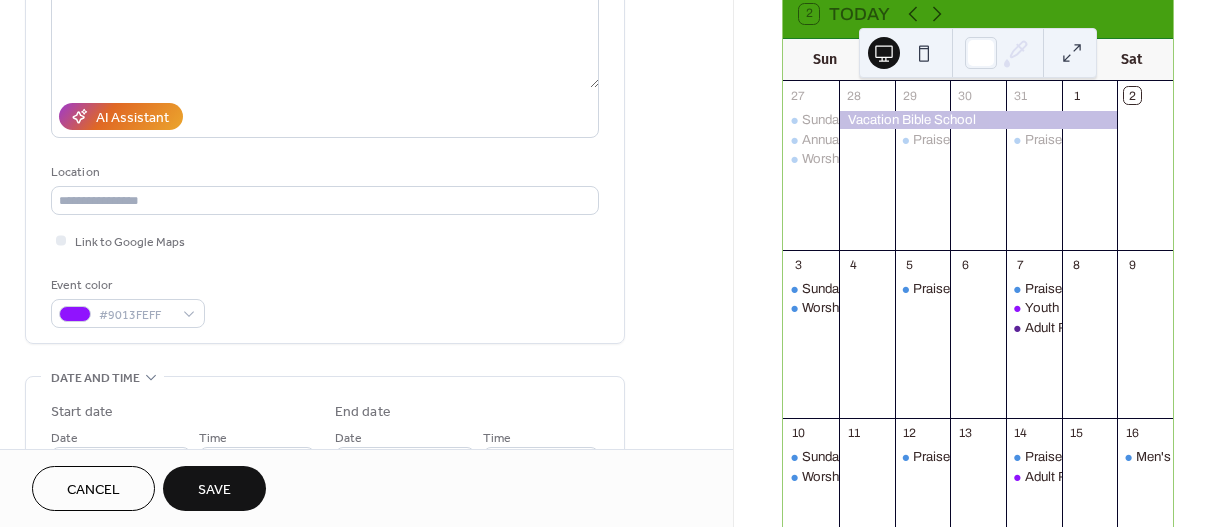 click on "Event color #9013FEFF" at bounding box center (325, 301) 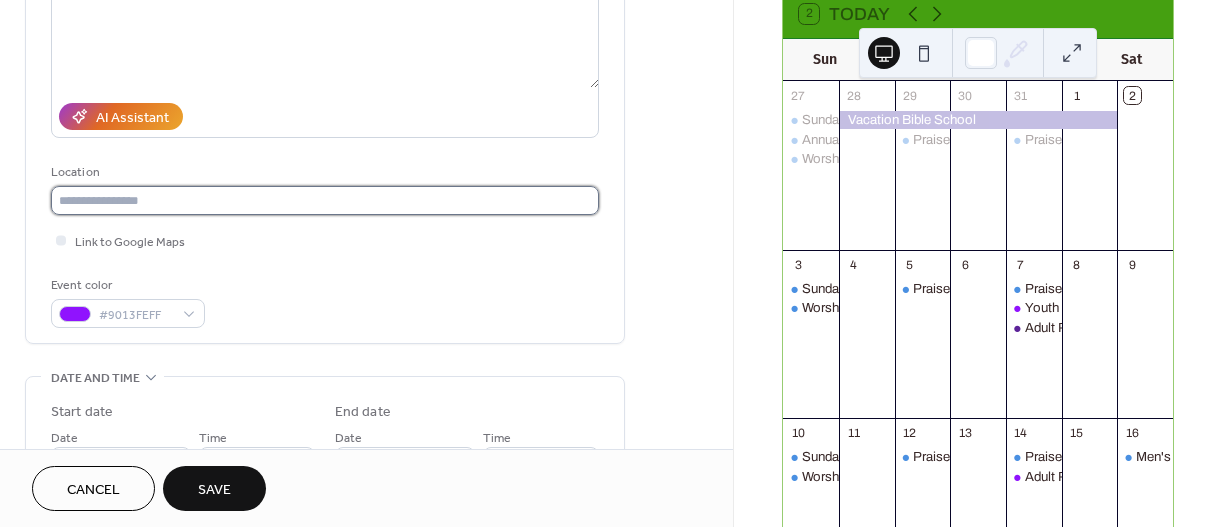 click at bounding box center [325, 200] 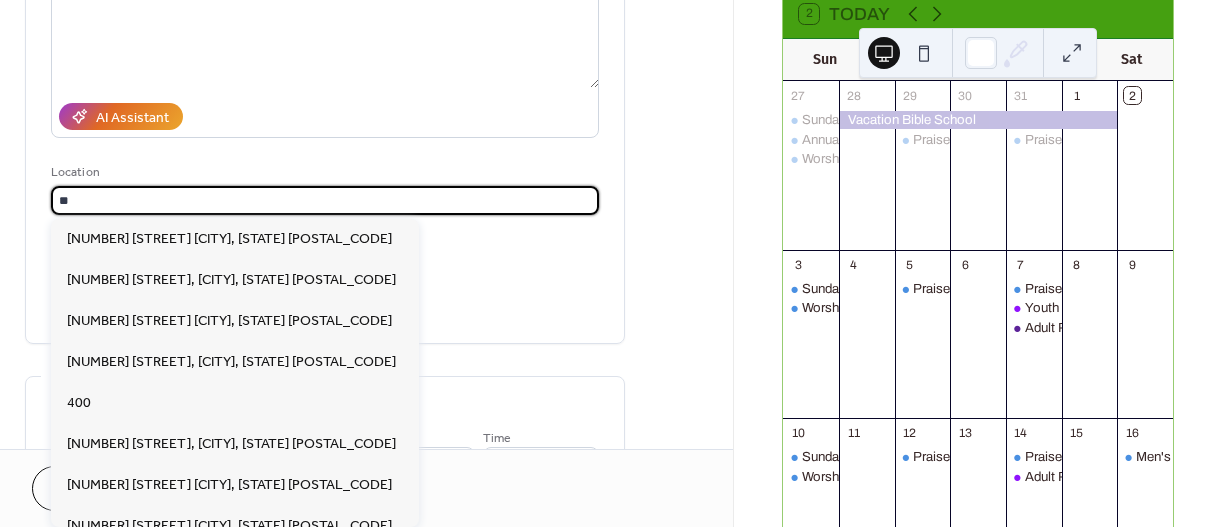 type on "*" 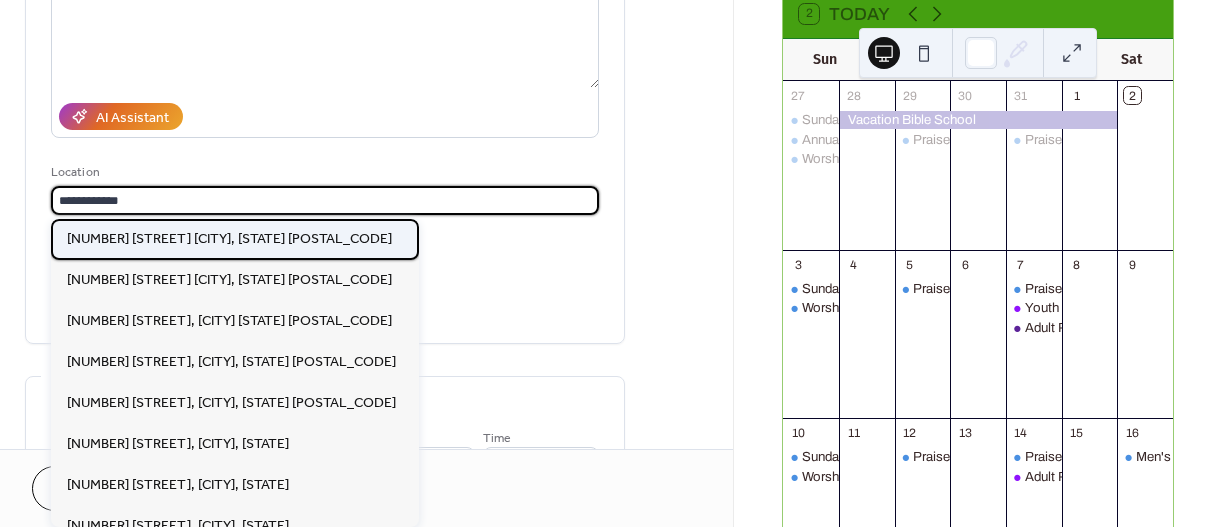 click on "[NUMBER] [STREET] [CITY], [STATE] [POSTAL_CODE]" at bounding box center [229, 239] 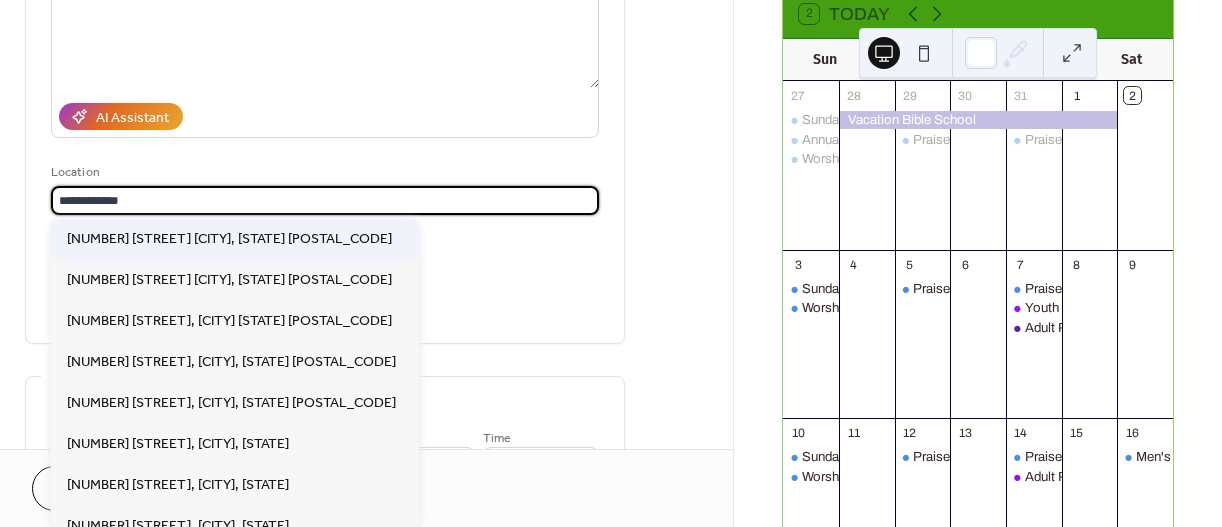 type on "**********" 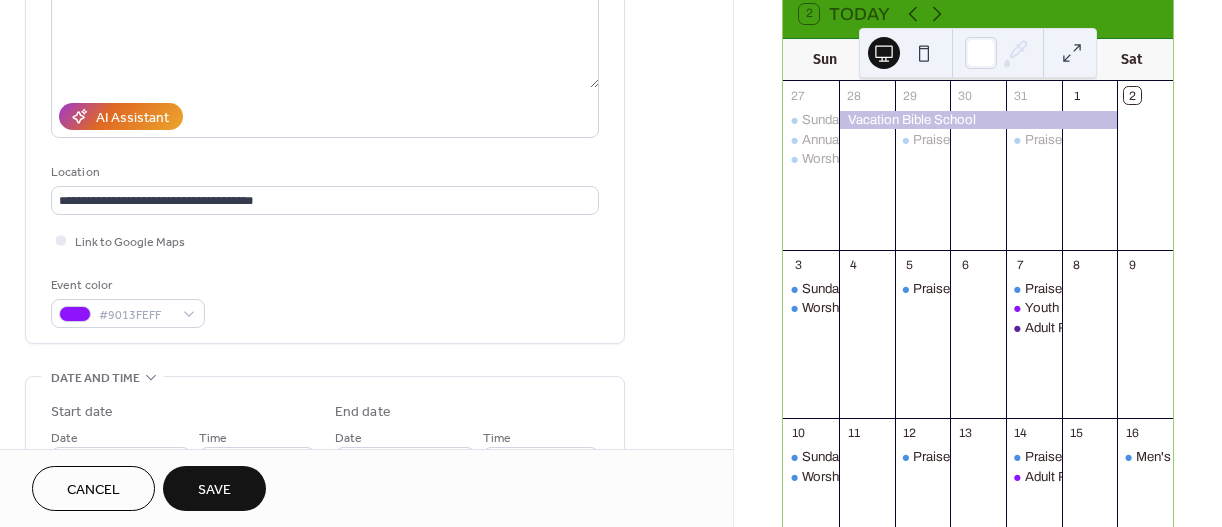 scroll, scrollTop: 109, scrollLeft: 0, axis: vertical 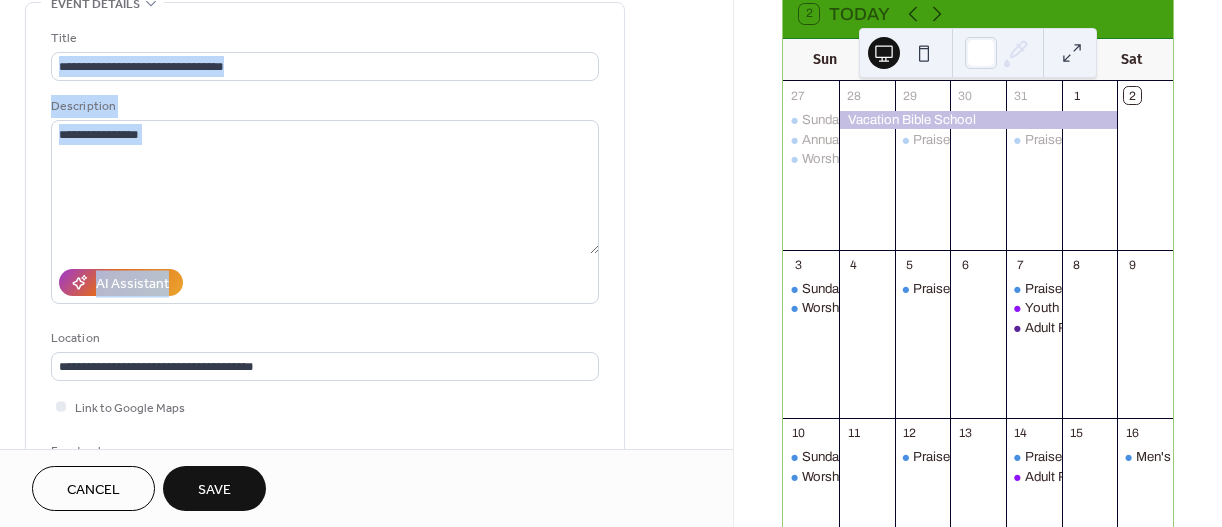 drag, startPoint x: 726, startPoint y: 41, endPoint x: 716, endPoint y: 146, distance: 105.47511 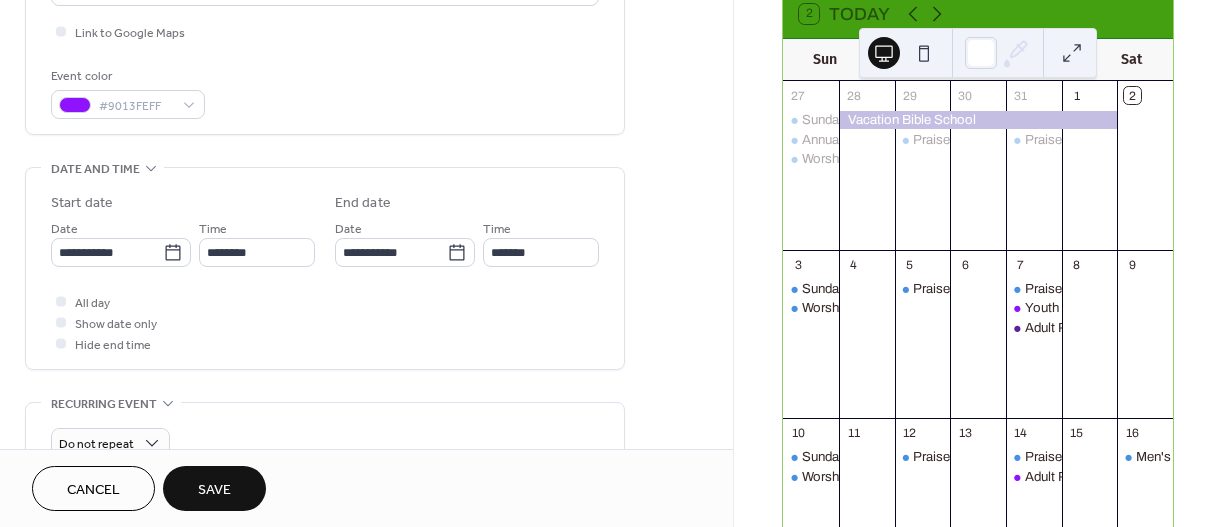 scroll, scrollTop: 507, scrollLeft: 0, axis: vertical 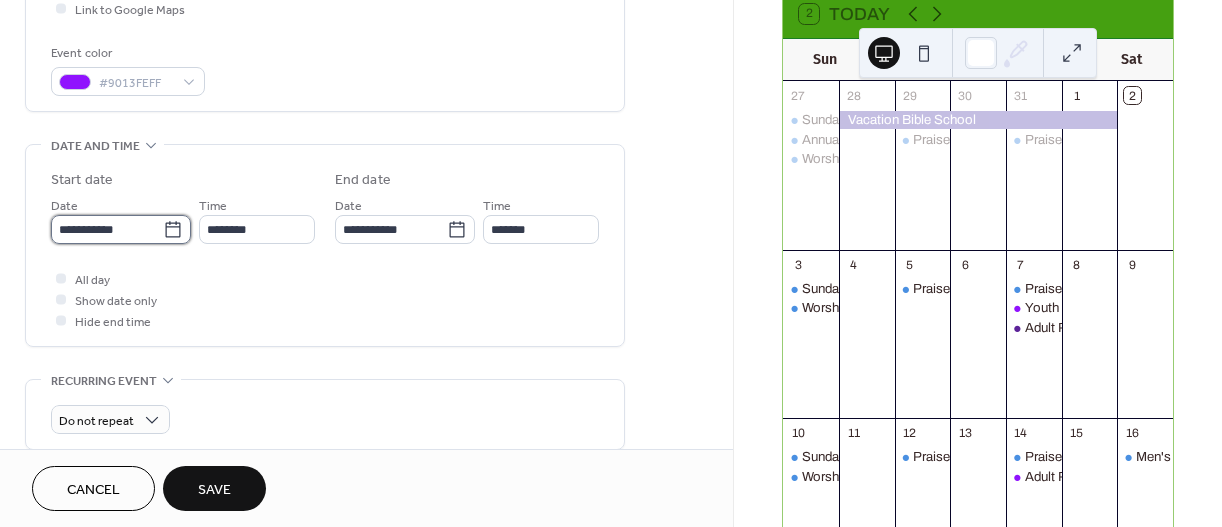 click on "**********" at bounding box center [107, 229] 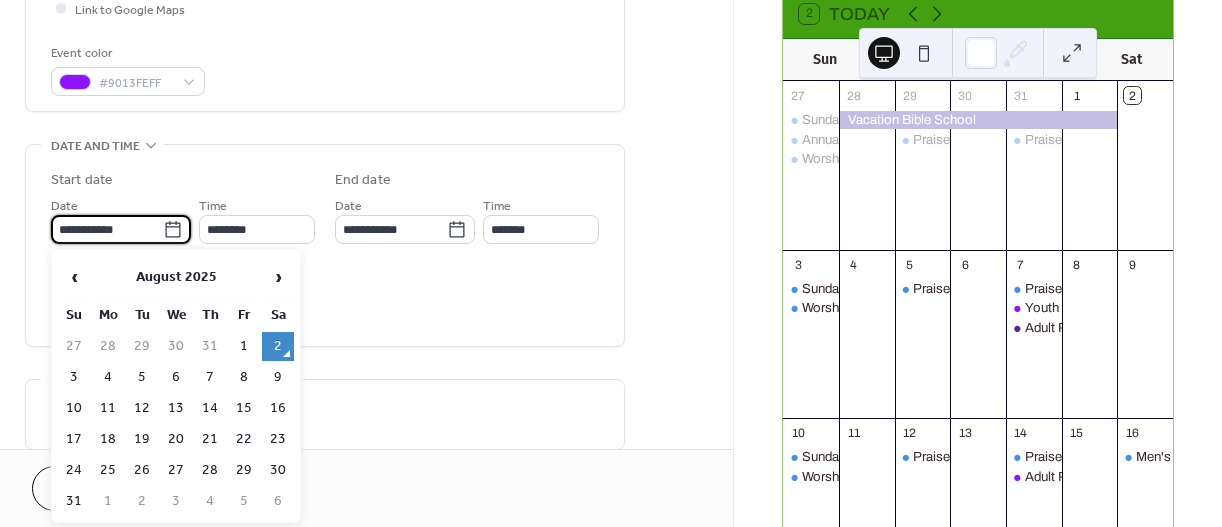 click on "28" at bounding box center [210, 470] 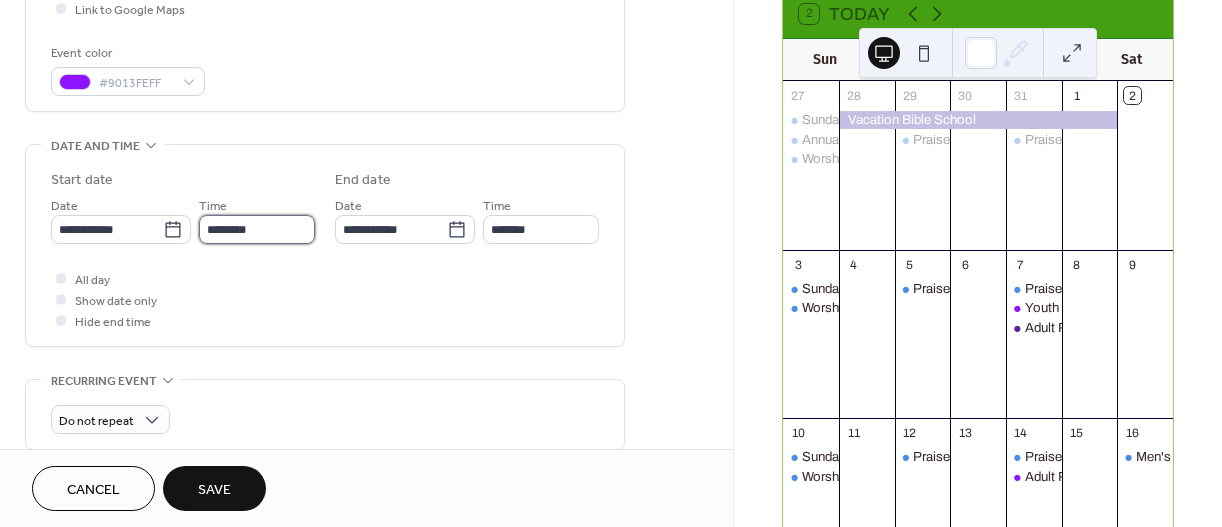 drag, startPoint x: 208, startPoint y: 228, endPoint x: 246, endPoint y: 219, distance: 39.051247 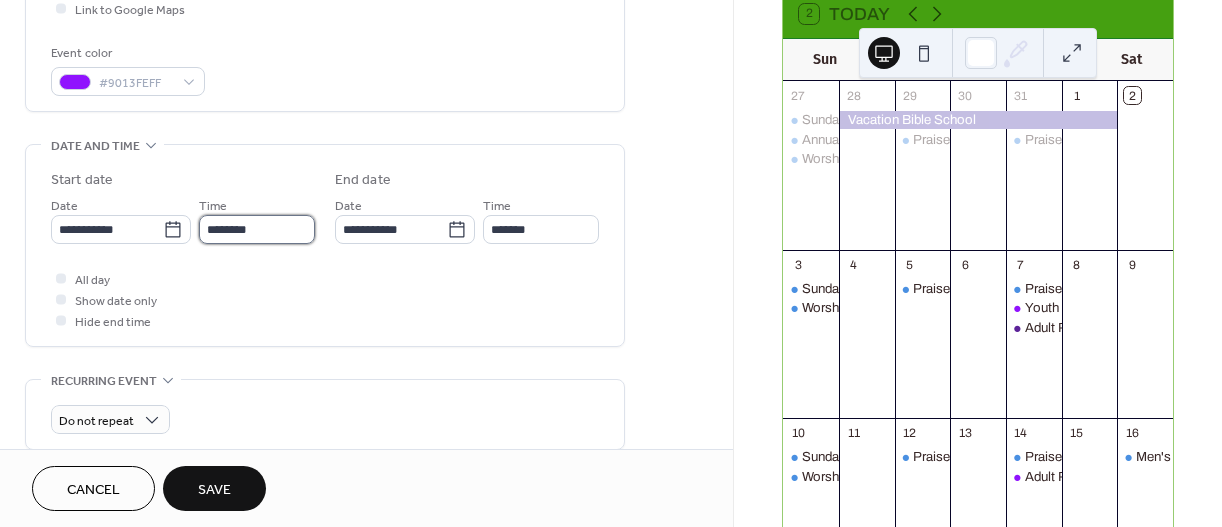 click on "********" at bounding box center [257, 229] 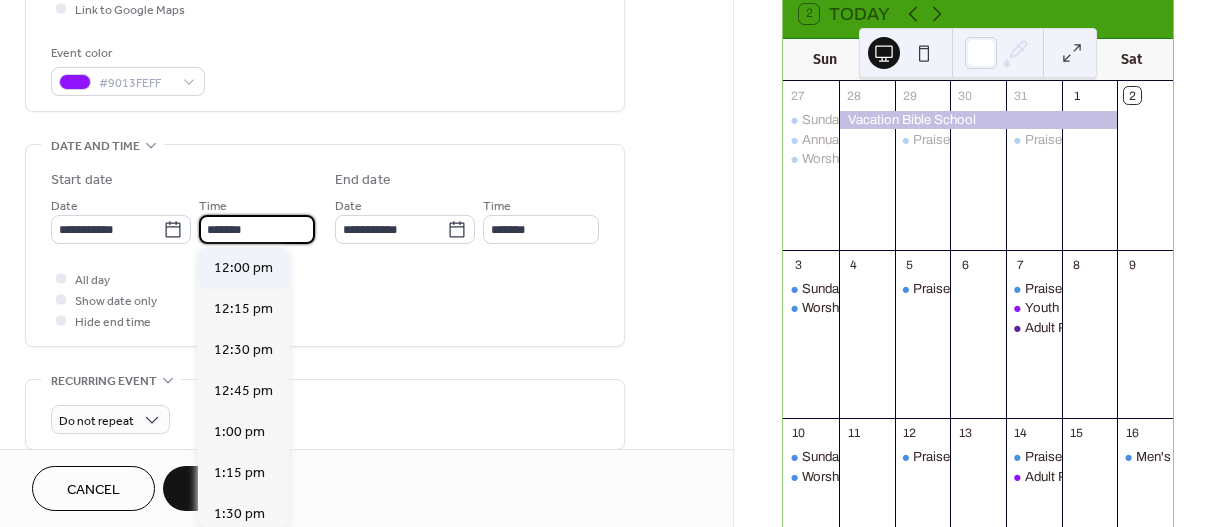 scroll, scrollTop: 3116, scrollLeft: 0, axis: vertical 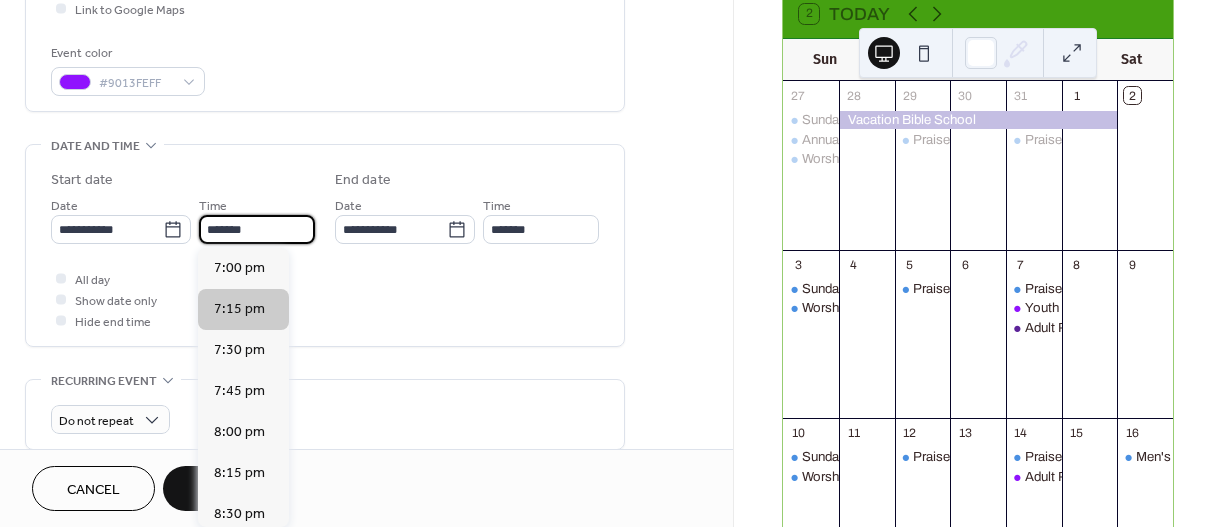 type on "*******" 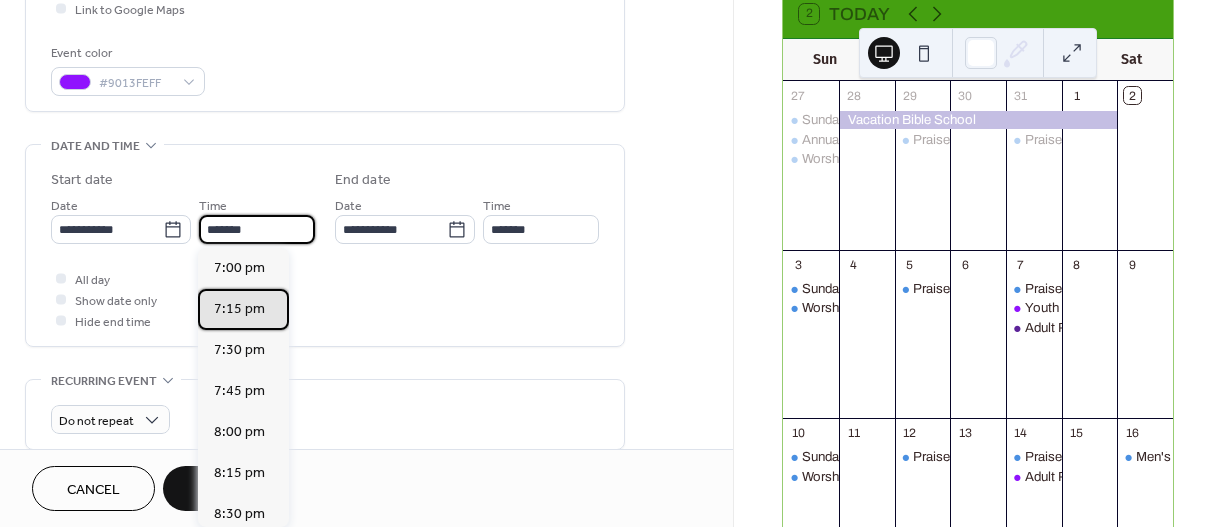 click on "7:15 pm" at bounding box center (243, 309) 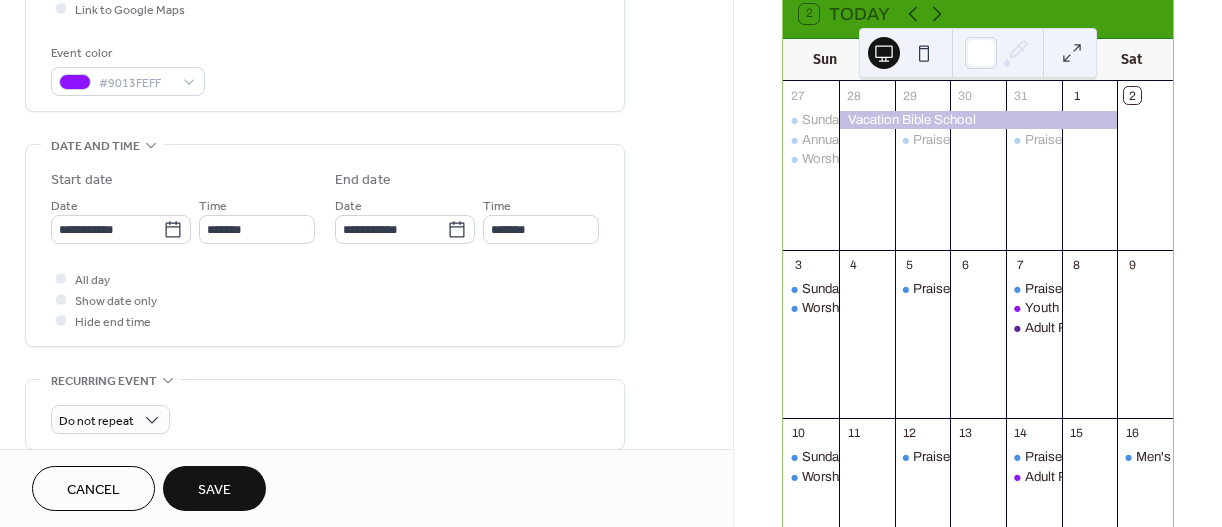 type on "*******" 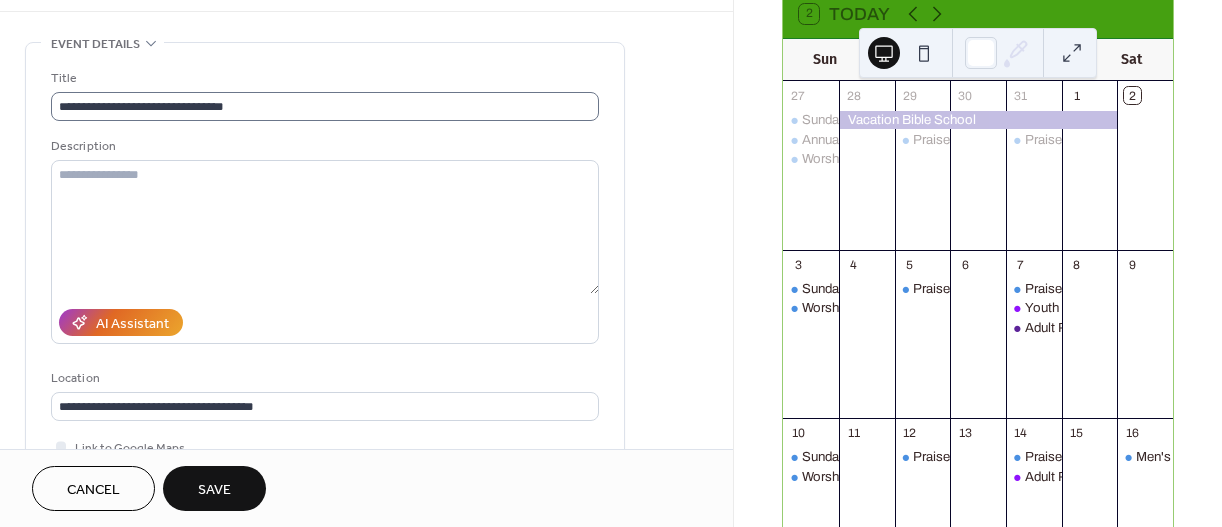 scroll, scrollTop: 73, scrollLeft: 0, axis: vertical 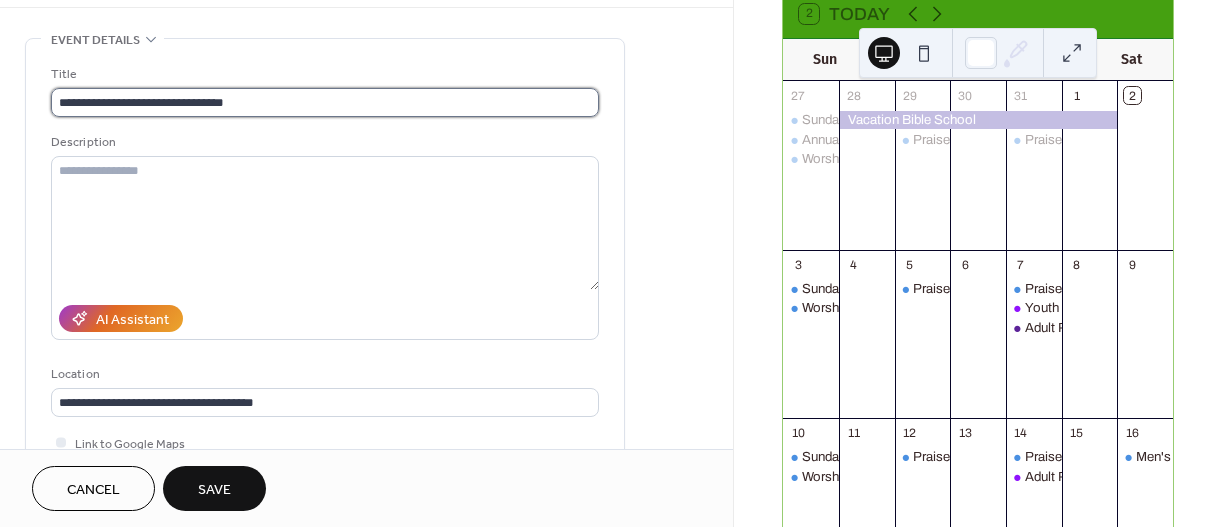 click on "**********" at bounding box center (325, 102) 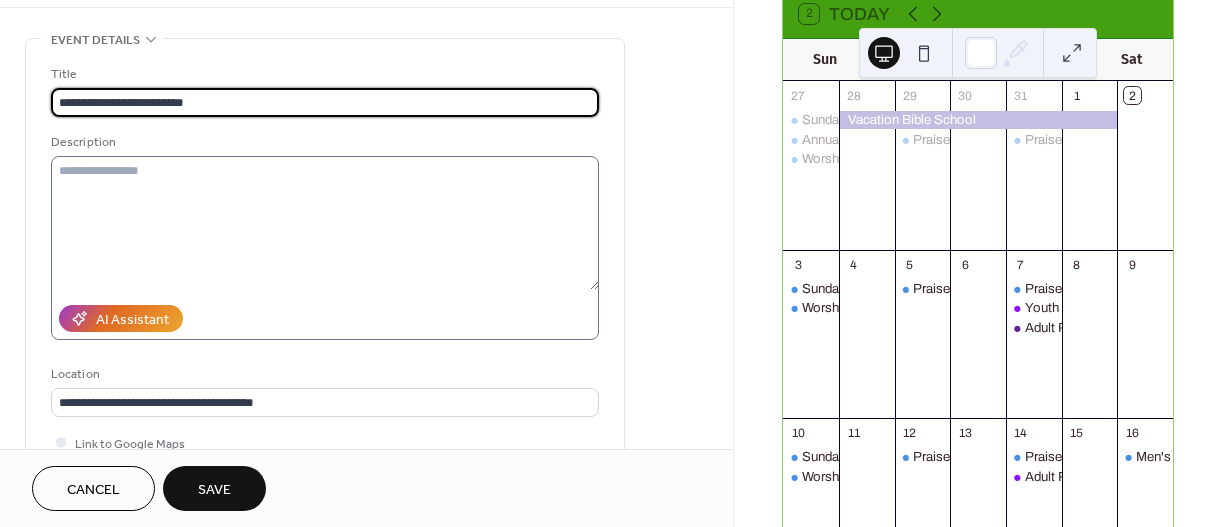 type on "**********" 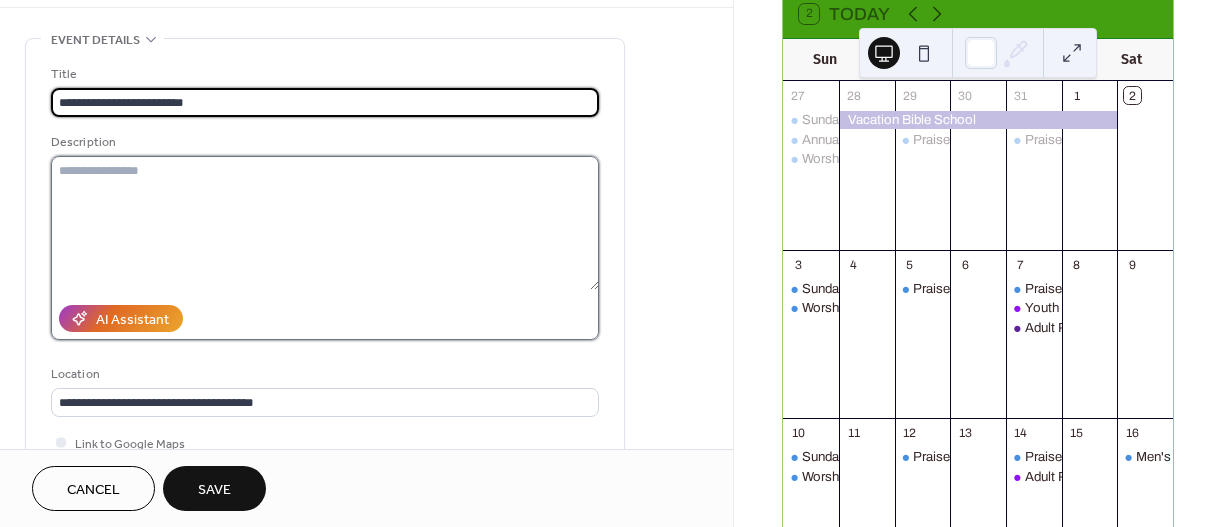 click at bounding box center [325, 223] 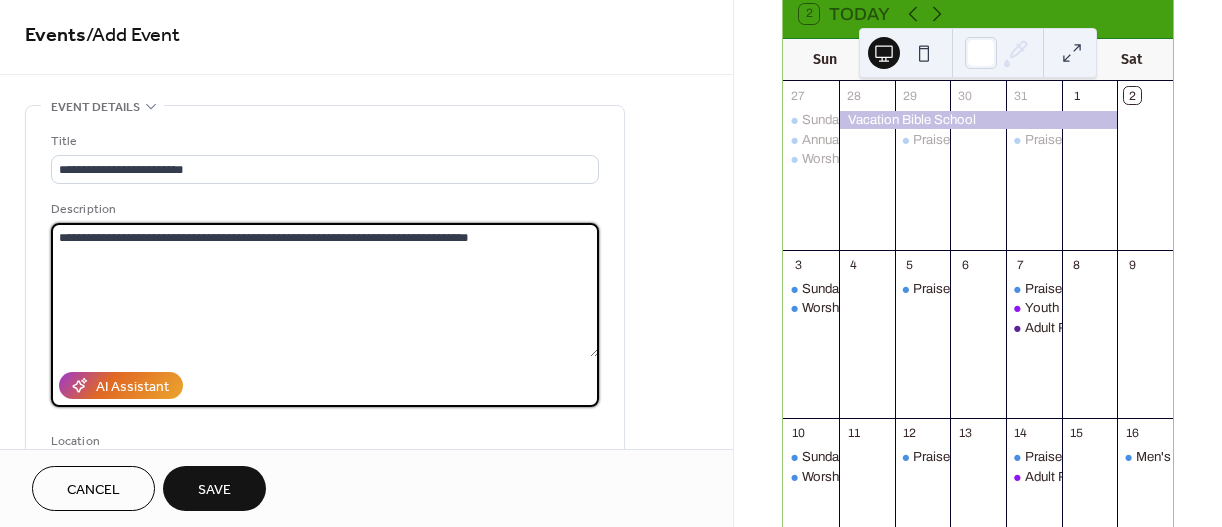 scroll, scrollTop: 0, scrollLeft: 0, axis: both 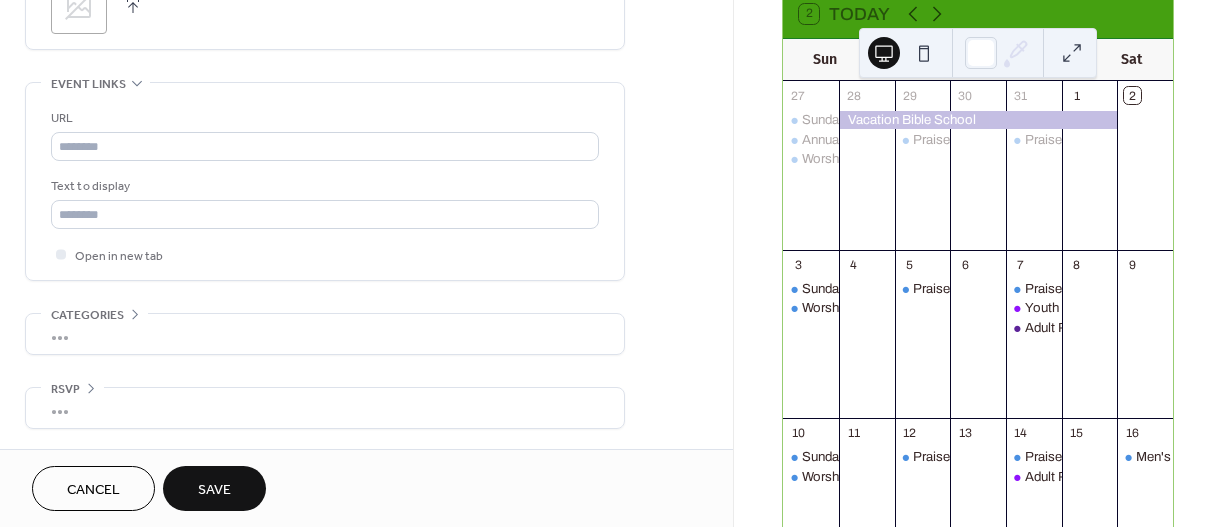 type on "**********" 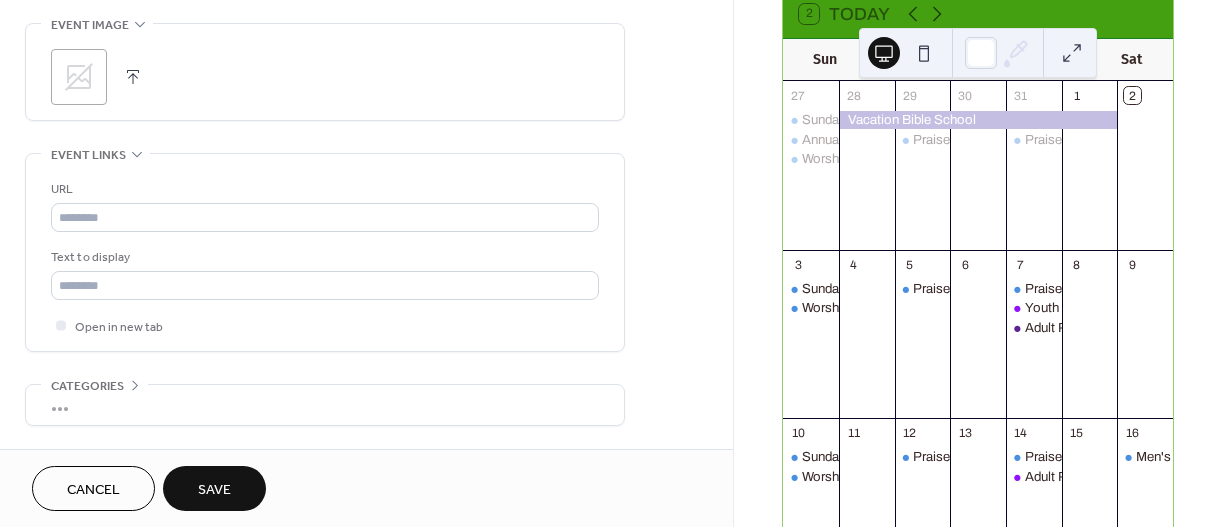 scroll, scrollTop: 1108, scrollLeft: 0, axis: vertical 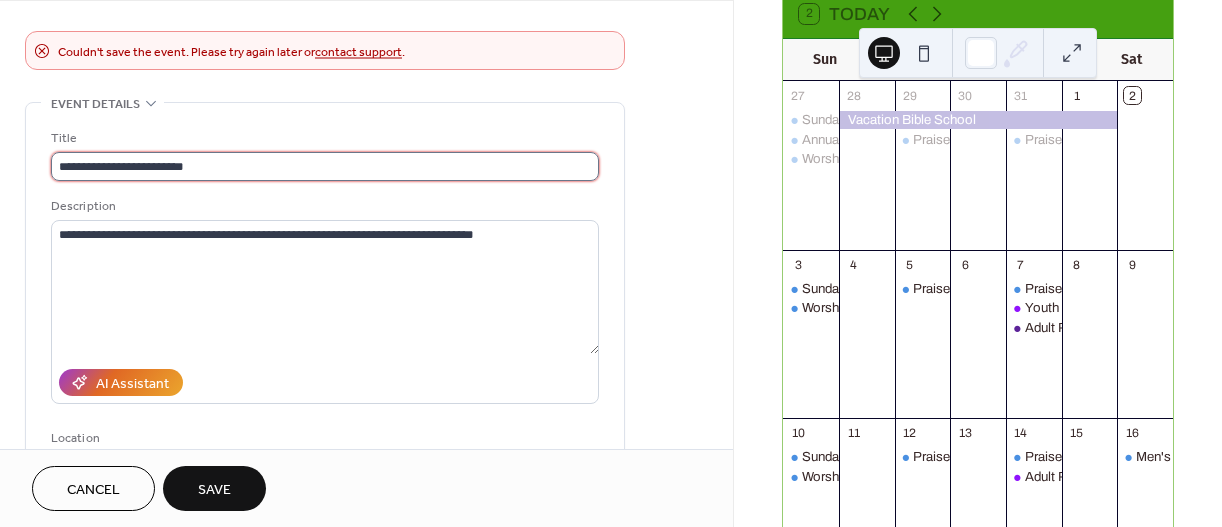 click on "**********" at bounding box center [325, 166] 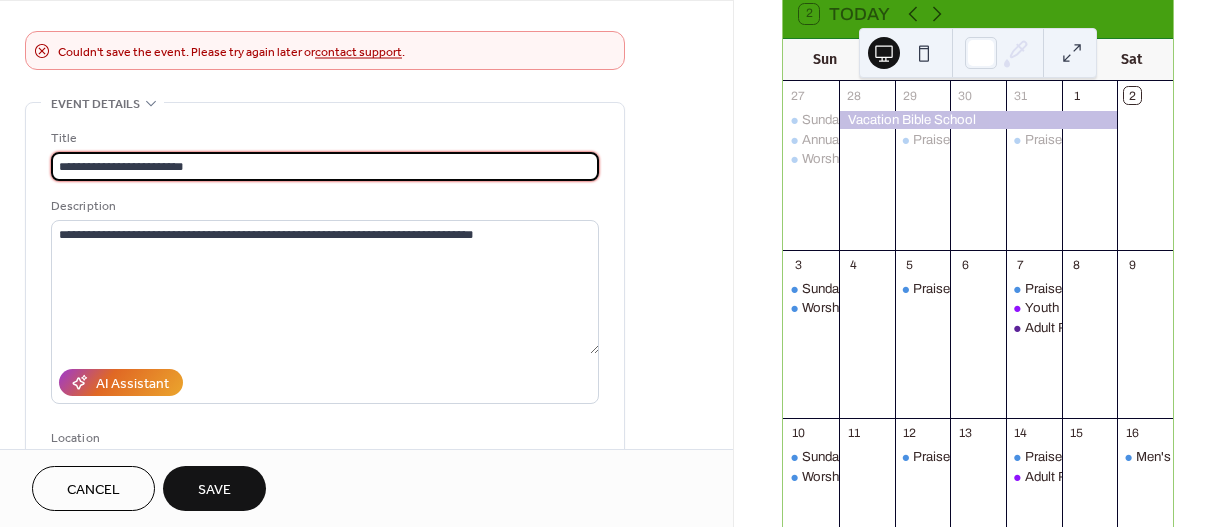 click on "**********" at bounding box center [325, 744] 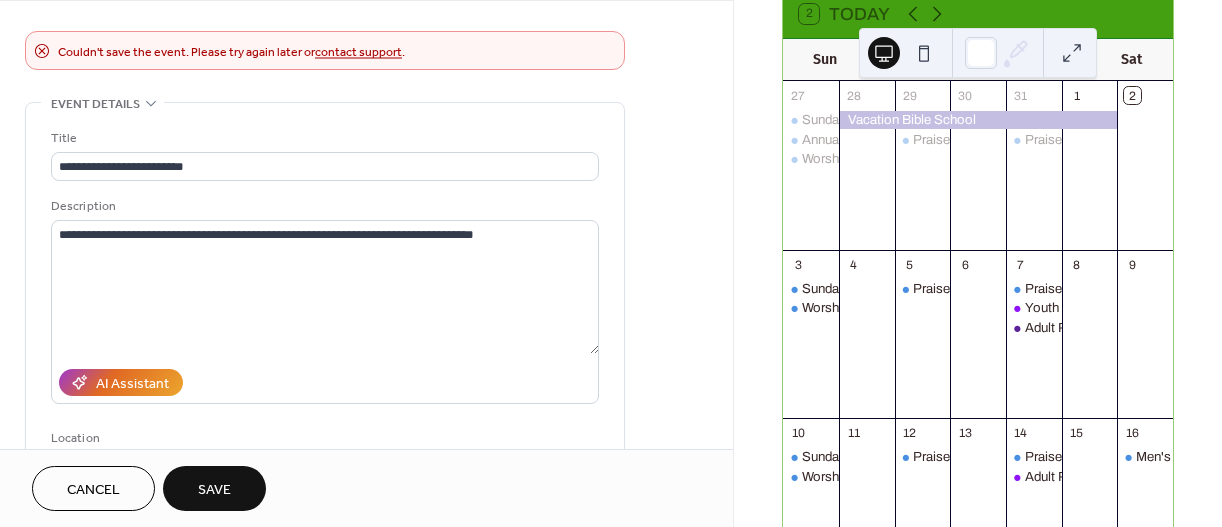click on "Save" at bounding box center [214, 490] 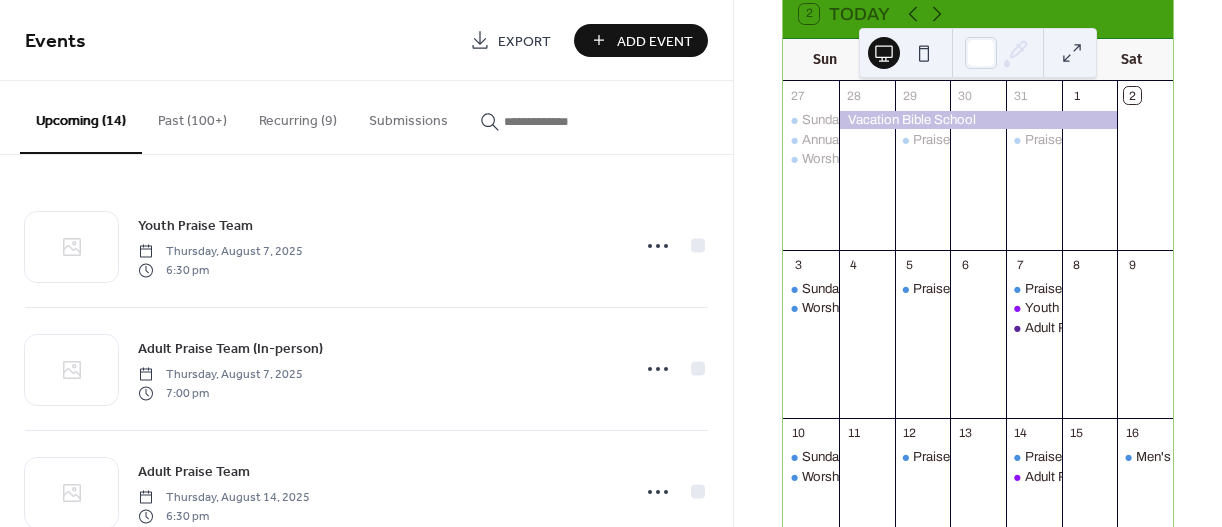 click on "Add Event" at bounding box center [655, 41] 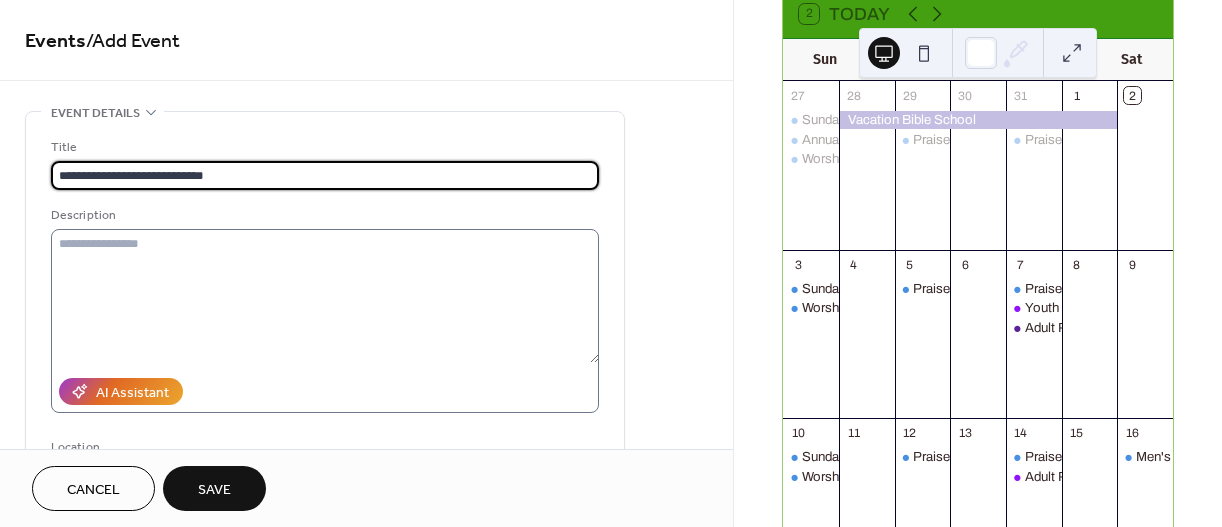 type on "**********" 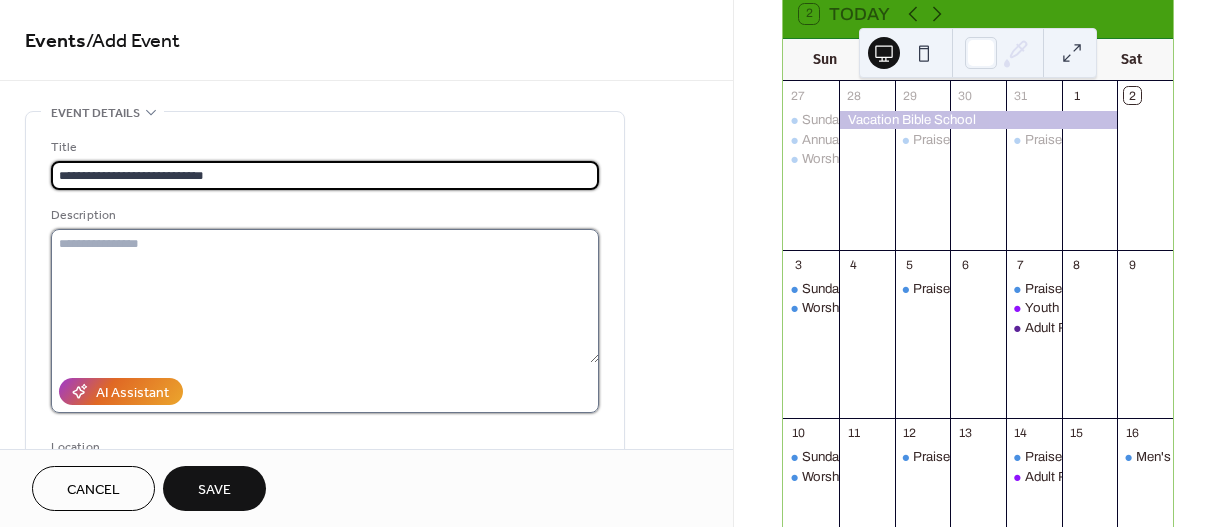 click at bounding box center (325, 296) 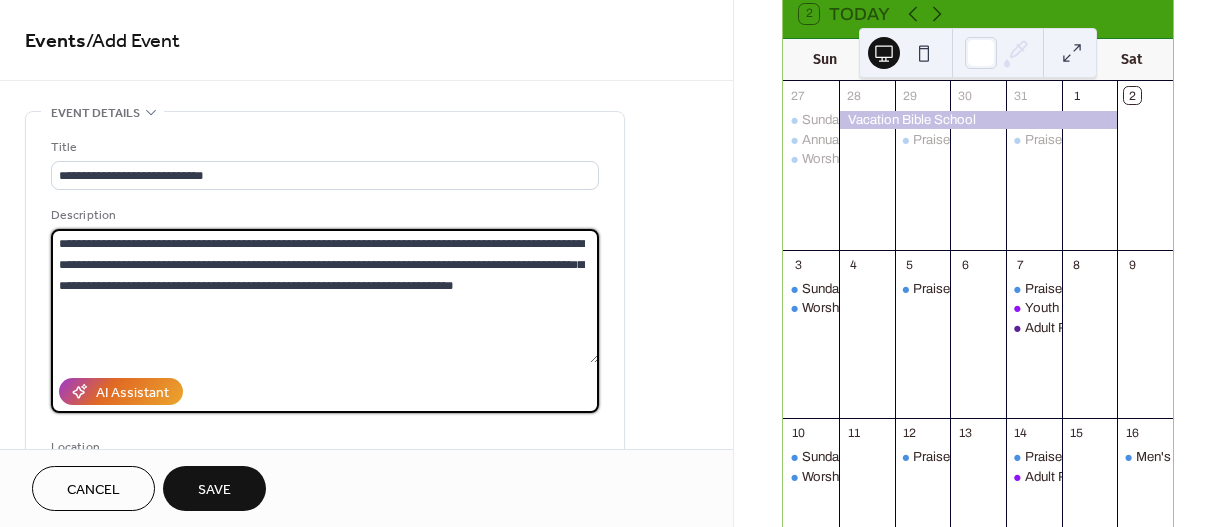 click on "**********" at bounding box center (325, 296) 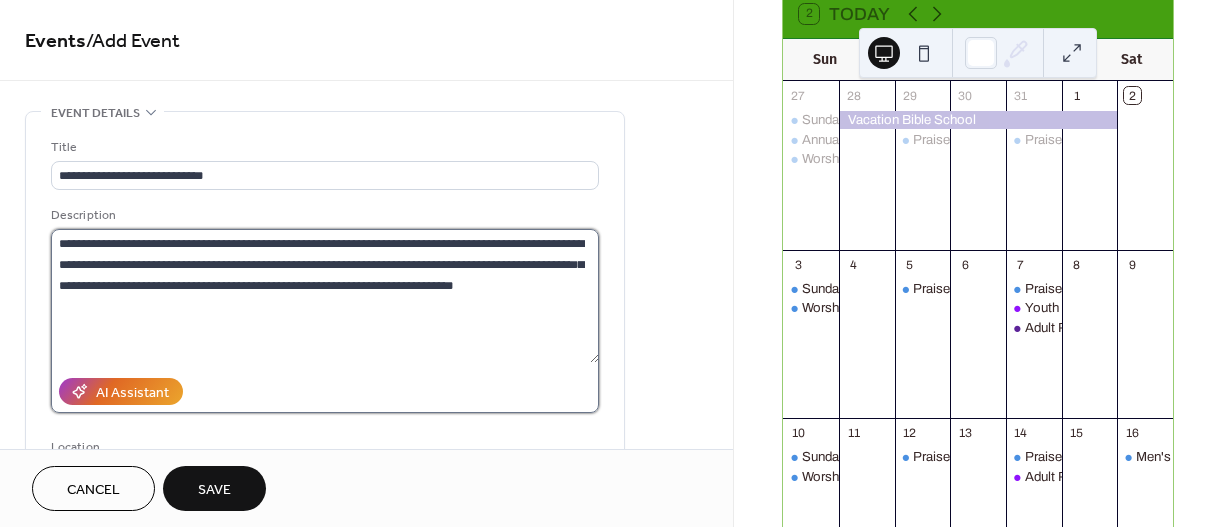 drag, startPoint x: 384, startPoint y: 290, endPoint x: 399, endPoint y: 285, distance: 15.811388 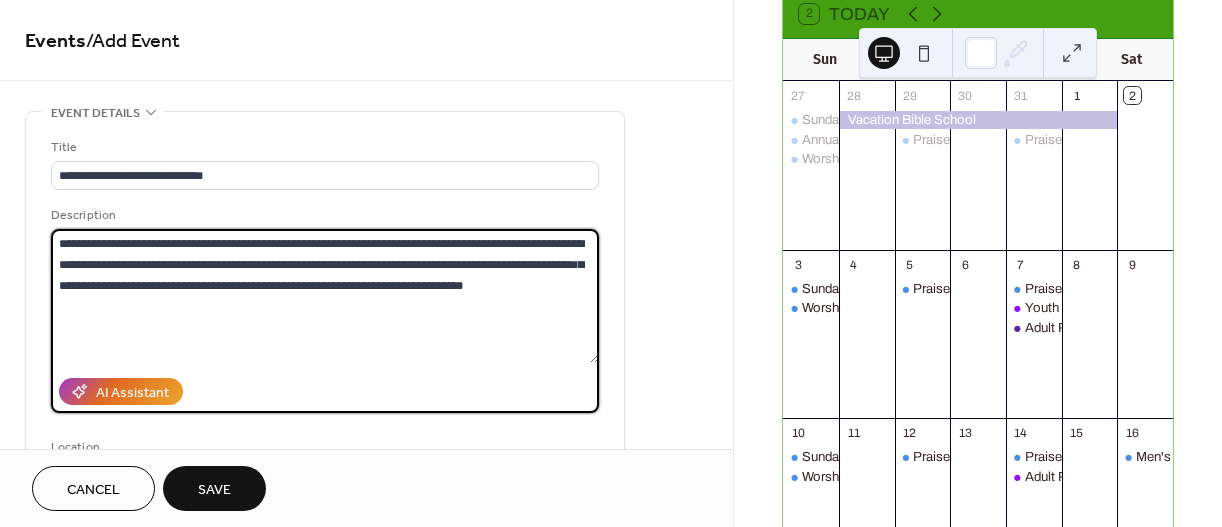 drag, startPoint x: 503, startPoint y: 259, endPoint x: 521, endPoint y: 249, distance: 20.59126 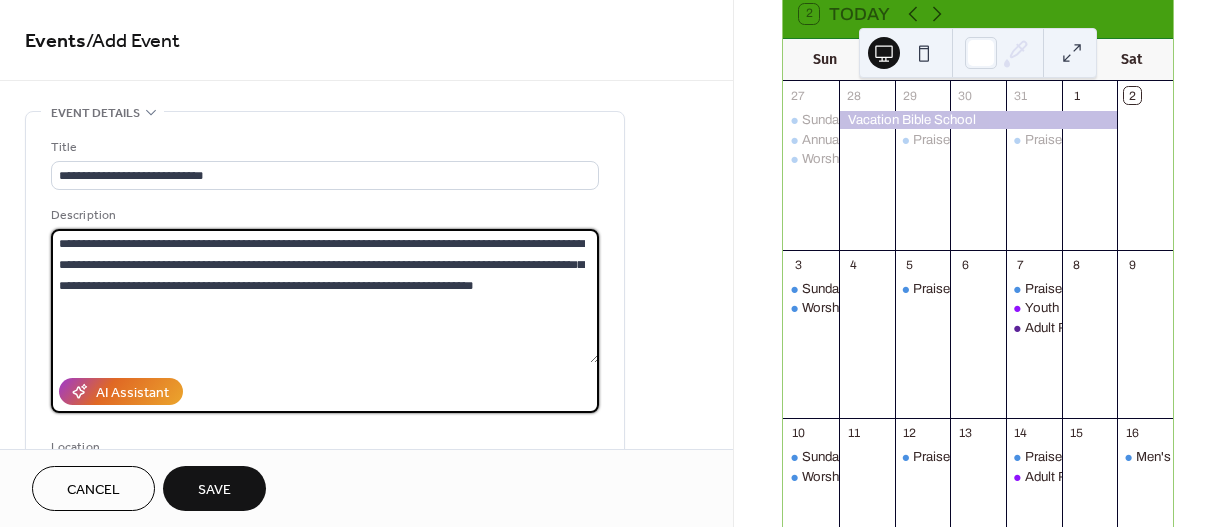type on "**********" 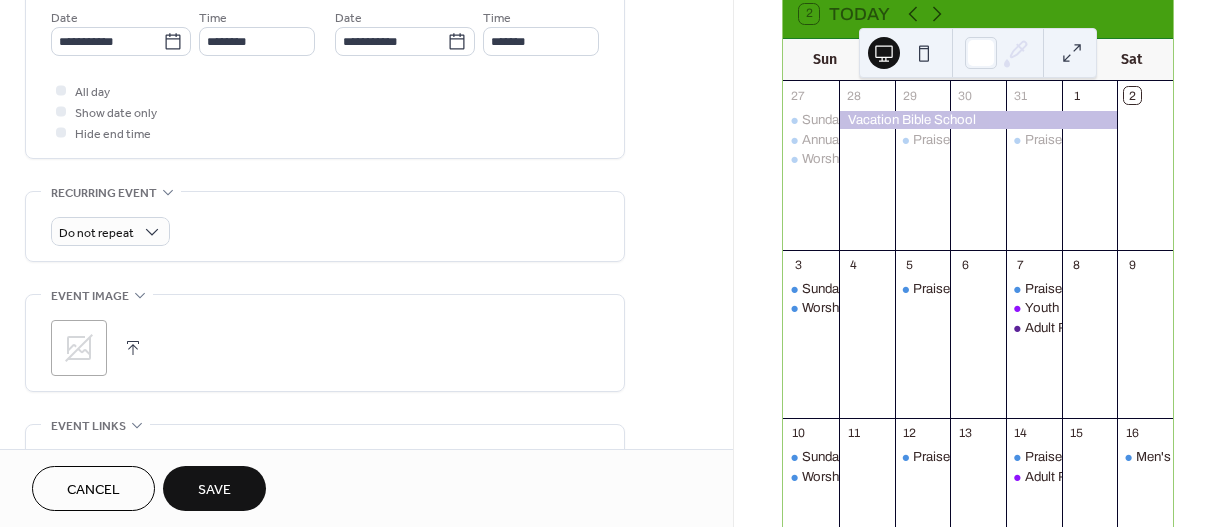 scroll, scrollTop: 695, scrollLeft: 0, axis: vertical 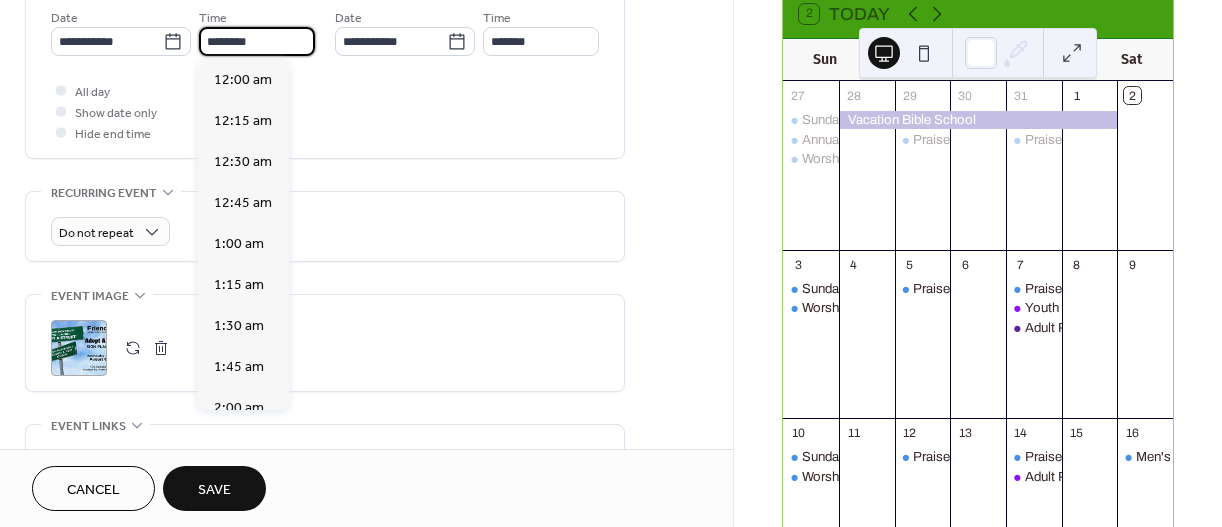 click on "********" at bounding box center (257, 41) 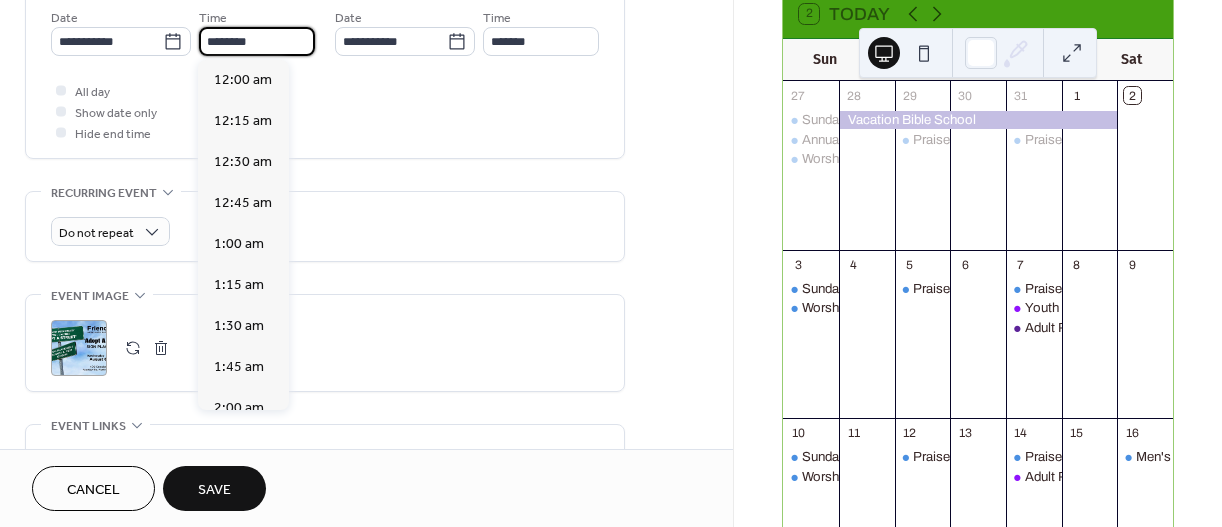 scroll, scrollTop: 1968, scrollLeft: 0, axis: vertical 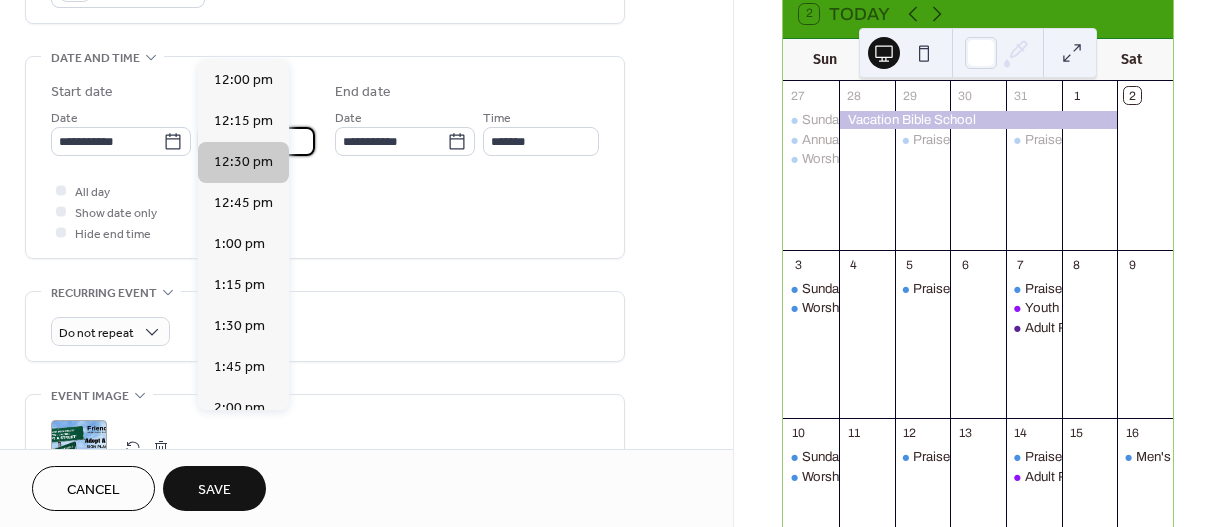 type on "********" 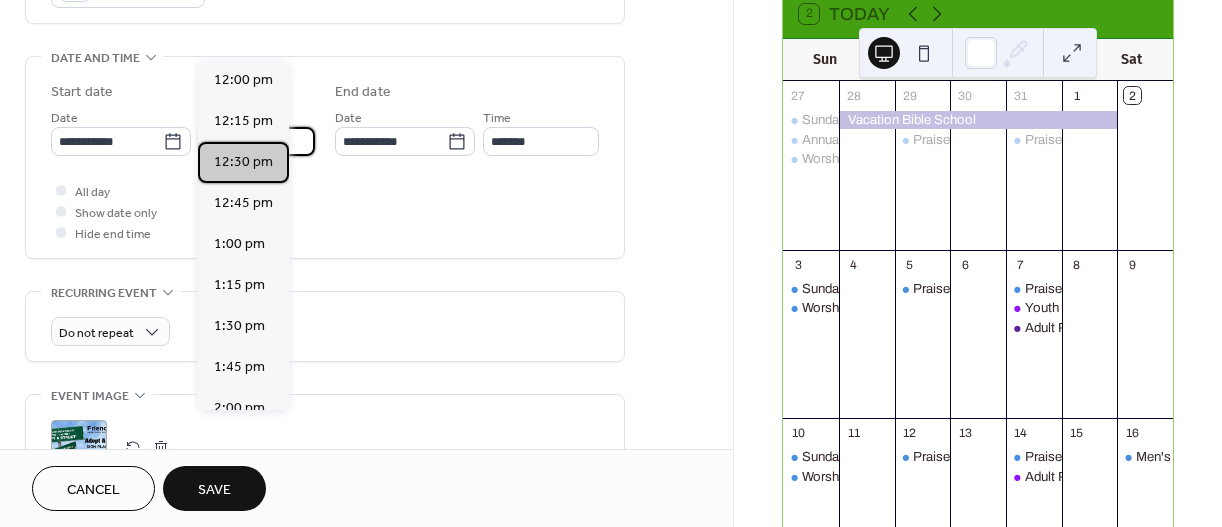 click on "12:30 pm" at bounding box center [243, 162] 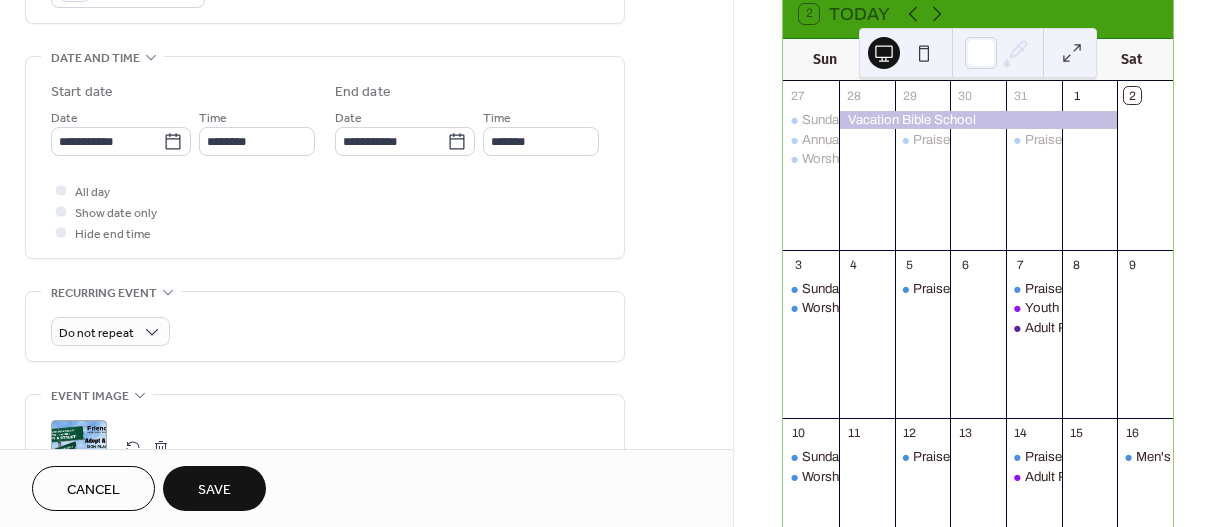 type on "*******" 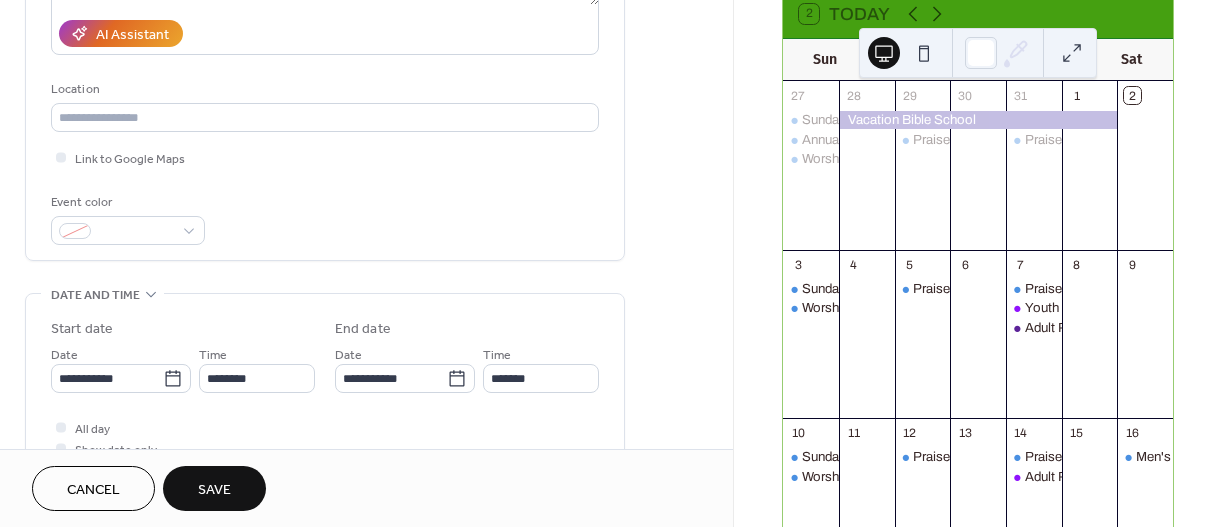 scroll, scrollTop: 374, scrollLeft: 0, axis: vertical 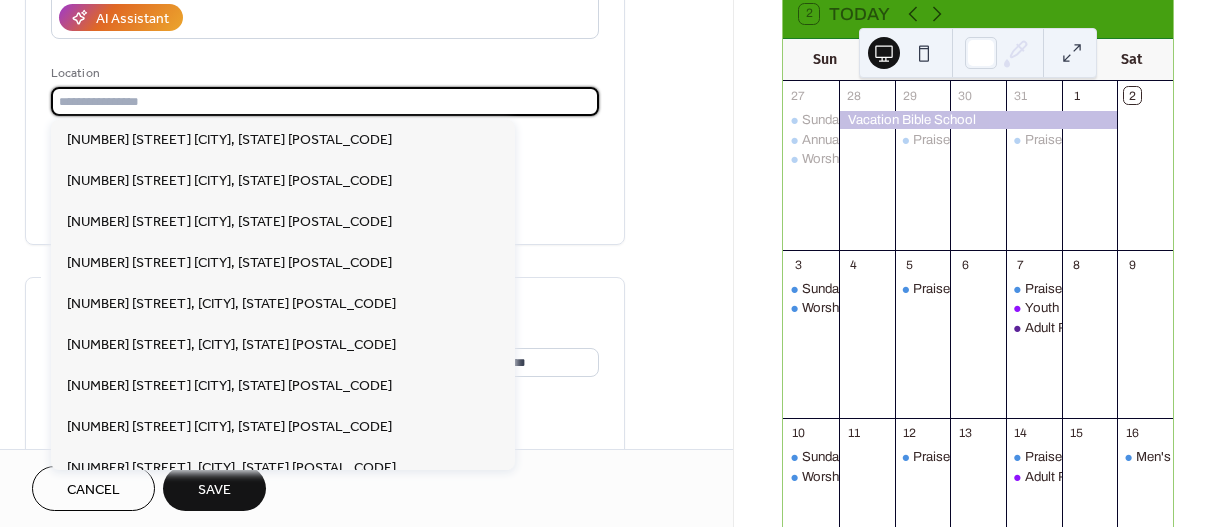 click at bounding box center [325, 101] 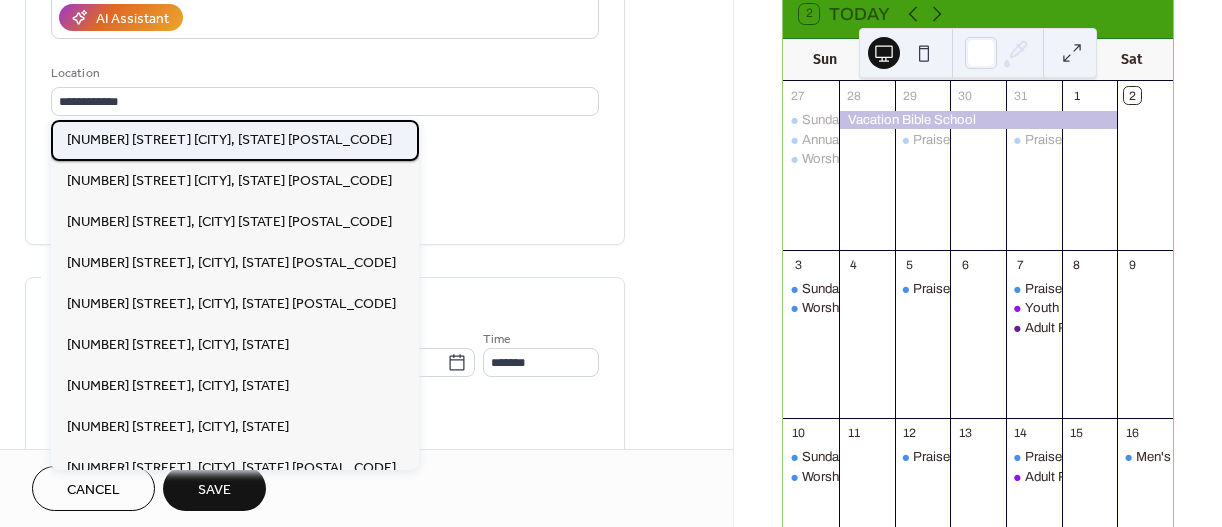 click on "[NUMBER] [STREET] [CITY], [STATE] [POSTAL_CODE]" at bounding box center [229, 140] 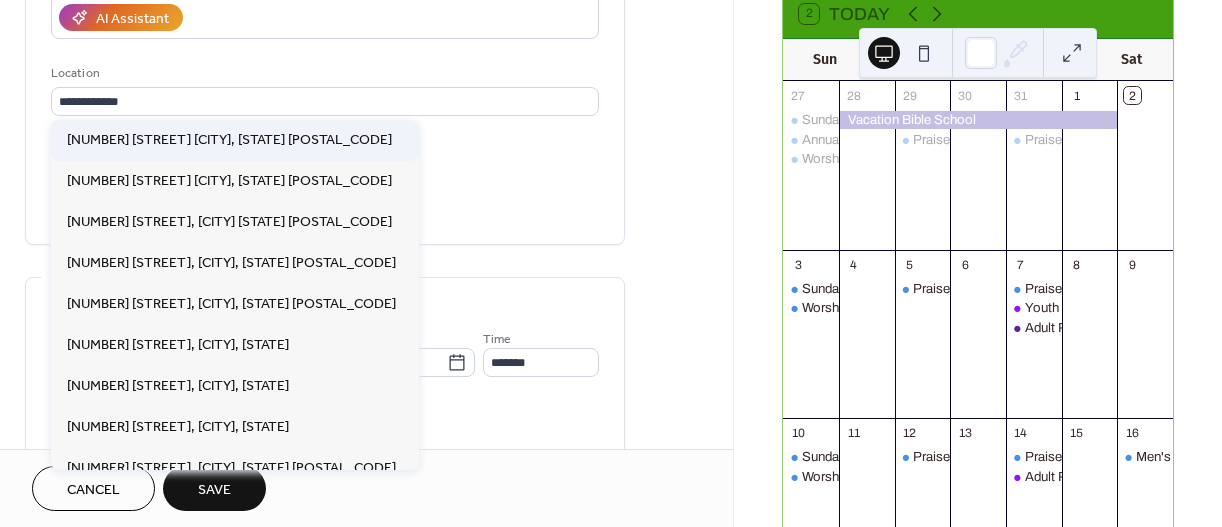type on "**********" 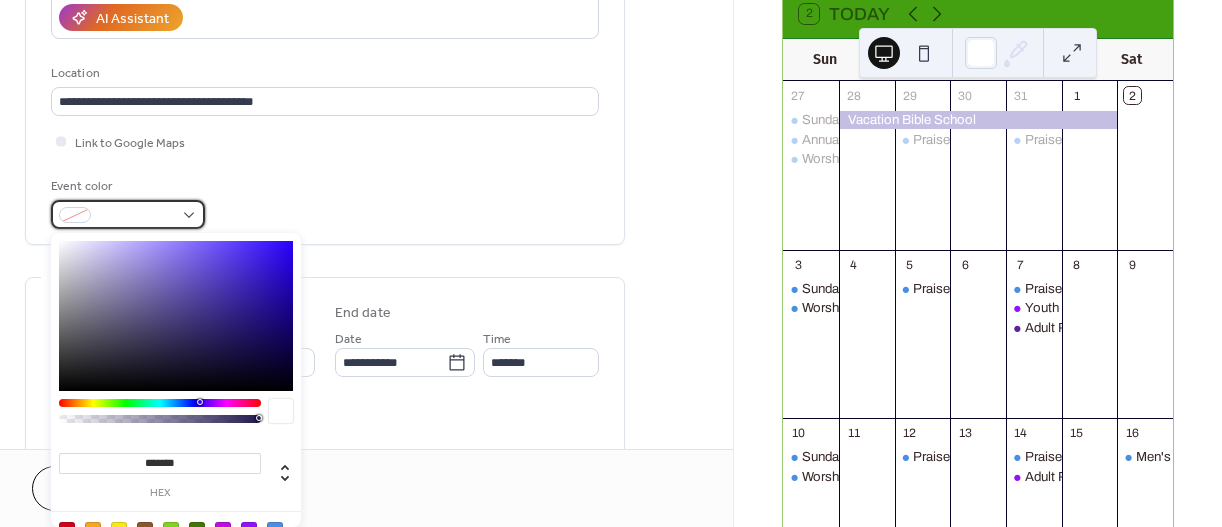 click at bounding box center (128, 214) 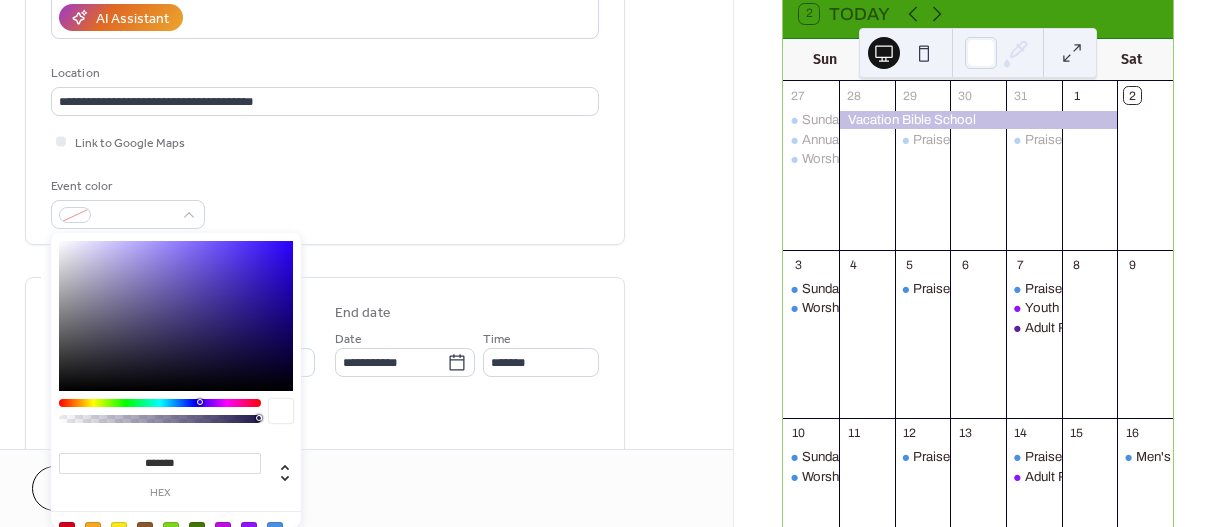 click at bounding box center (249, 530) 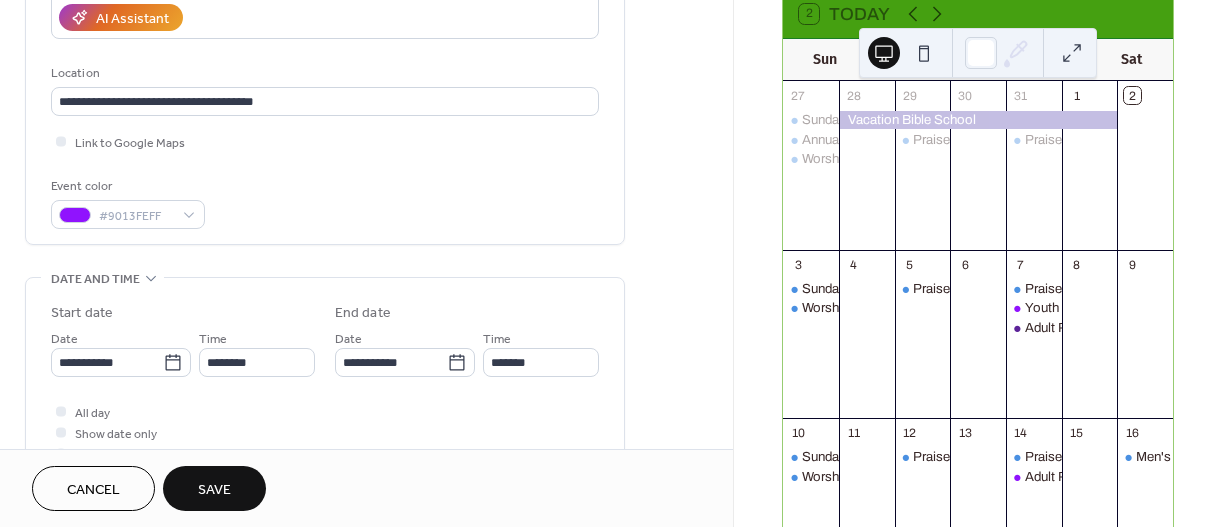 click on "**********" at bounding box center (325, 414) 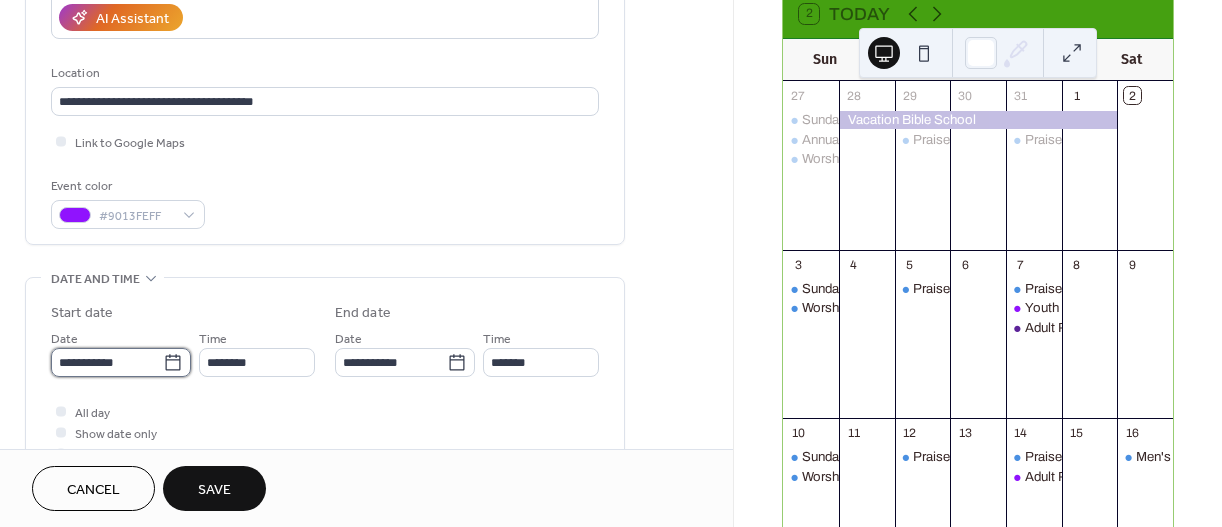 click on "**********" at bounding box center [107, 362] 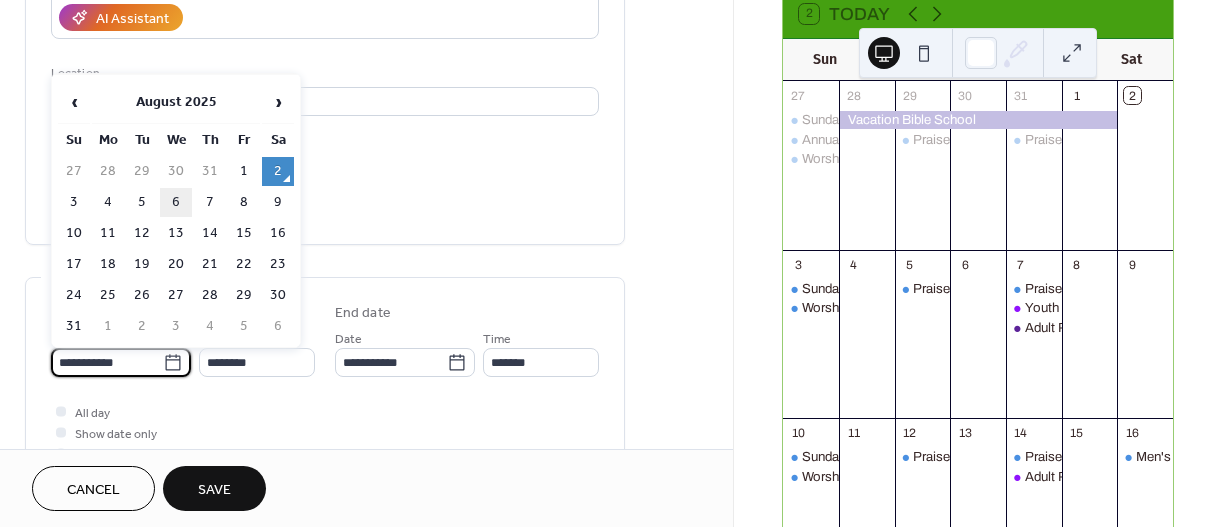 click on "6" at bounding box center [176, 202] 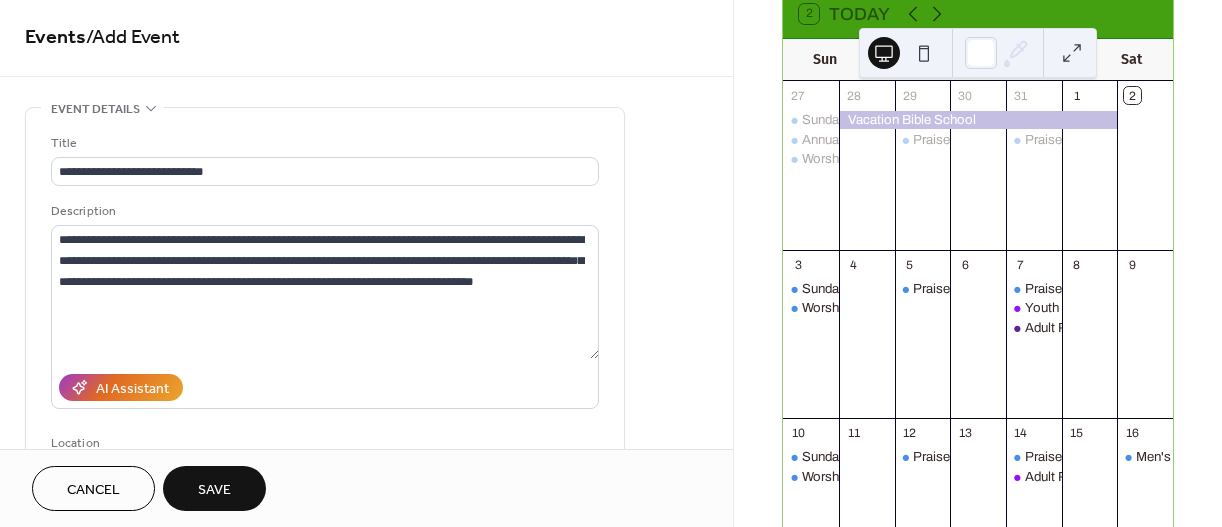 scroll, scrollTop: 0, scrollLeft: 0, axis: both 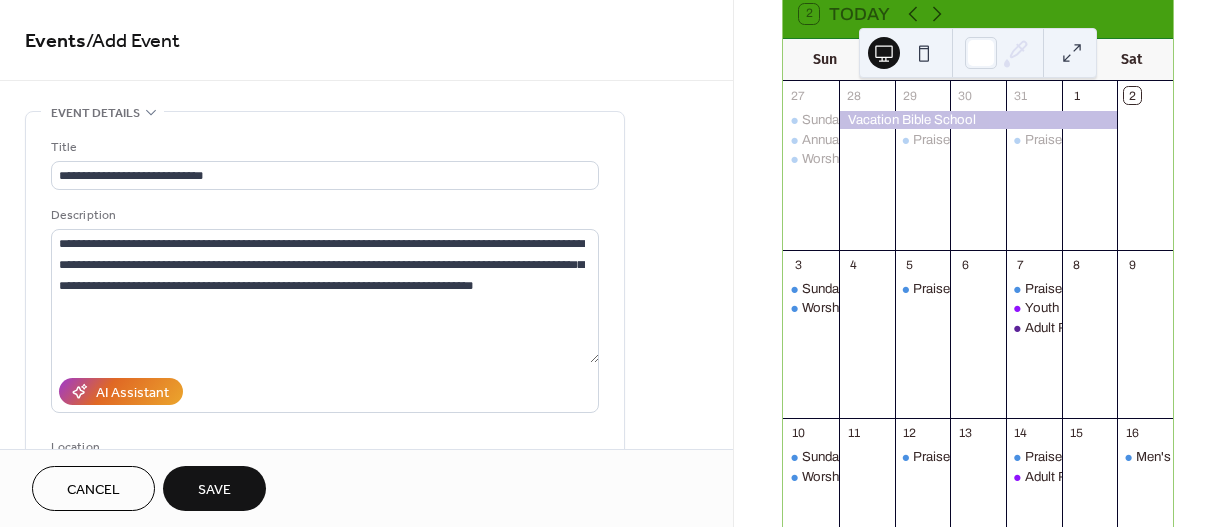 click on "Save" at bounding box center (214, 490) 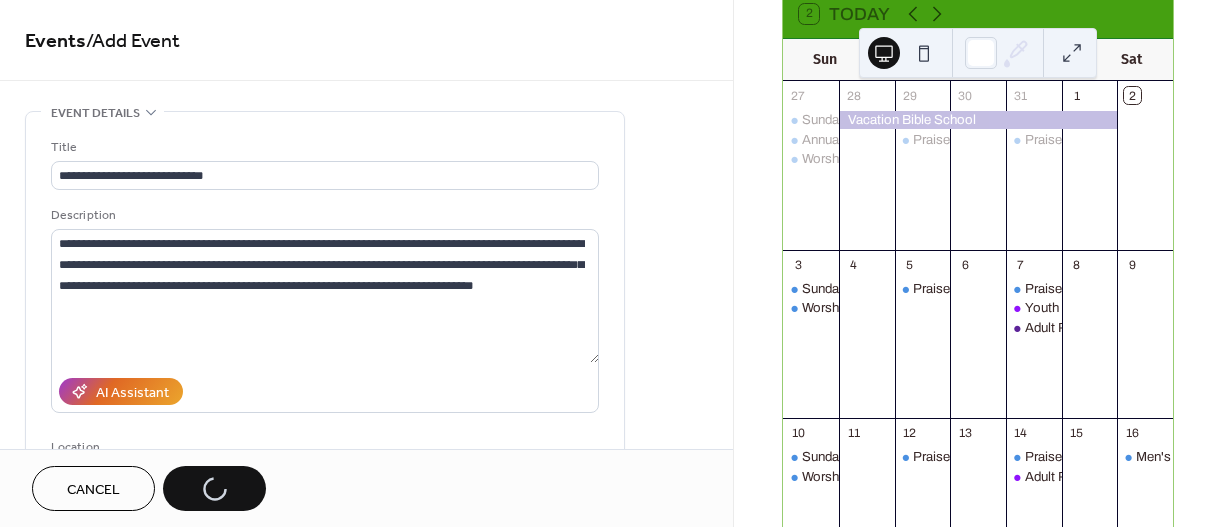 click on "Cancel Save" at bounding box center [149, 488] 